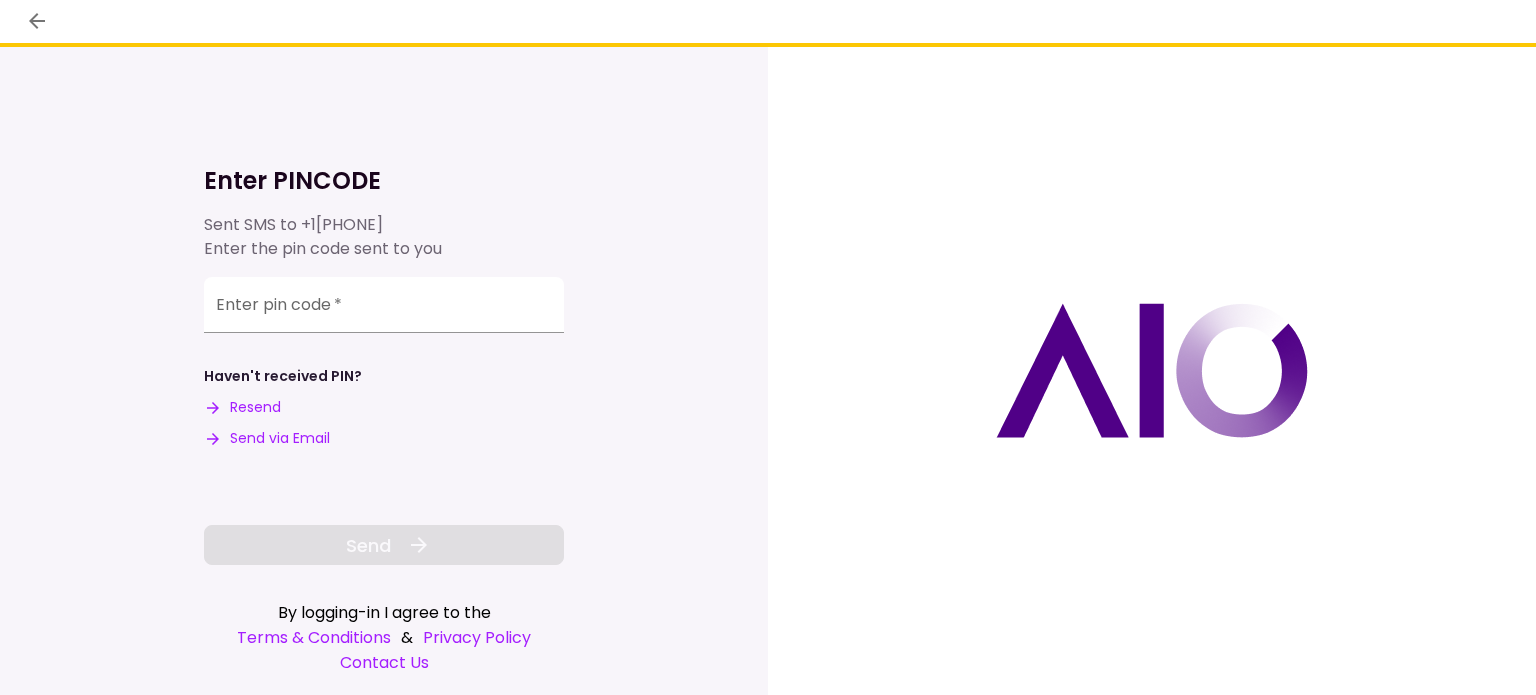 scroll, scrollTop: 0, scrollLeft: 0, axis: both 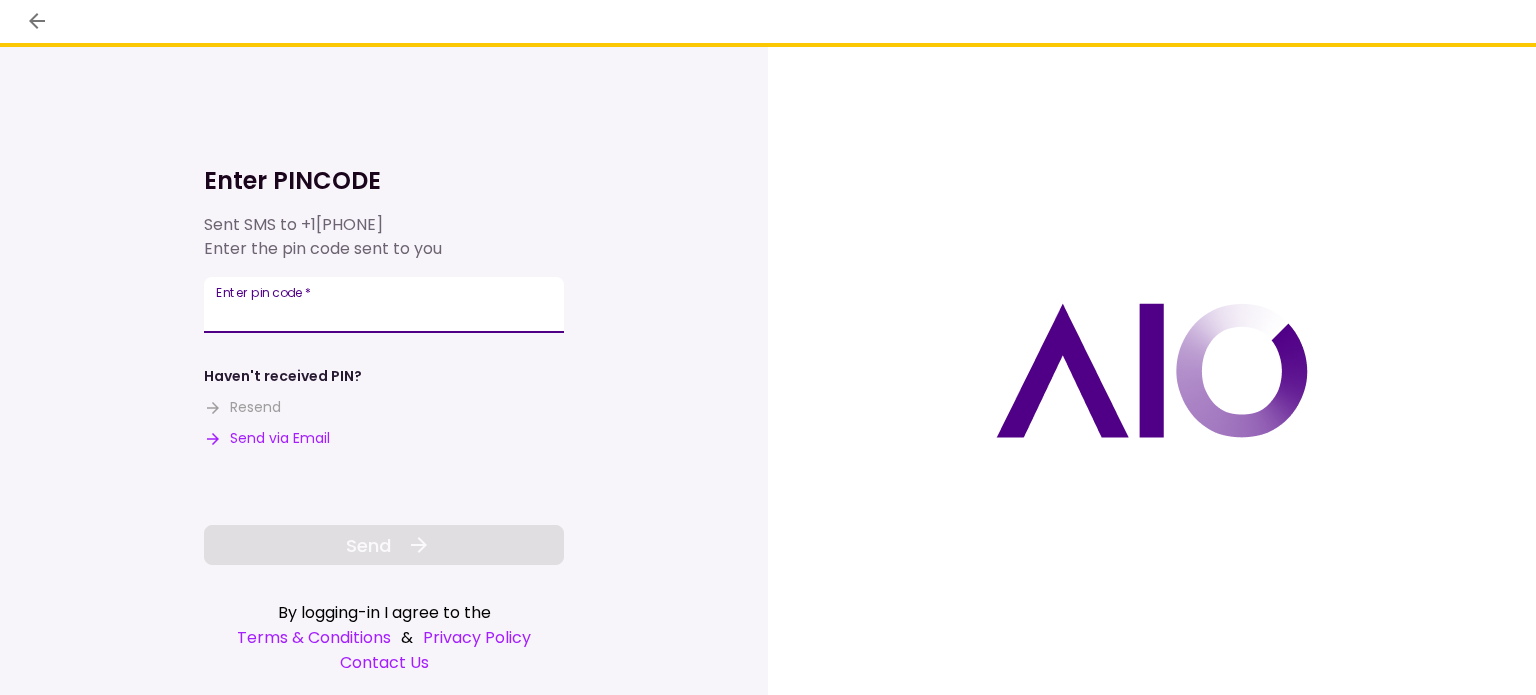 click on "Enter pin code   *" at bounding box center (384, 305) 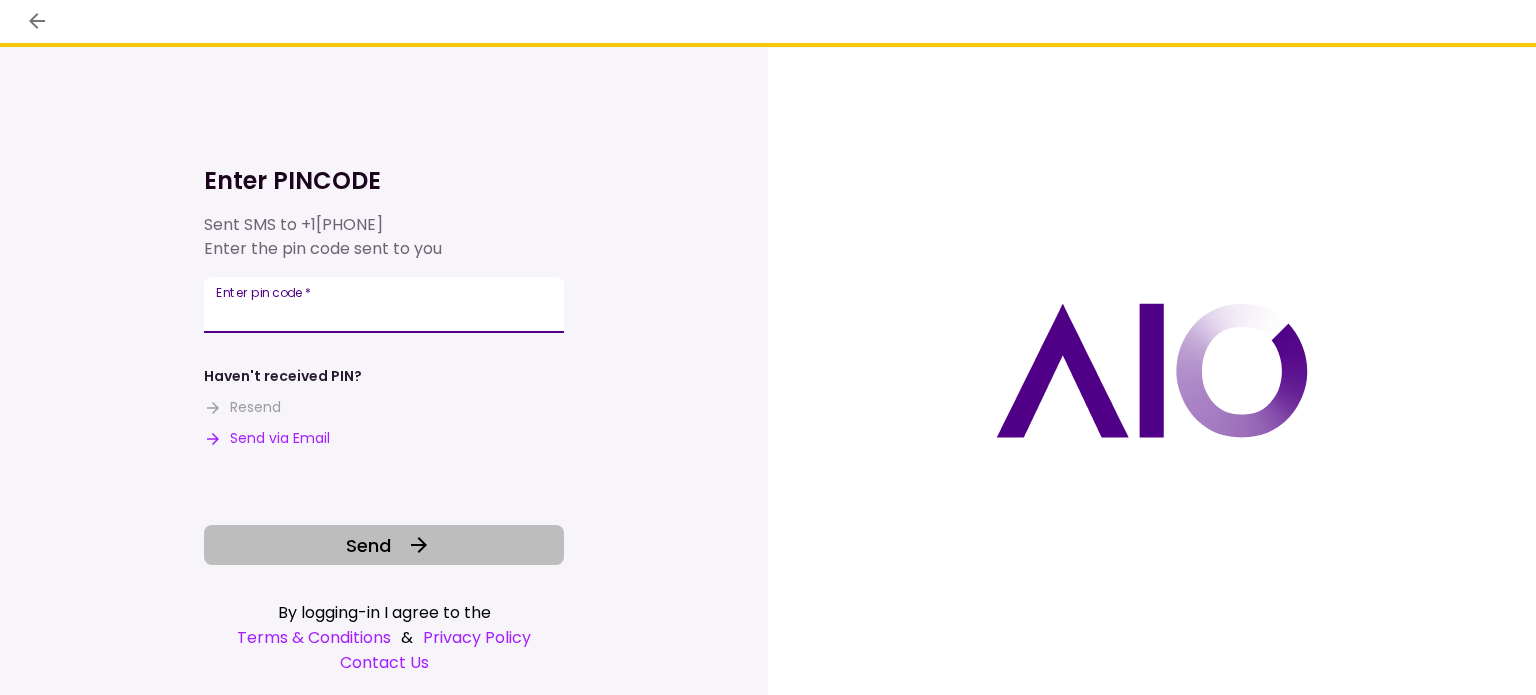 type on "******" 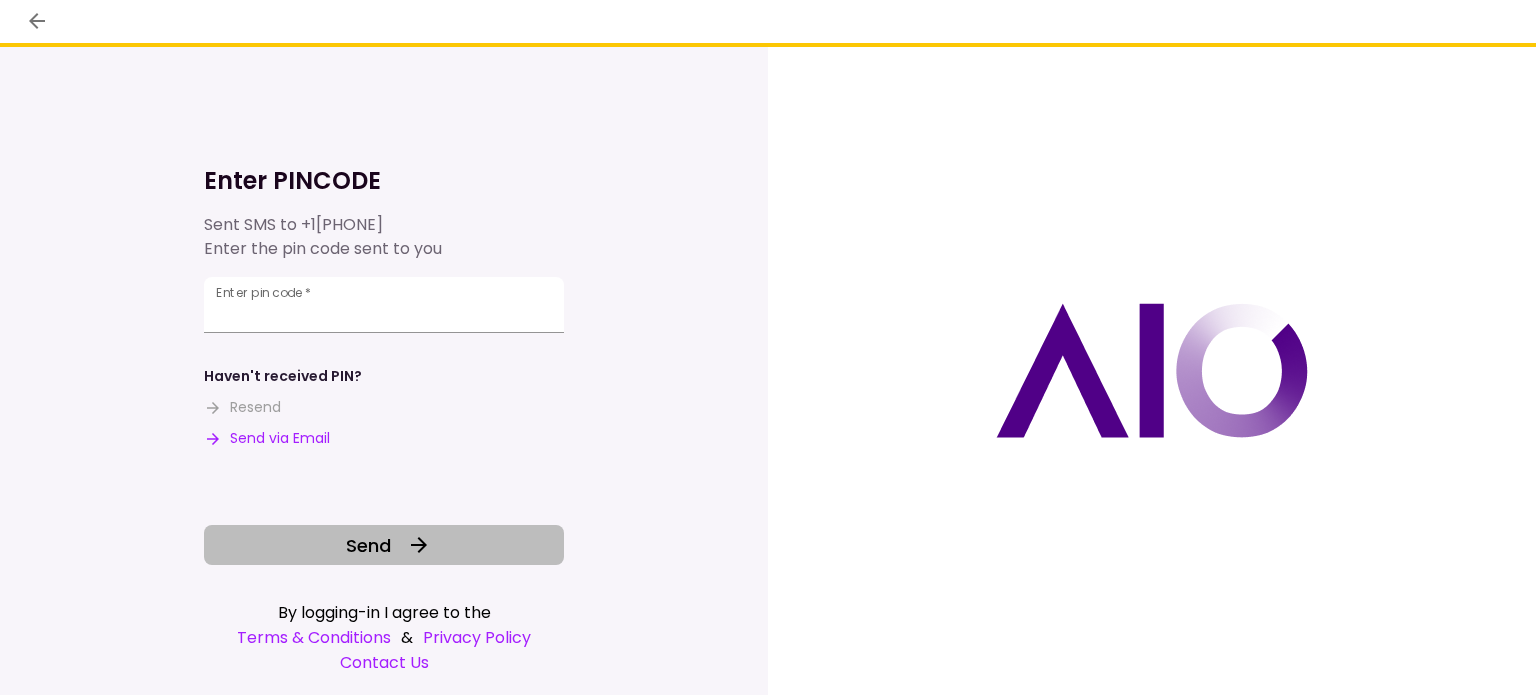 click on "Send" at bounding box center [368, 545] 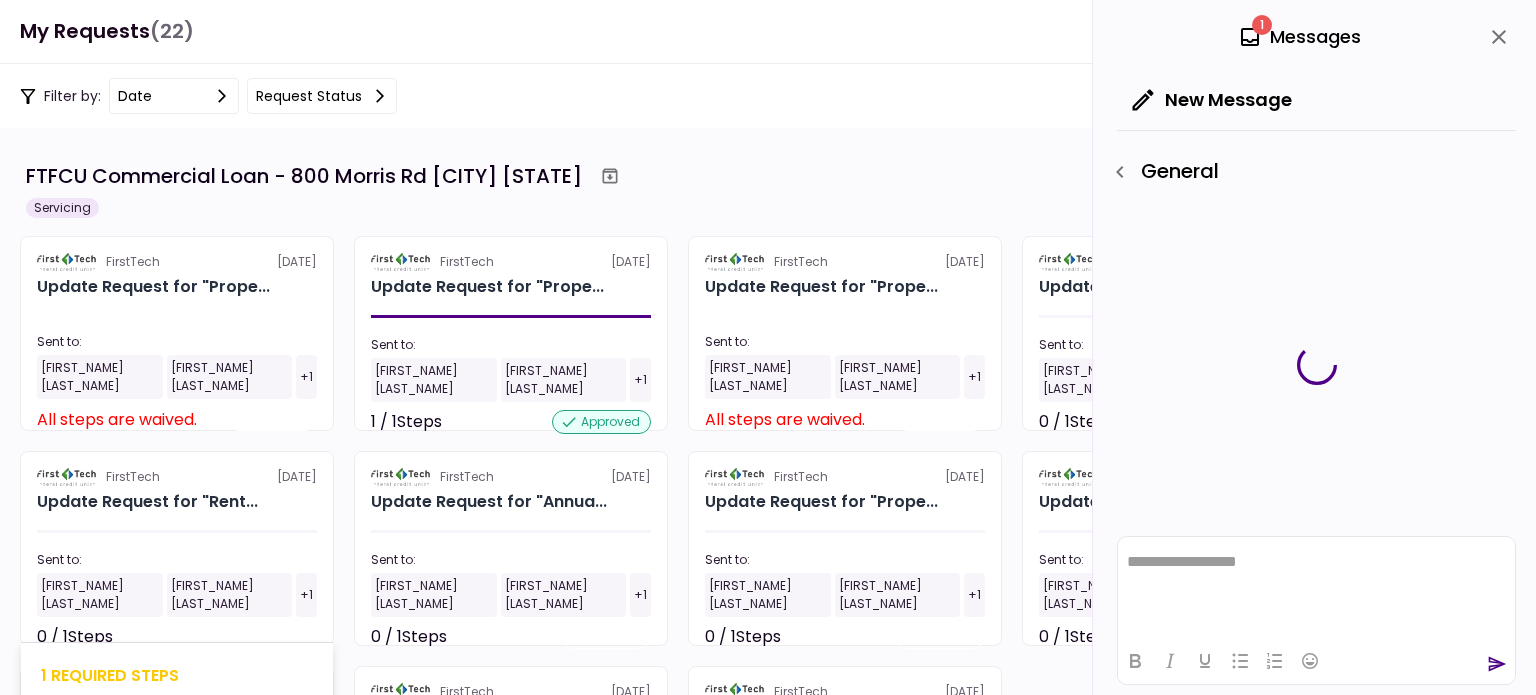 scroll, scrollTop: 0, scrollLeft: 0, axis: both 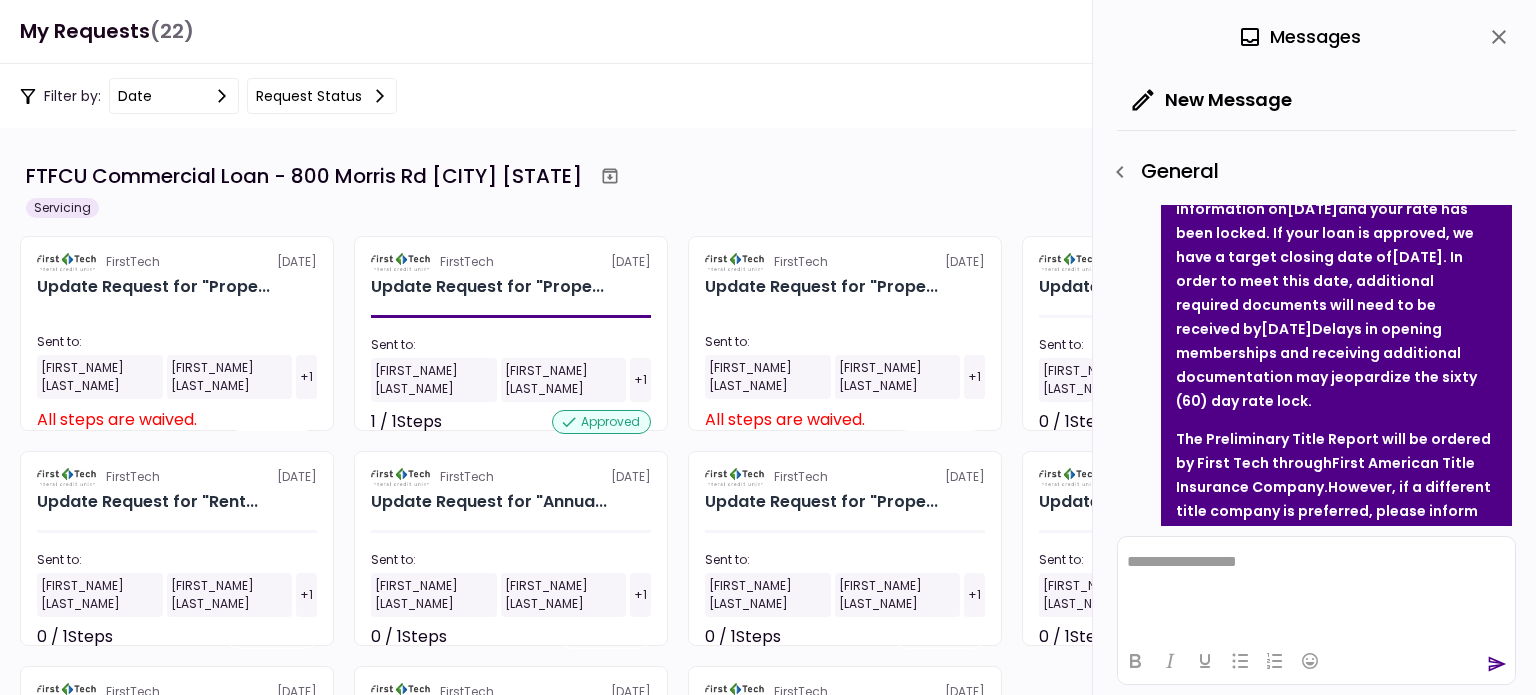 click at bounding box center (1499, 37) 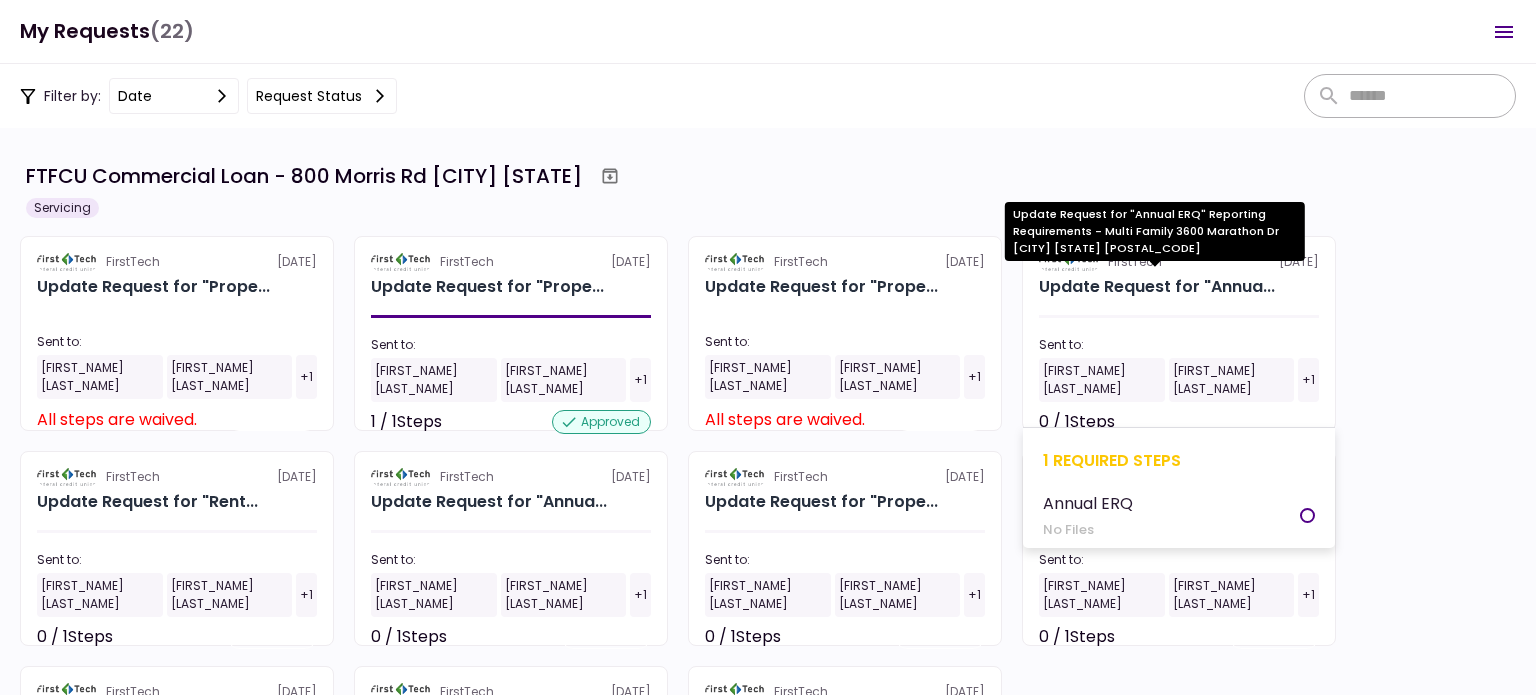 click on "Update Request for "Annua..." at bounding box center (1157, 287) 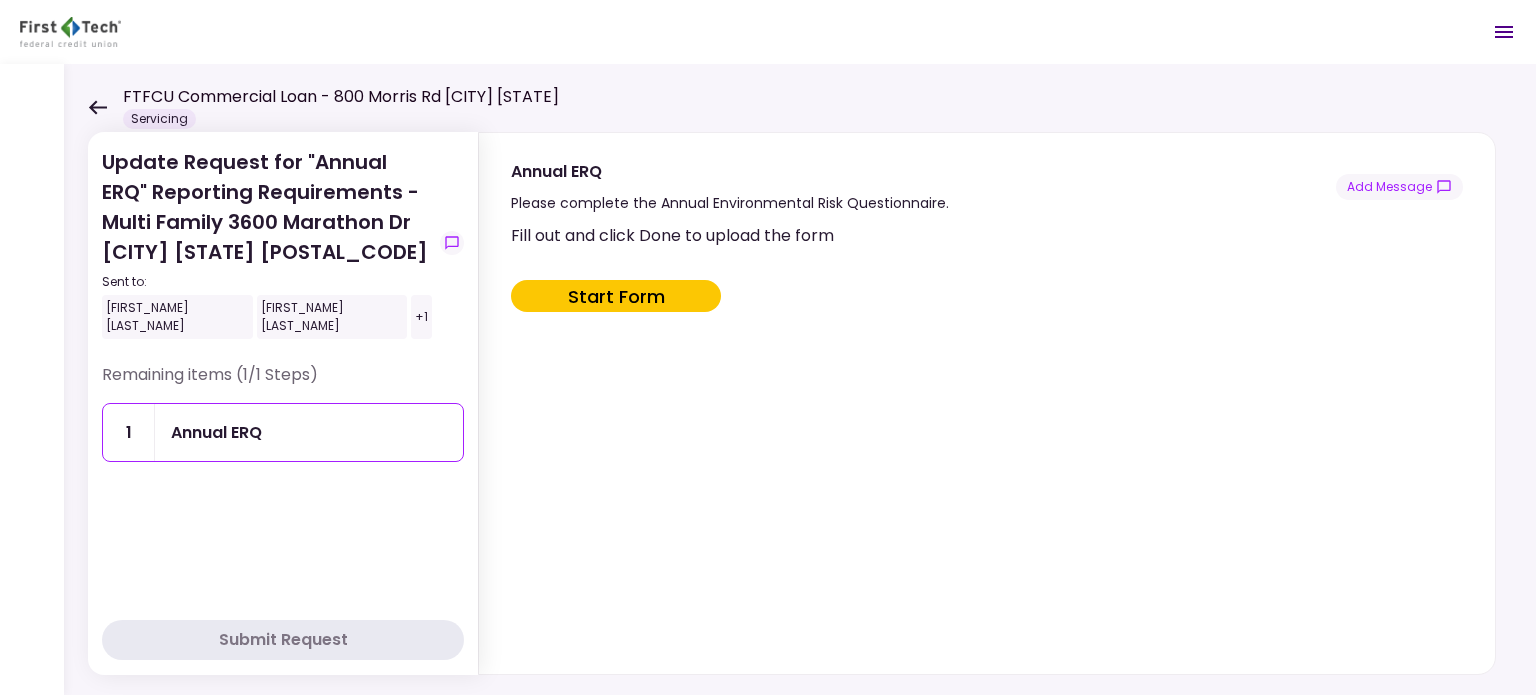 click on "Annual ERQ" at bounding box center [309, 432] 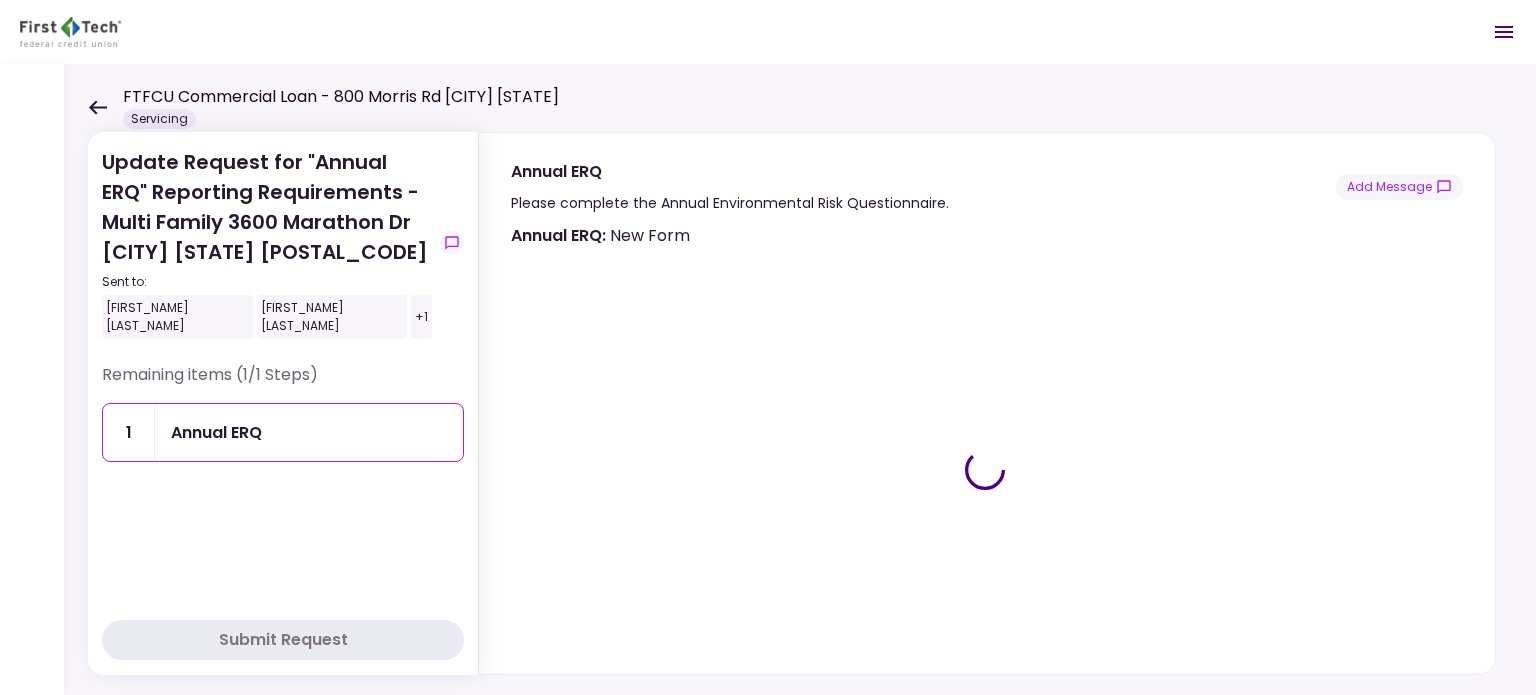 type on "***" 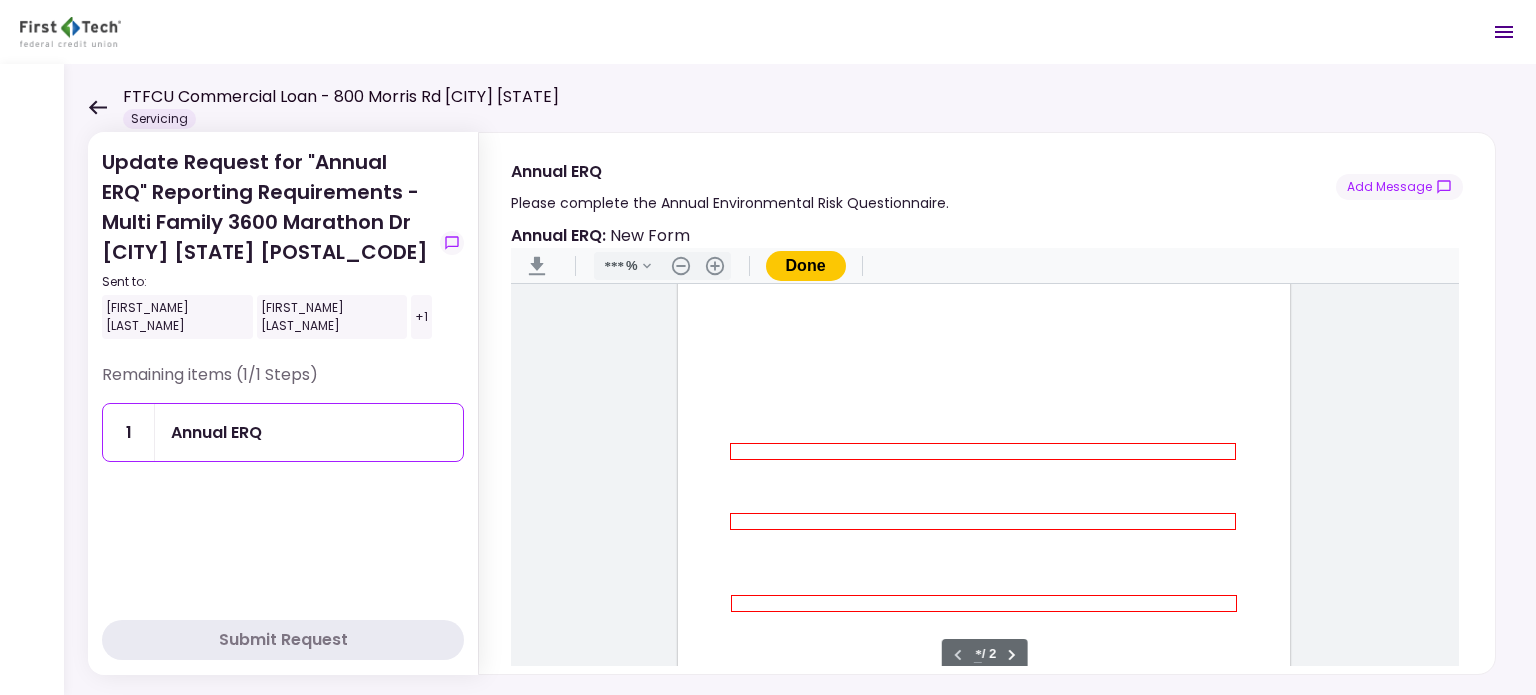 scroll, scrollTop: 402, scrollLeft: 0, axis: vertical 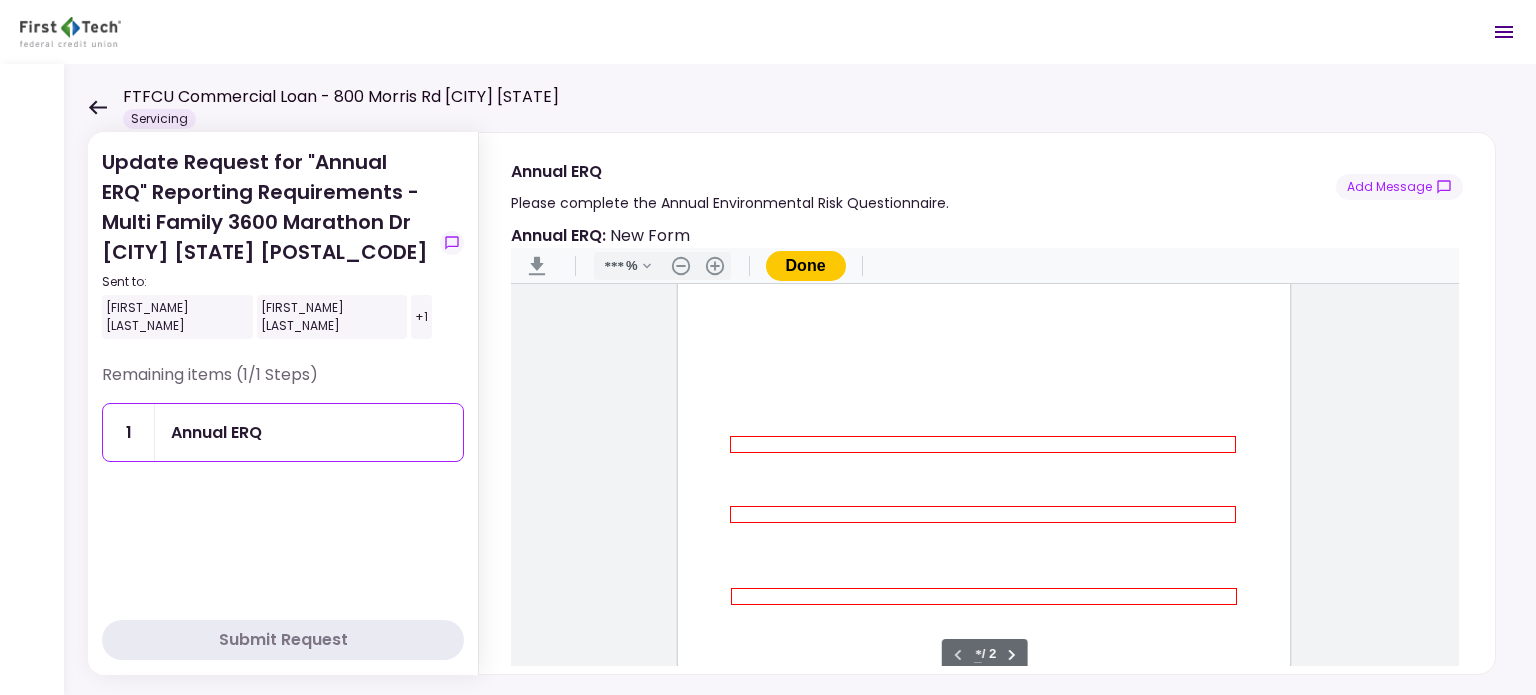 click at bounding box center (983, 444) 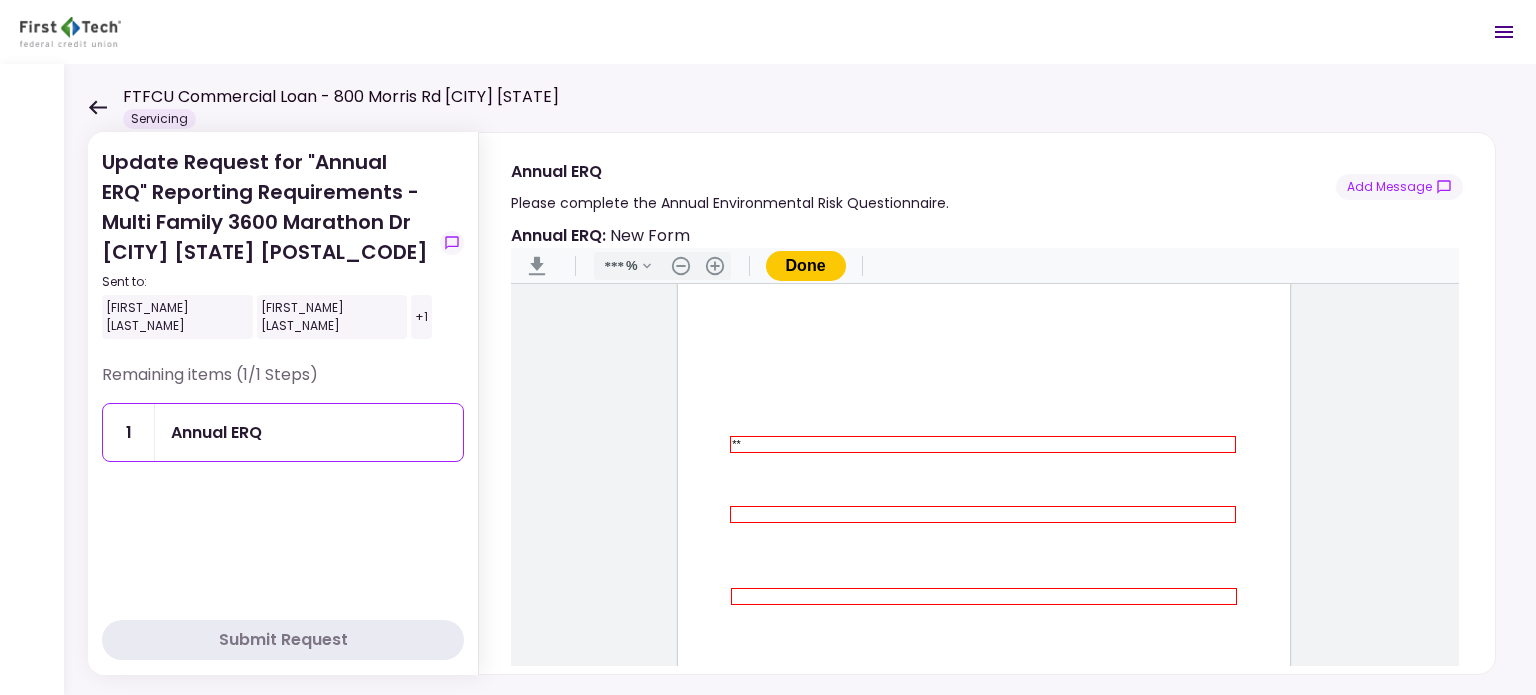 type on "**" 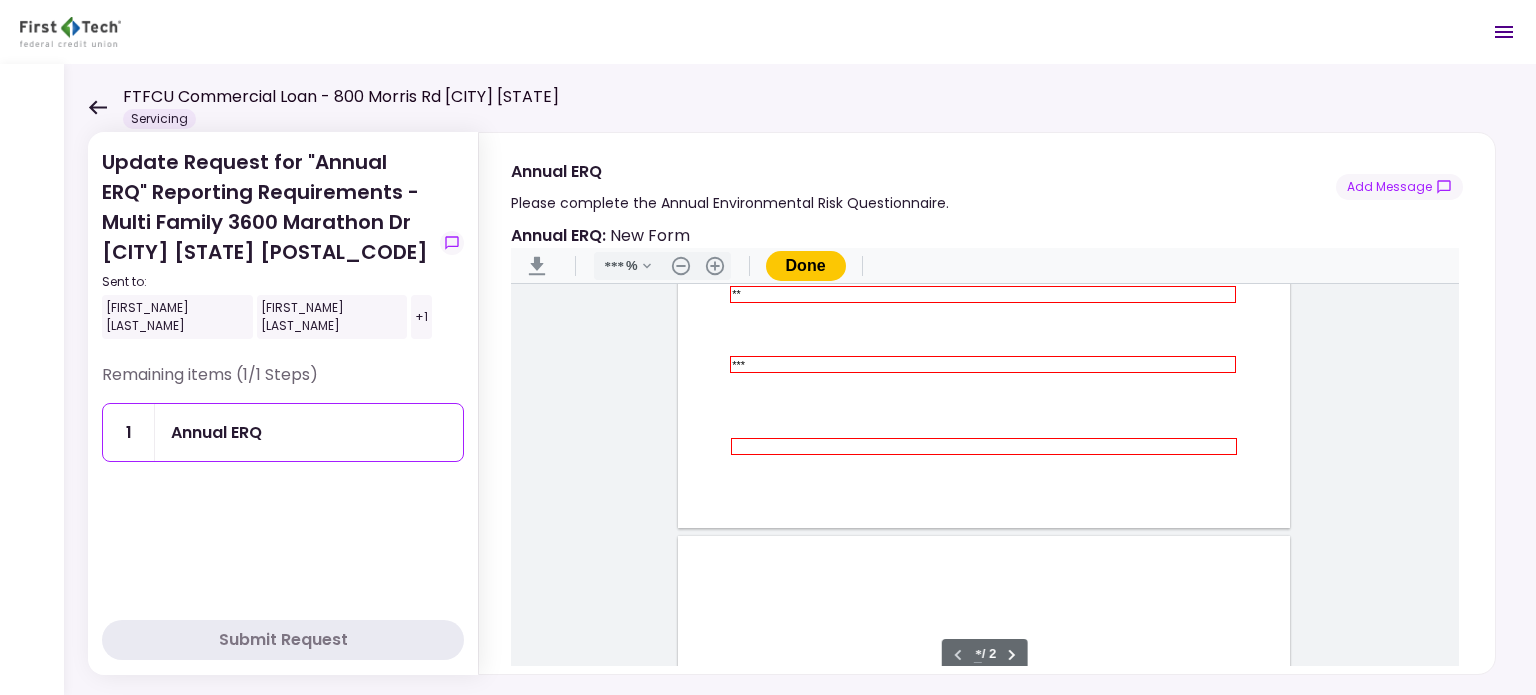 scroll, scrollTop: 602, scrollLeft: 0, axis: vertical 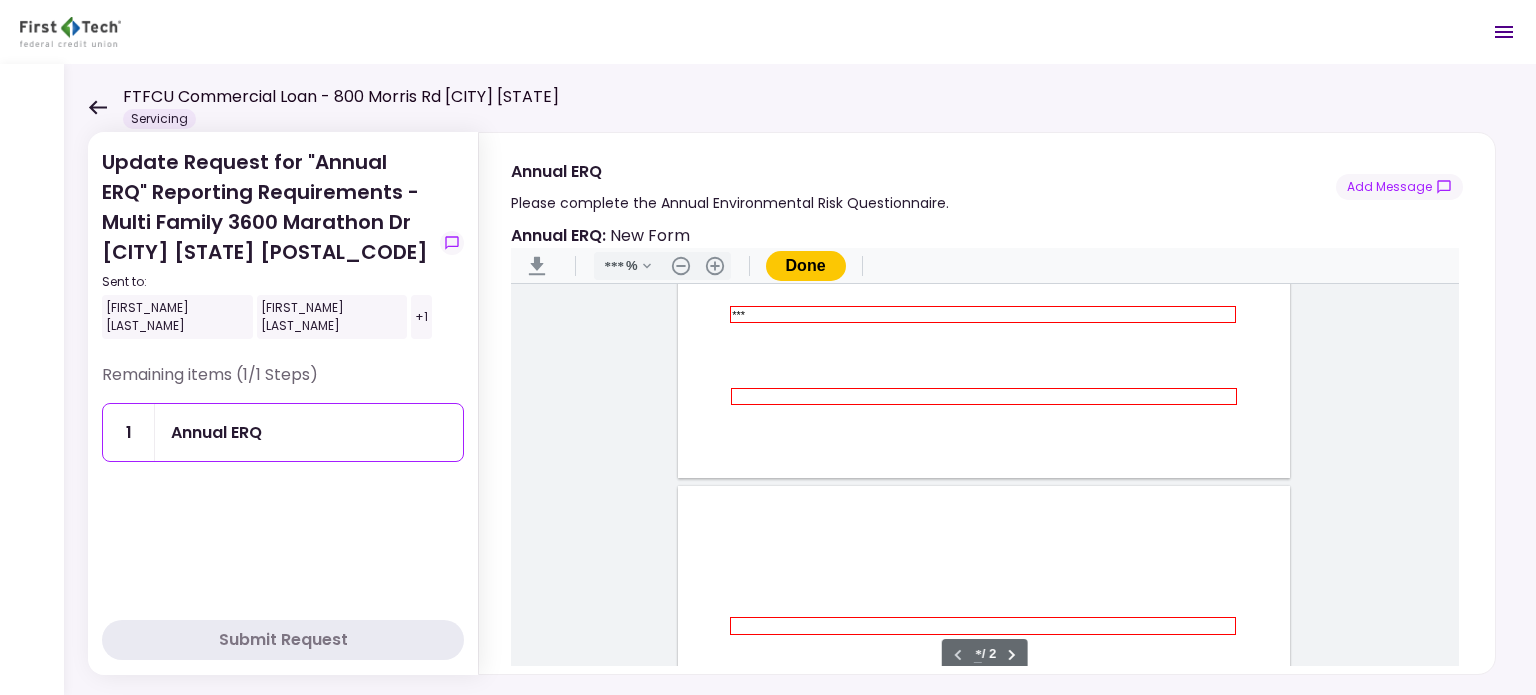 type on "***" 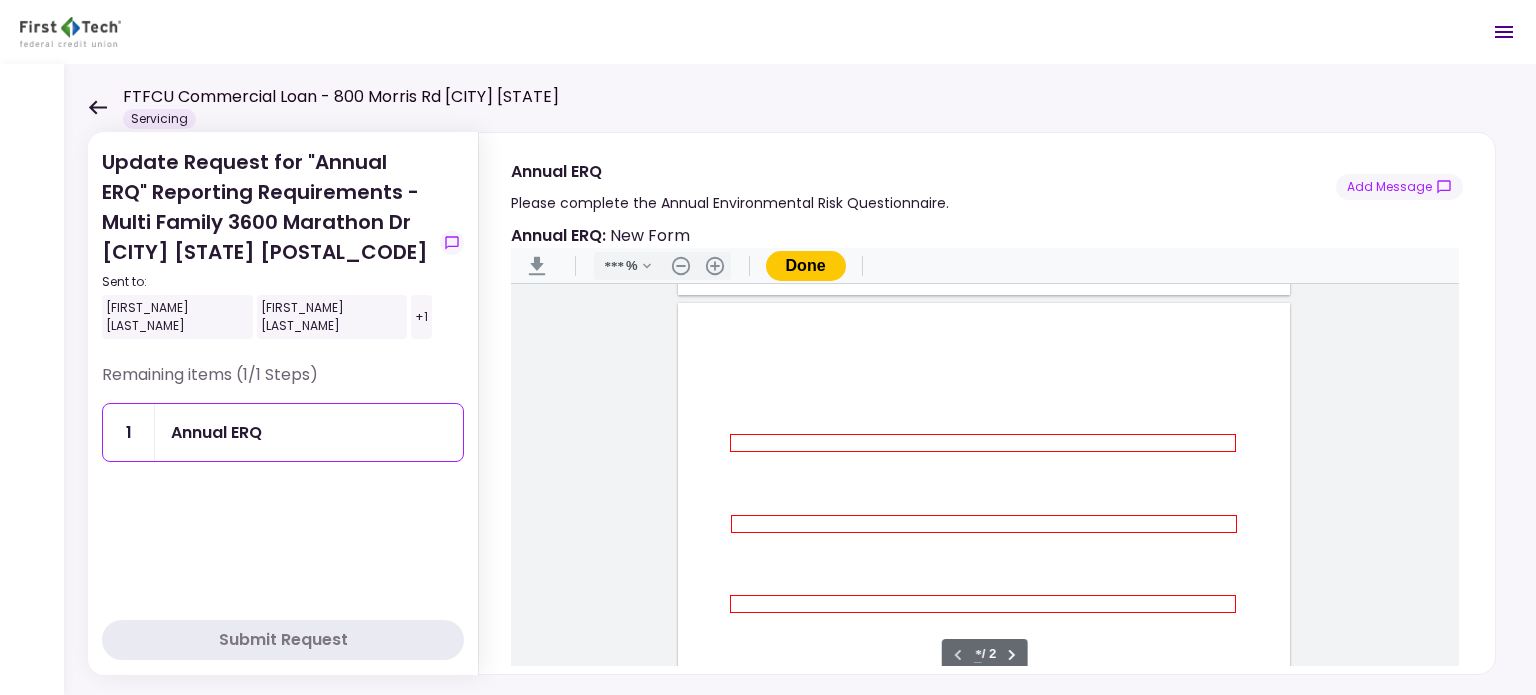 scroll, scrollTop: 802, scrollLeft: 0, axis: vertical 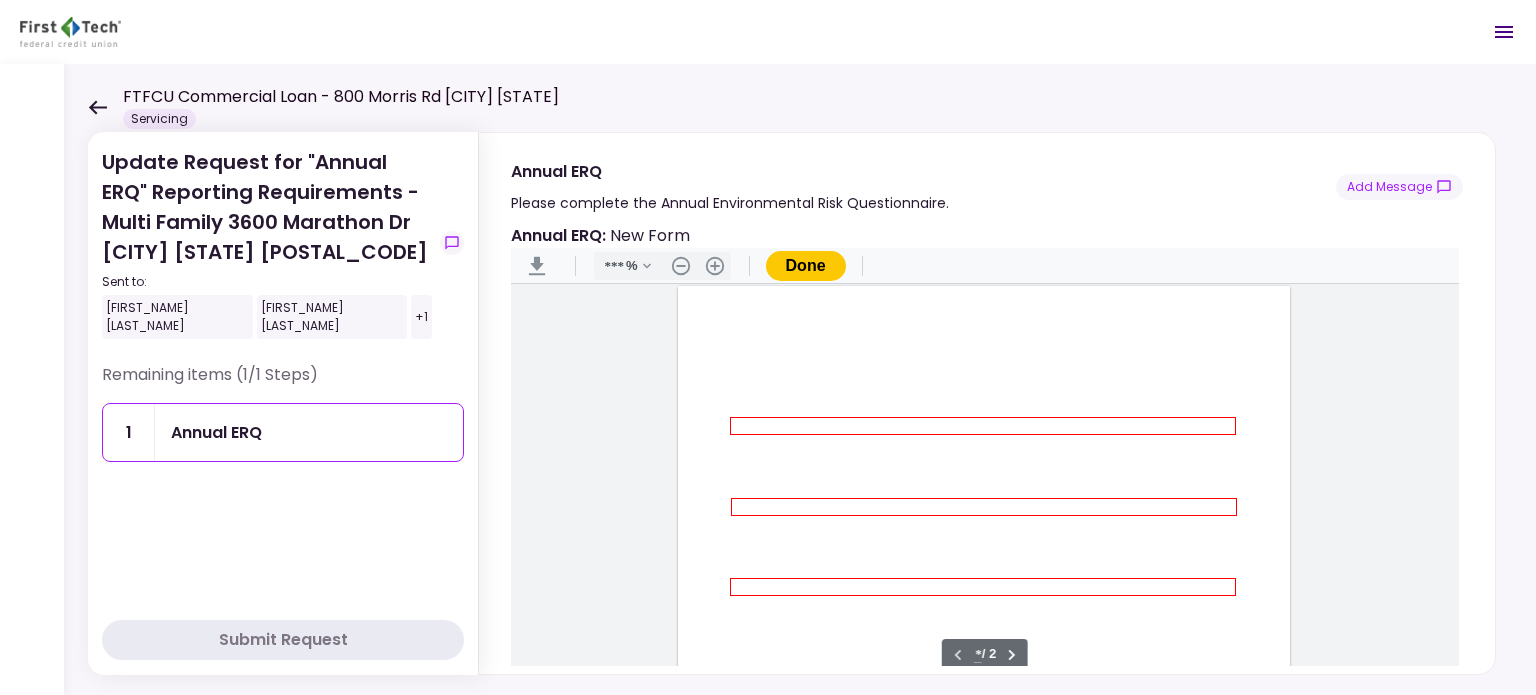 type on "**" 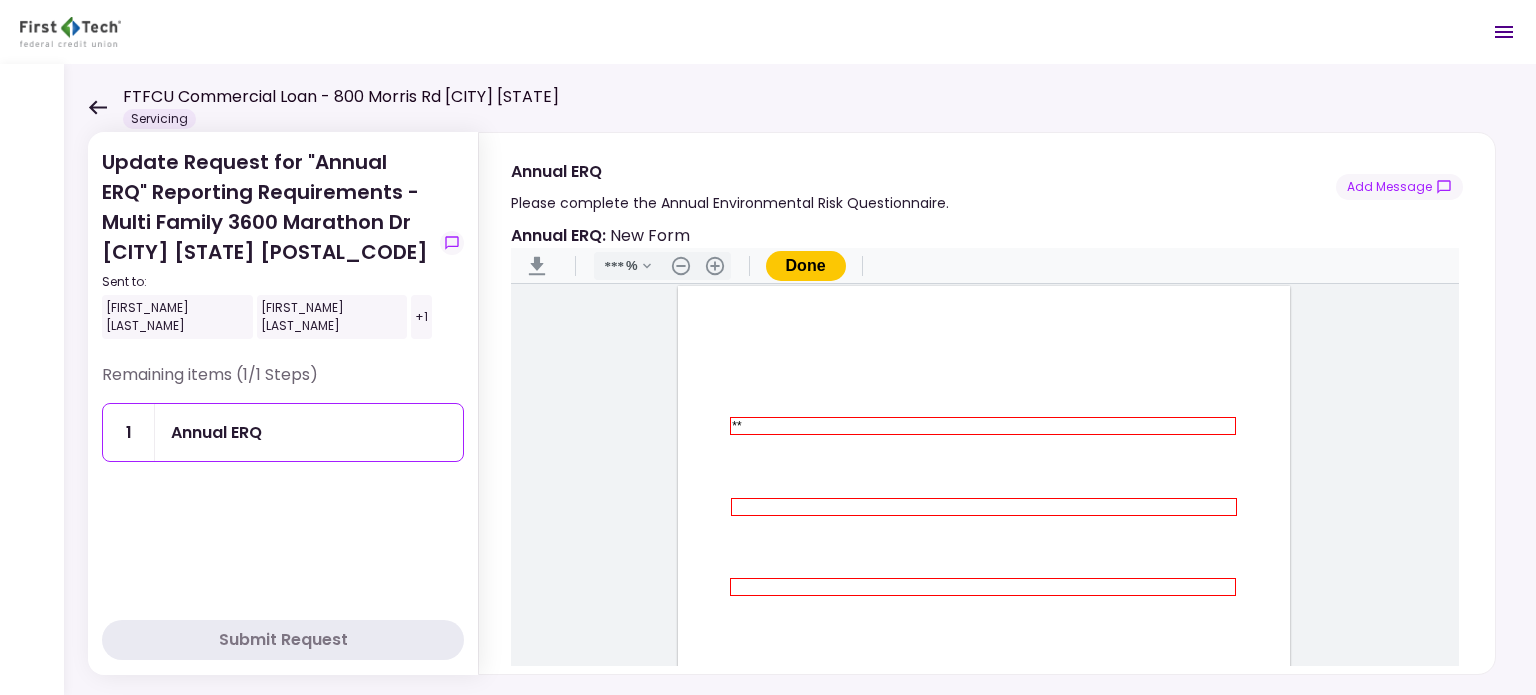 type on "**" 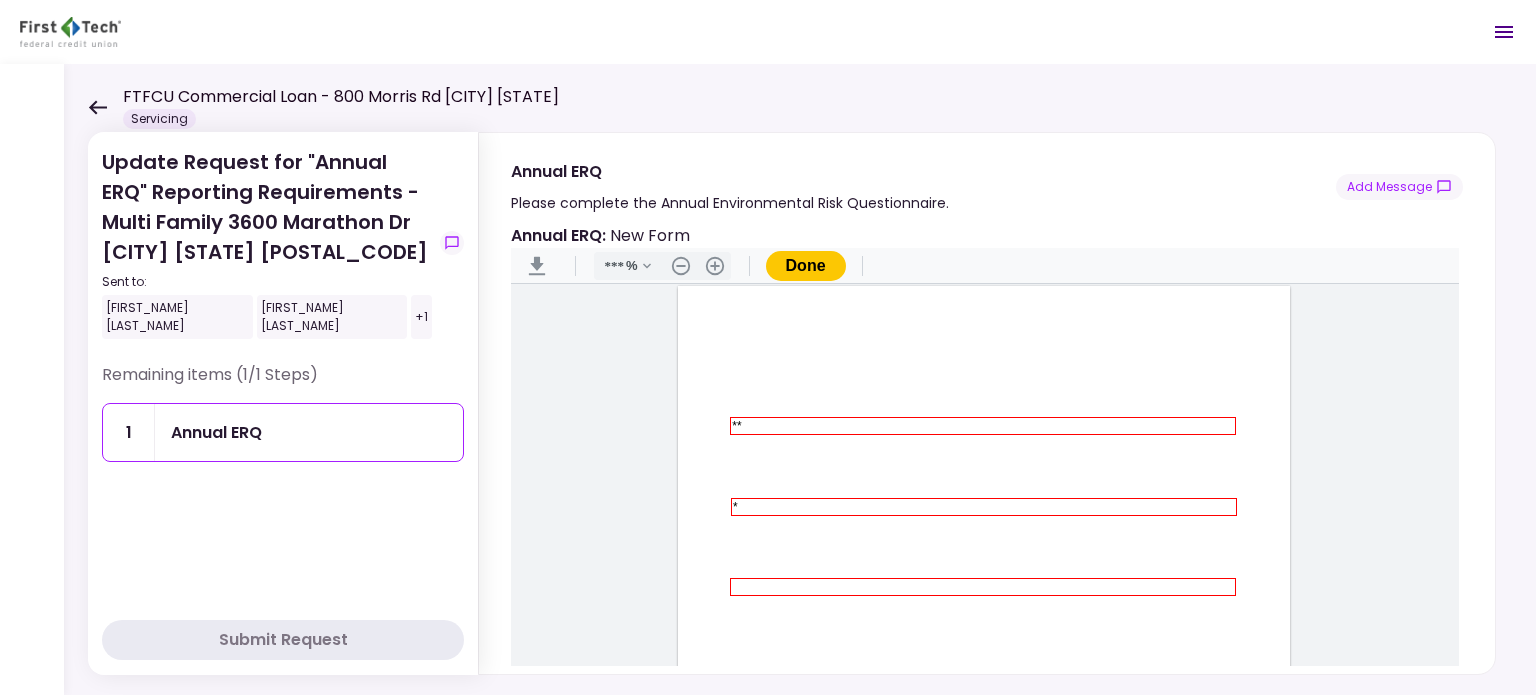 type on "**" 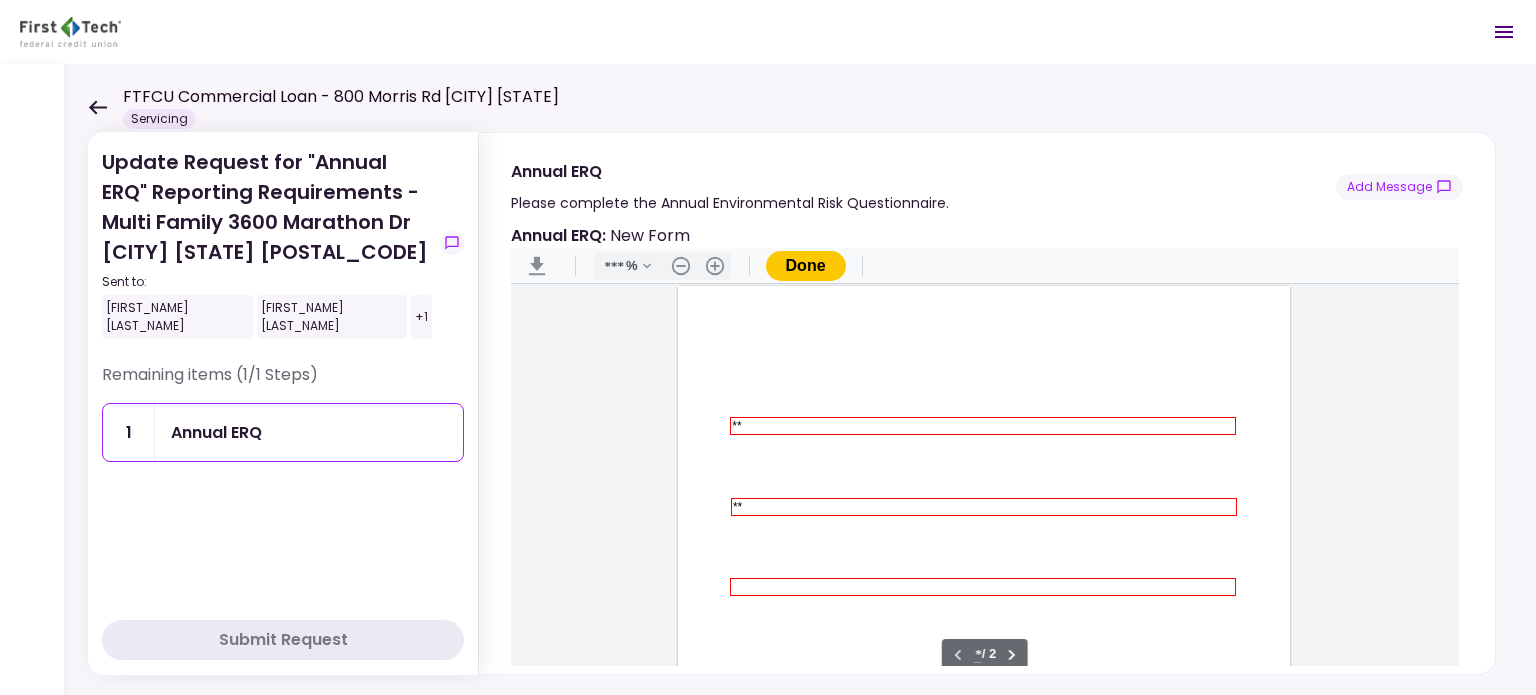 type on "*" 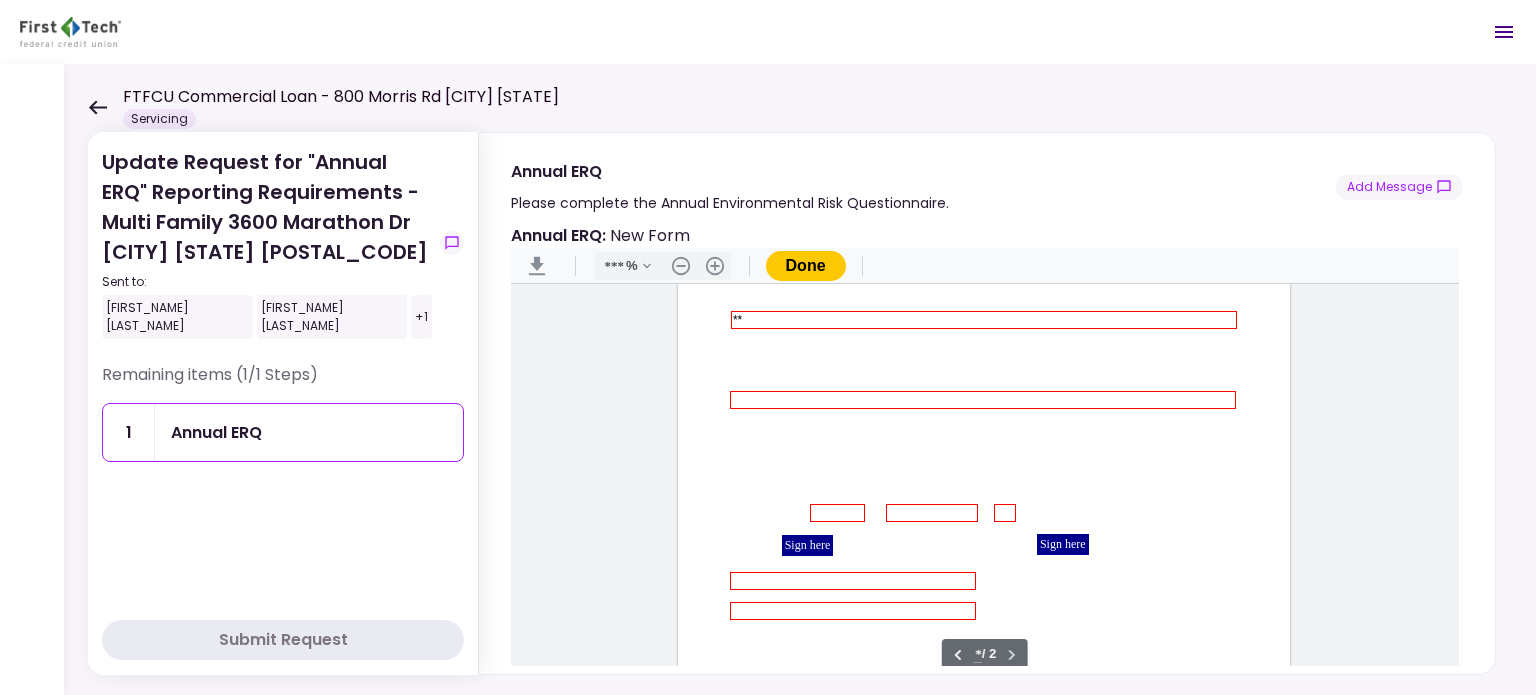 scroll, scrollTop: 1002, scrollLeft: 0, axis: vertical 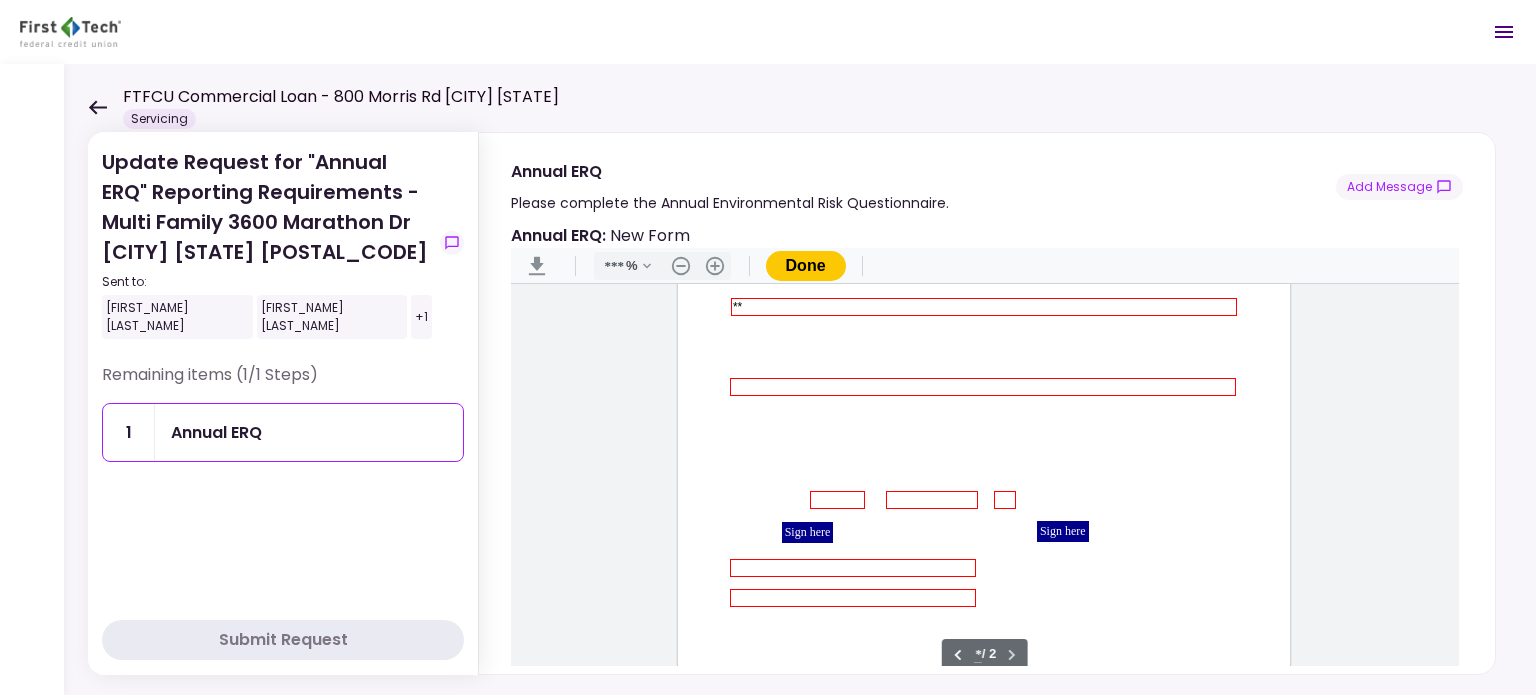 type on "**" 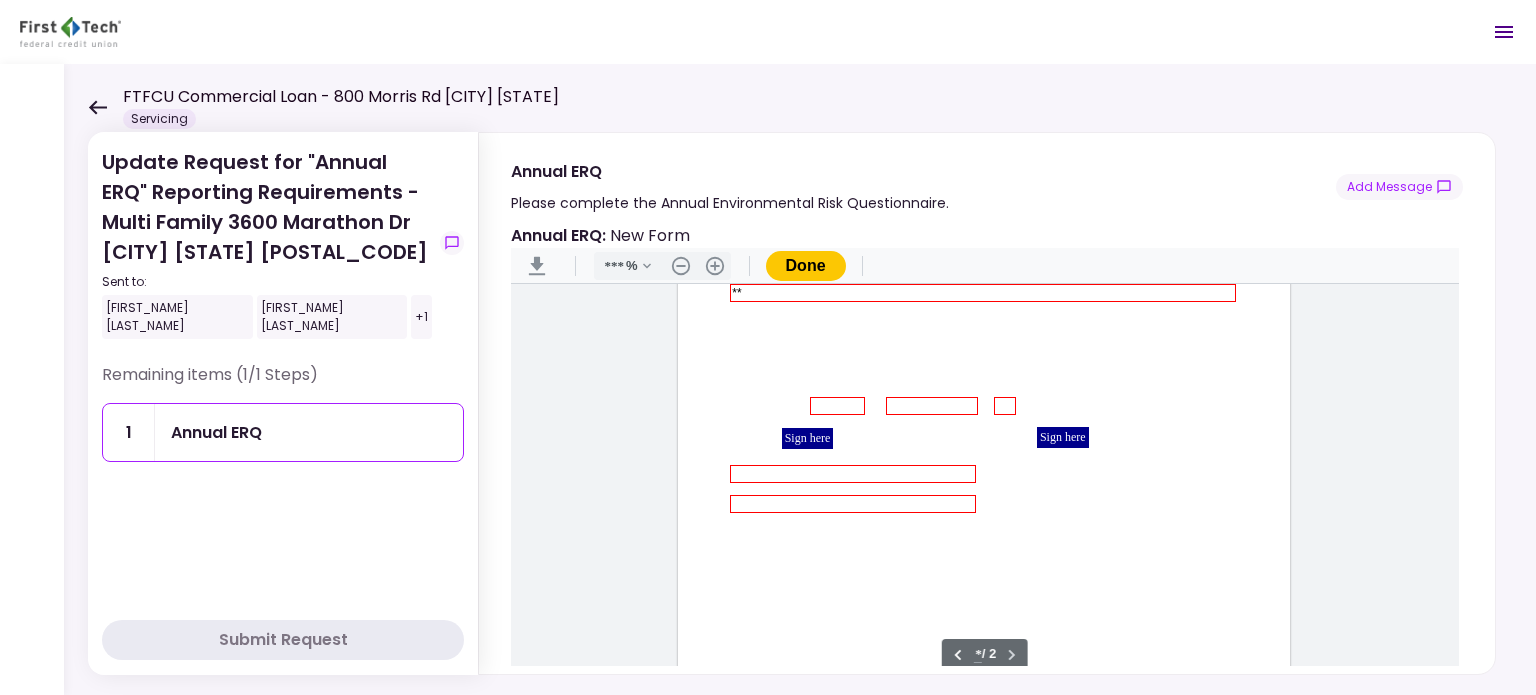 scroll, scrollTop: 1102, scrollLeft: 0, axis: vertical 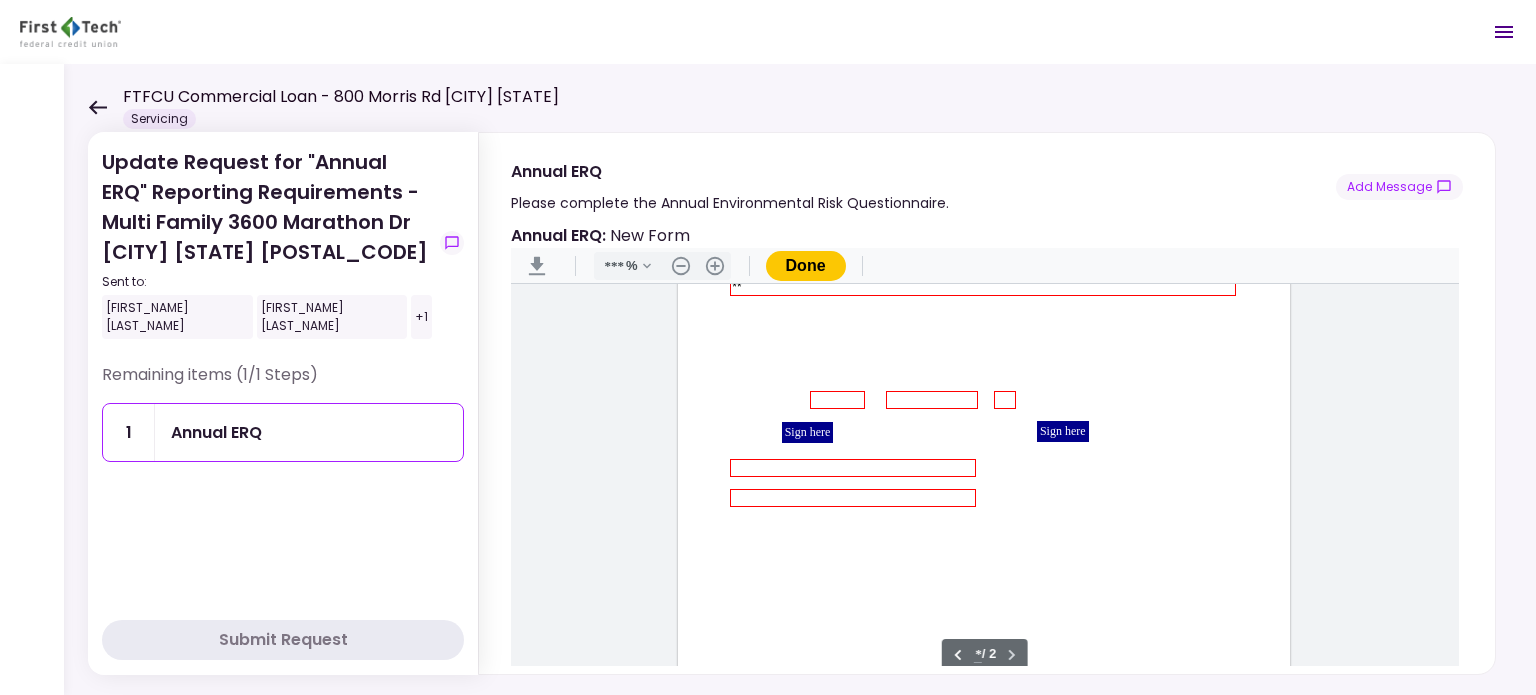 type on "**" 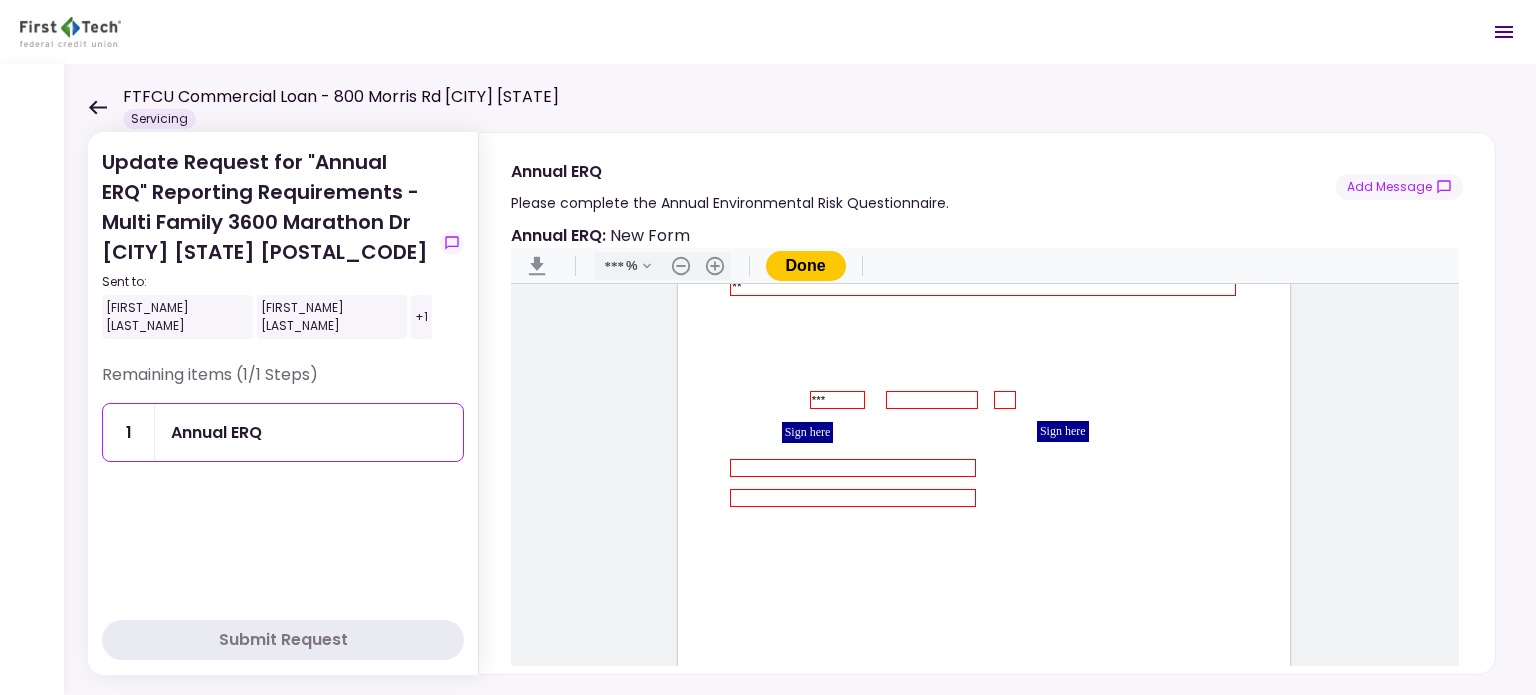 type on "***" 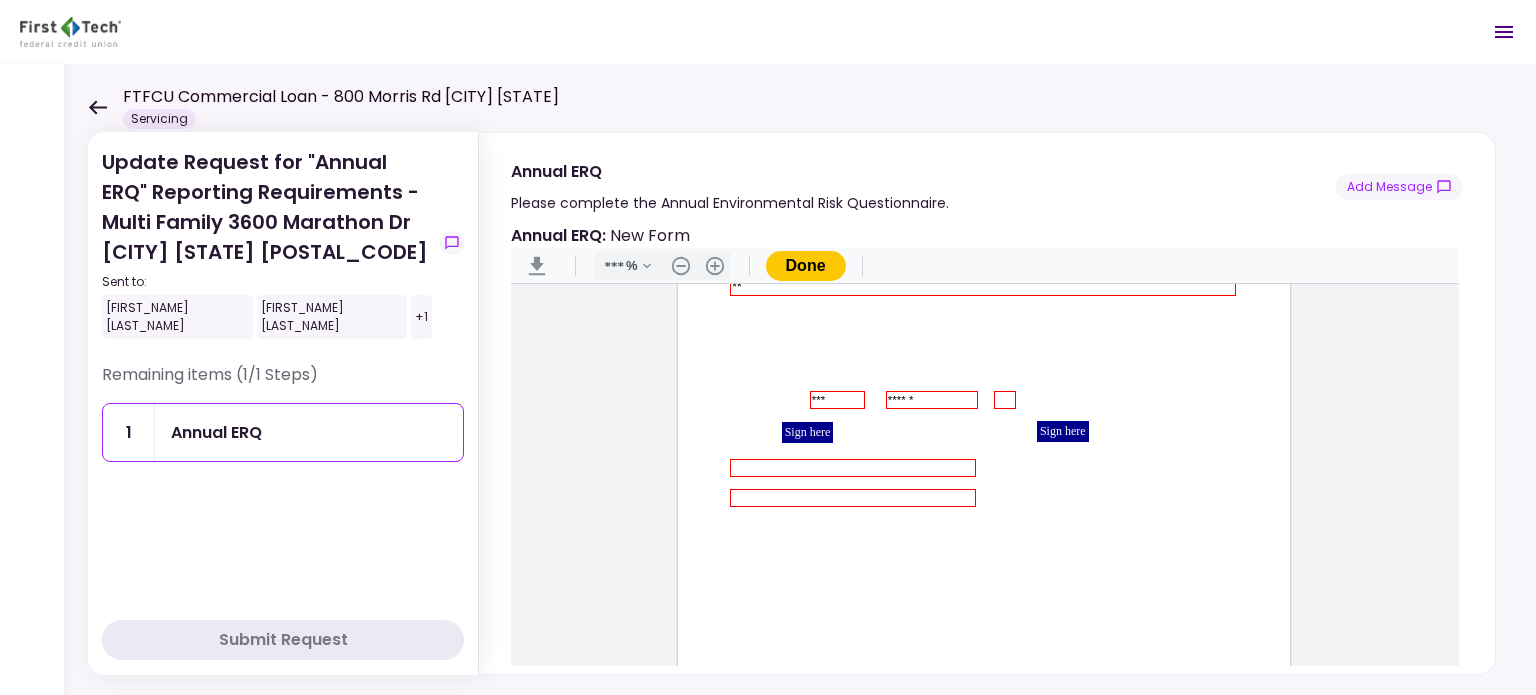 type on "******" 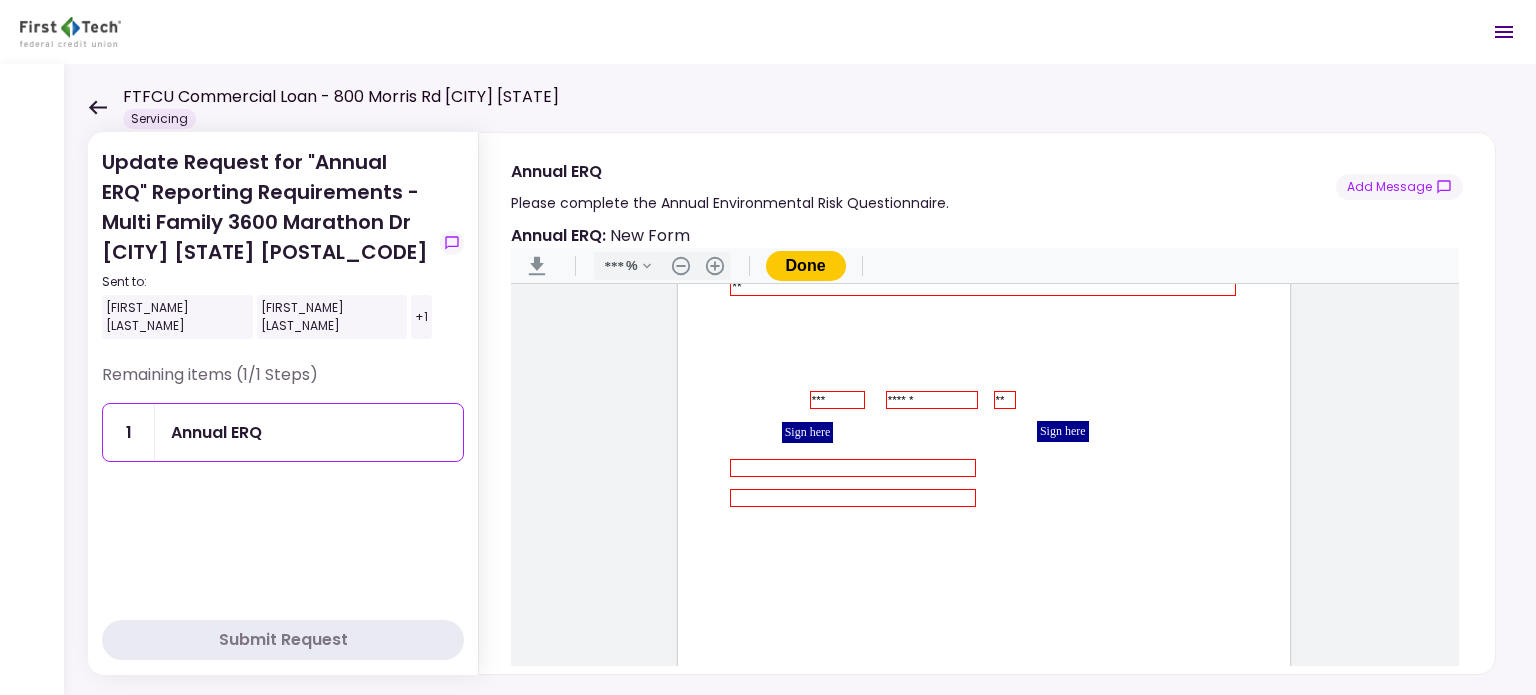 type on "**" 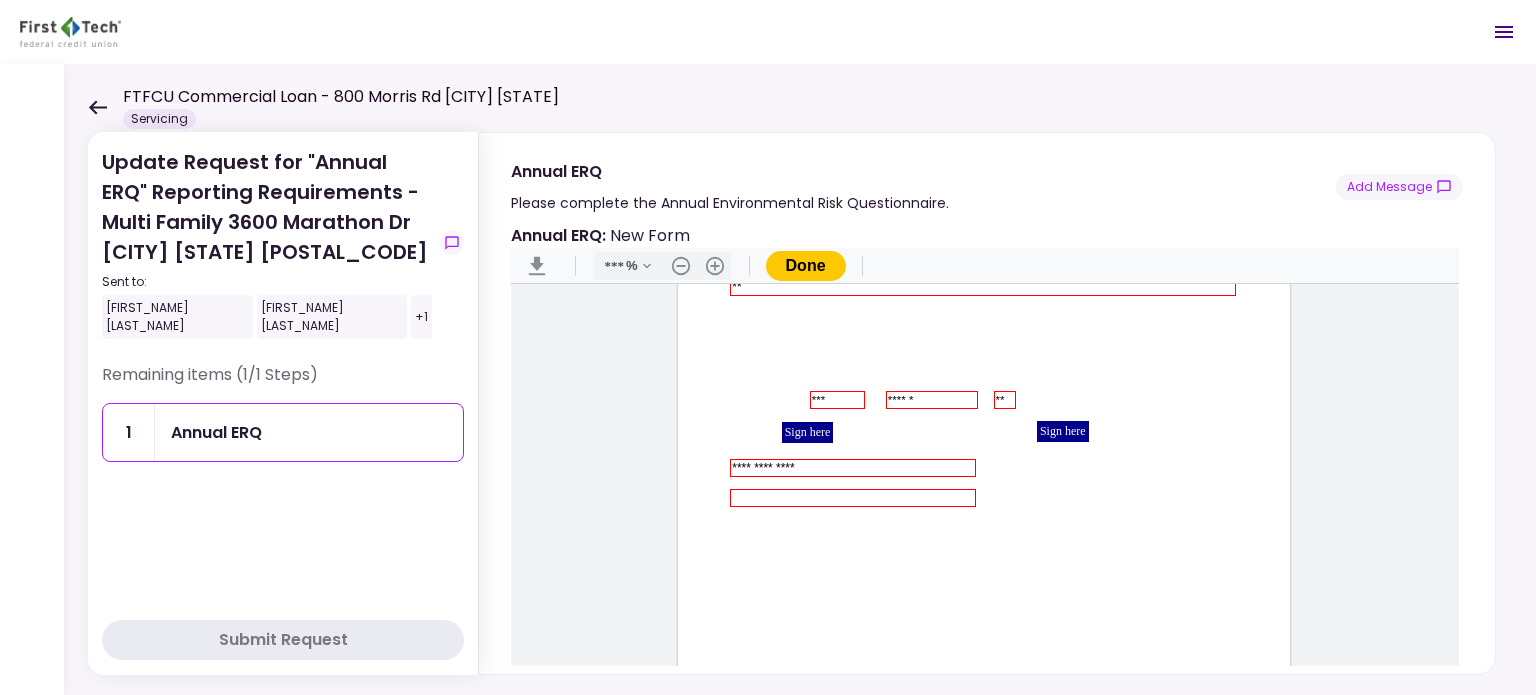 type on "**********" 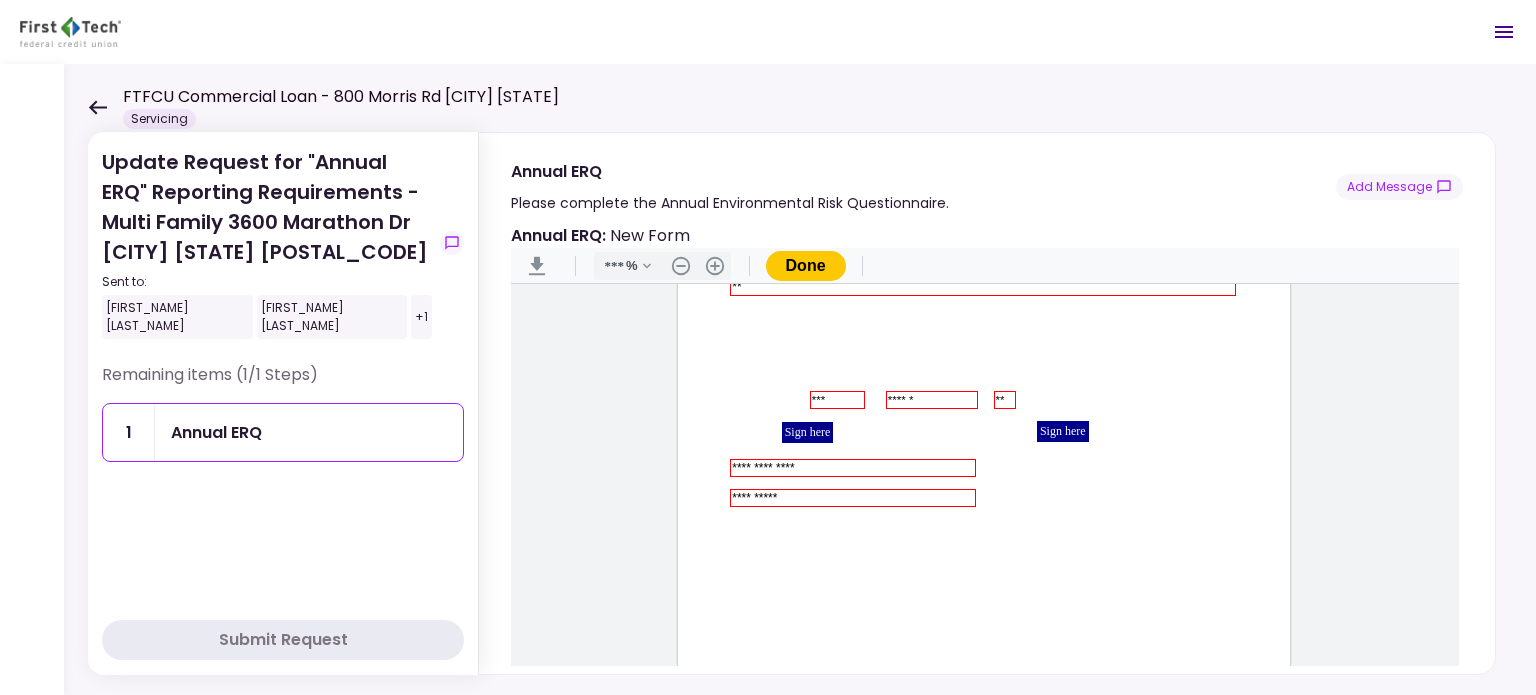 type on "**********" 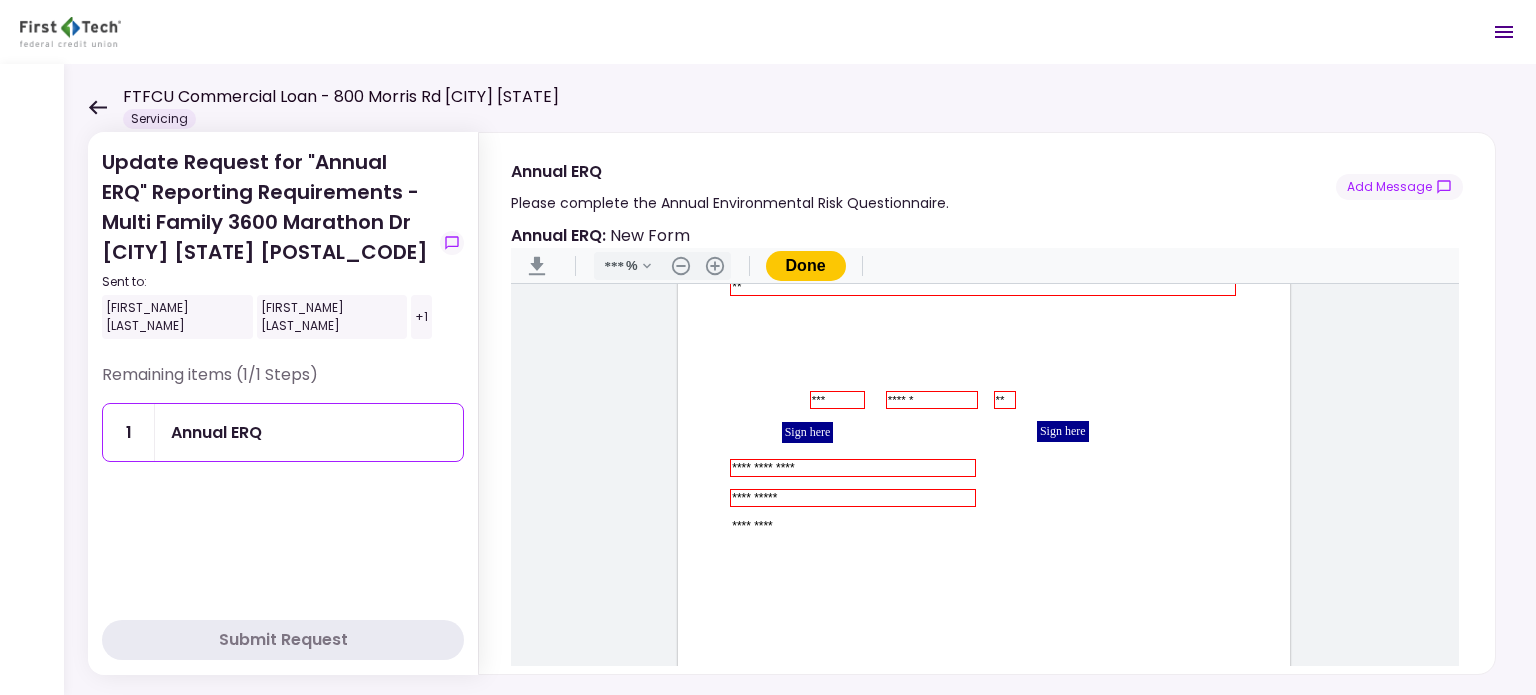 type on "*********" 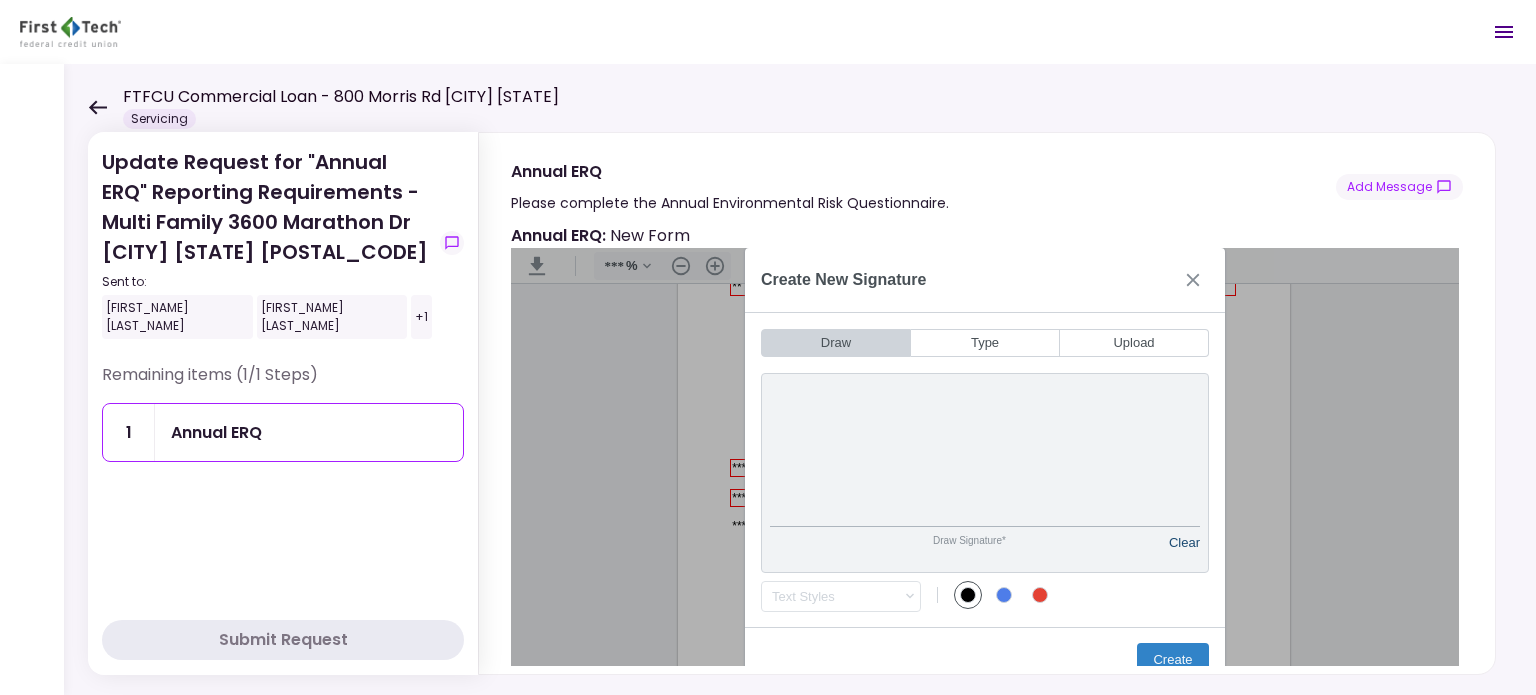 click on "Clear" at bounding box center [1184, 549] 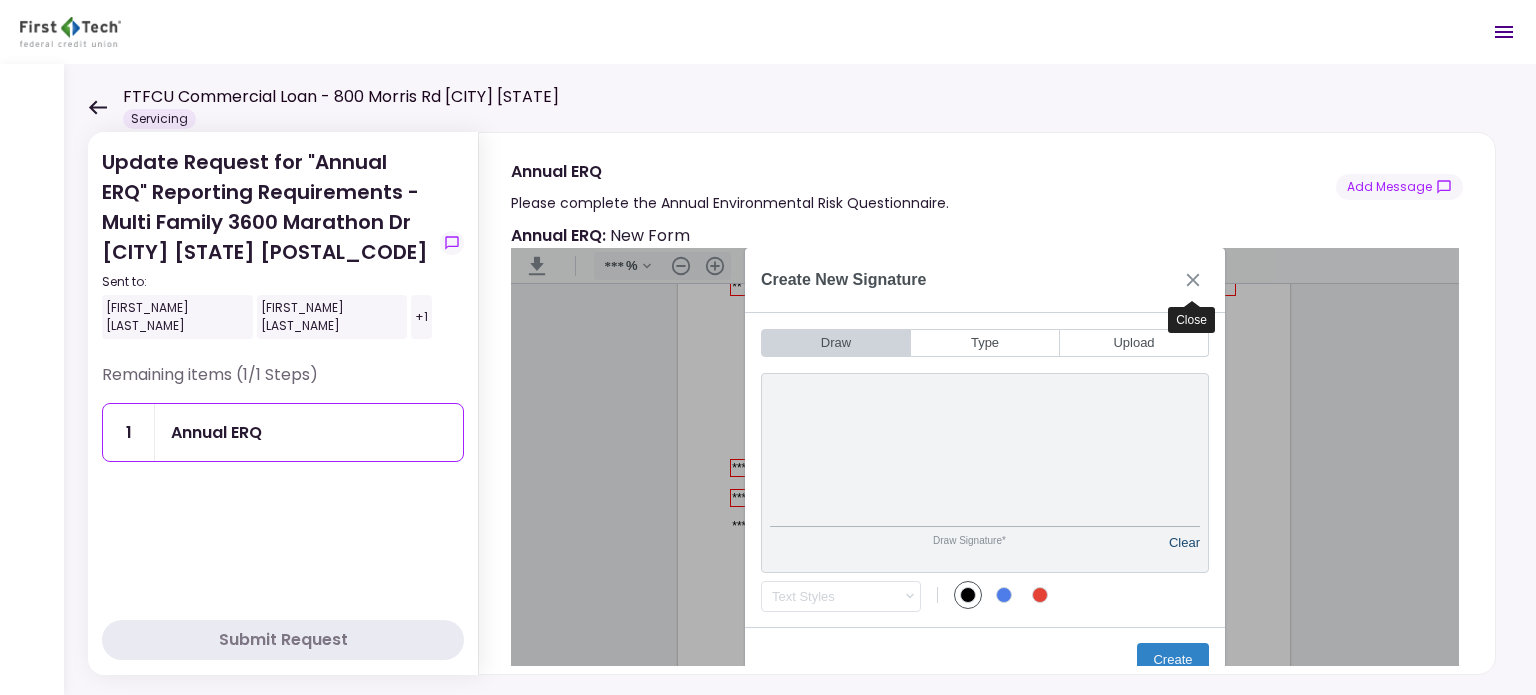 click on "Clear" at bounding box center [1184, 549] 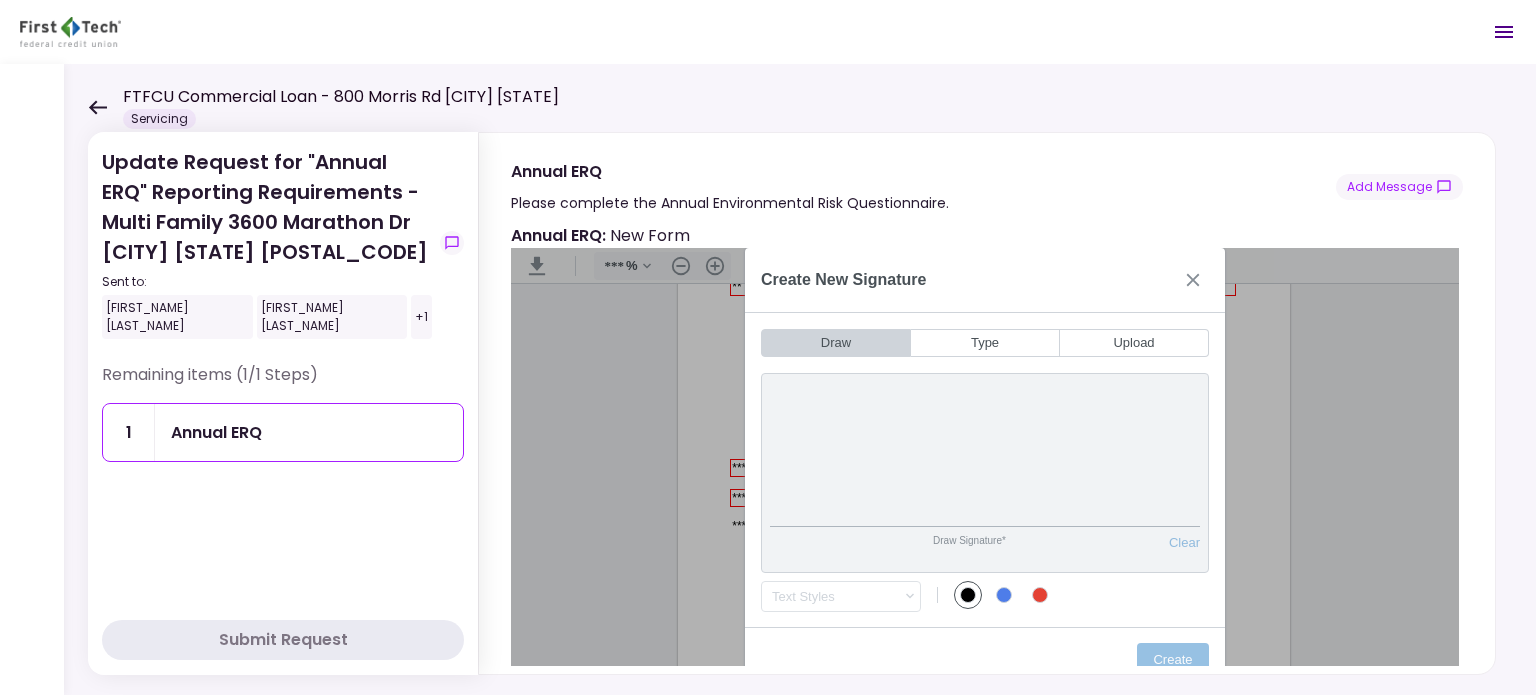 click at bounding box center (1004, 595) 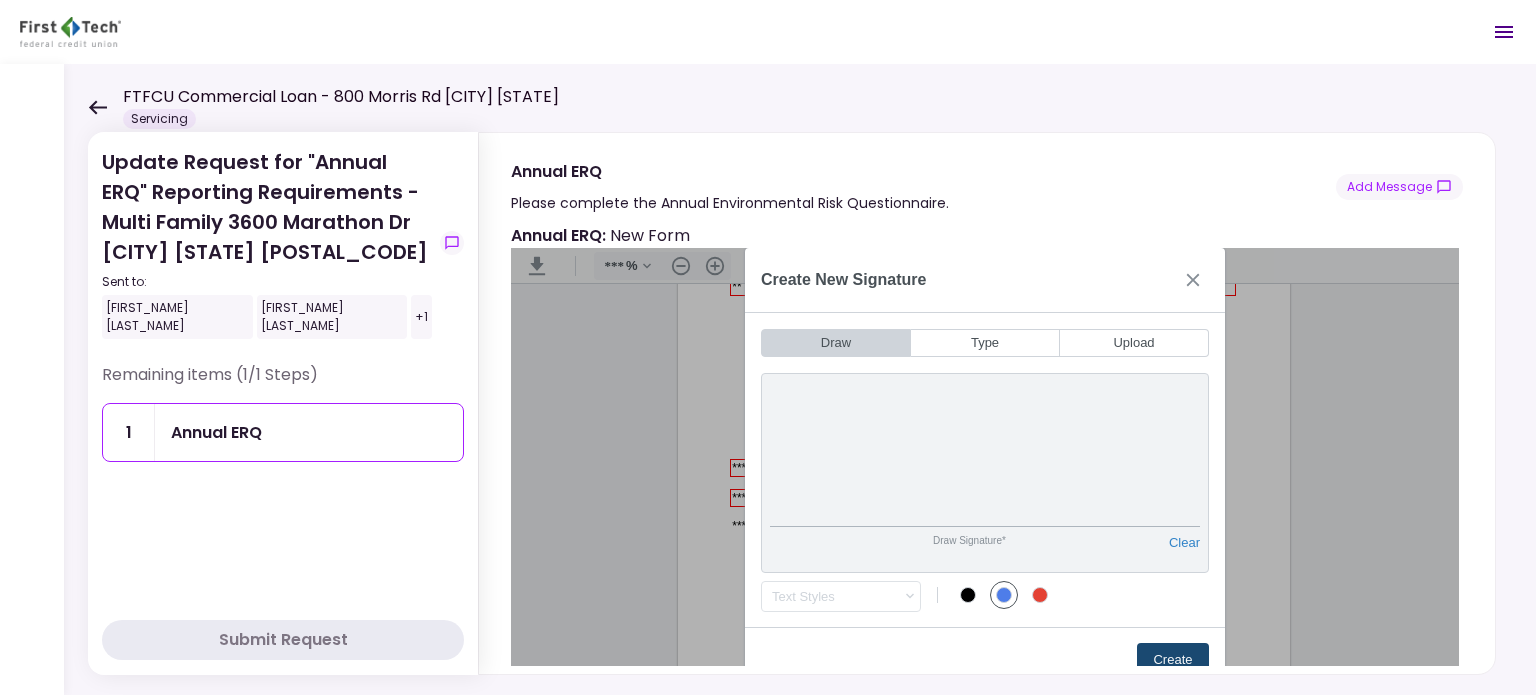 click on "Create" at bounding box center [1173, 659] 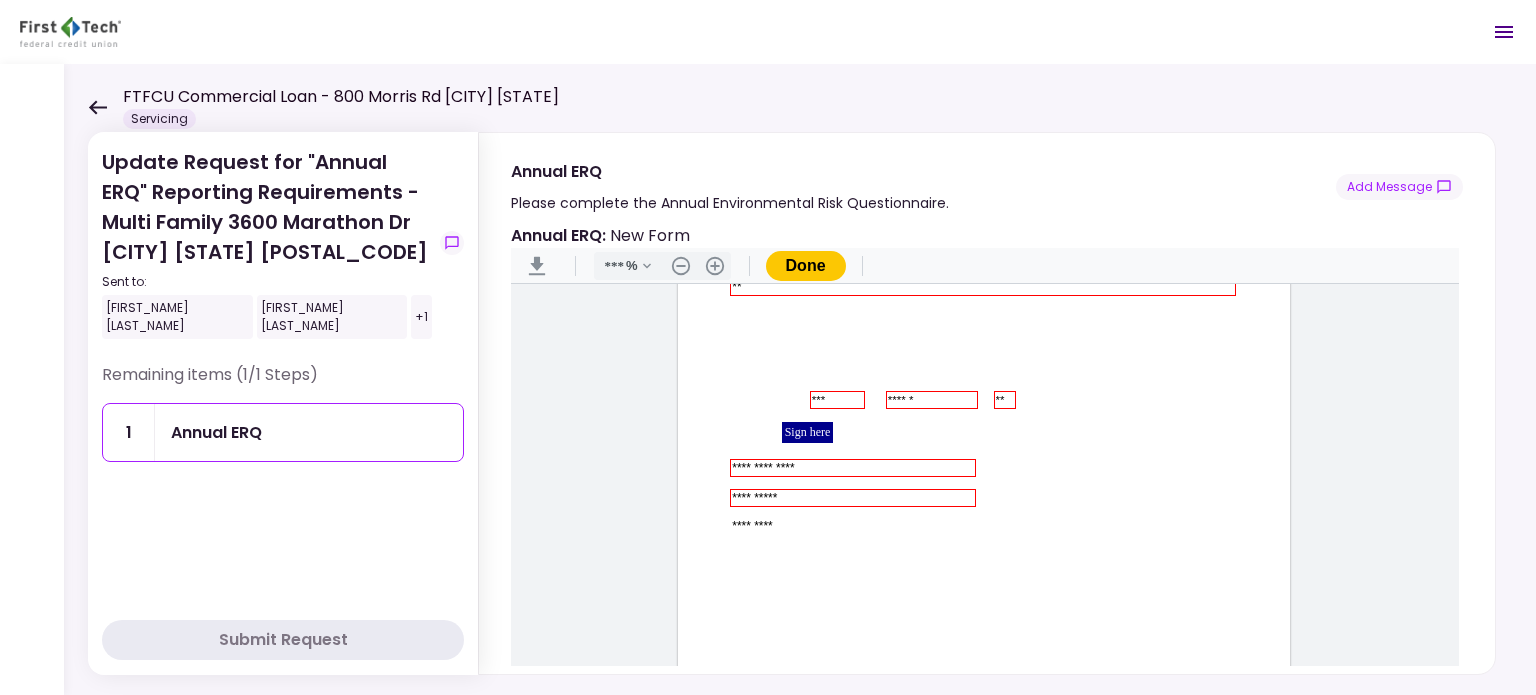 click at bounding box center (1112, 468) 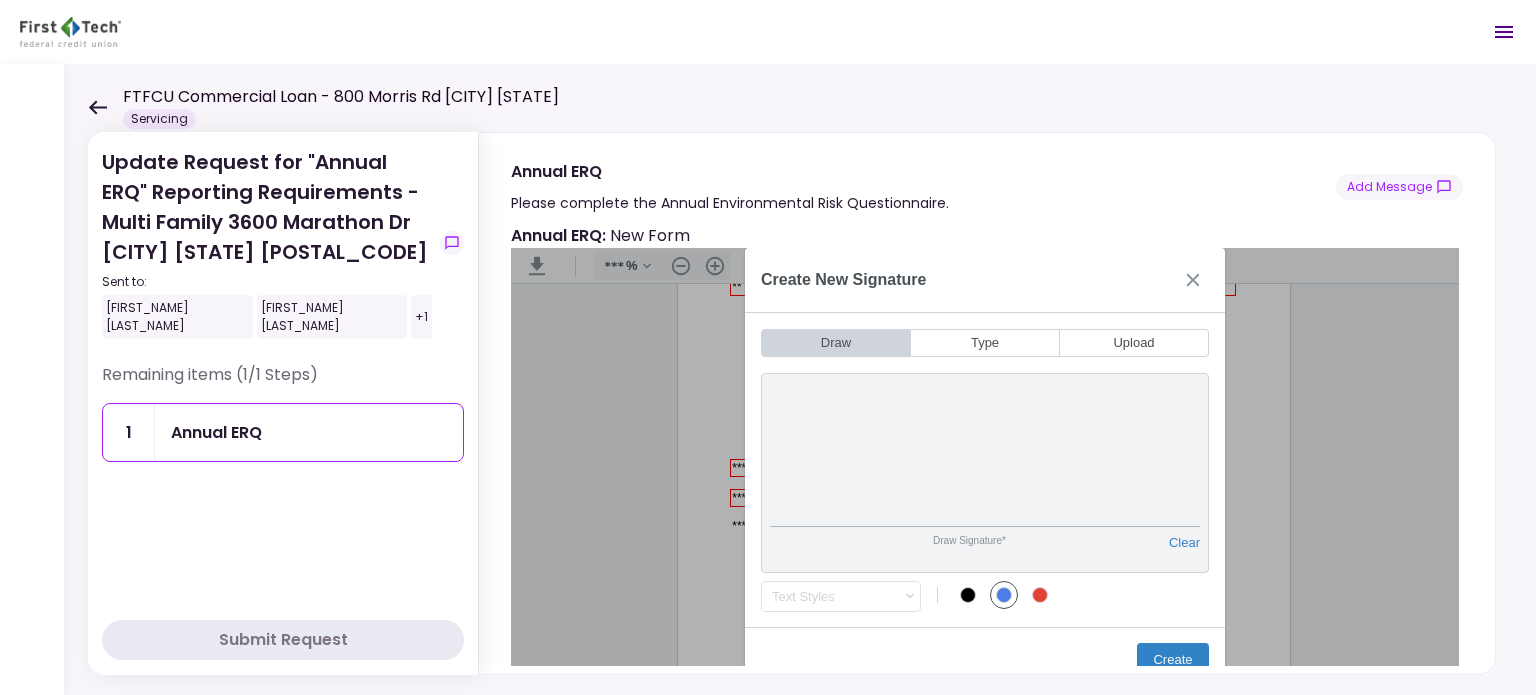 click on "Annual ERQ :   New Form" at bounding box center [987, 444] 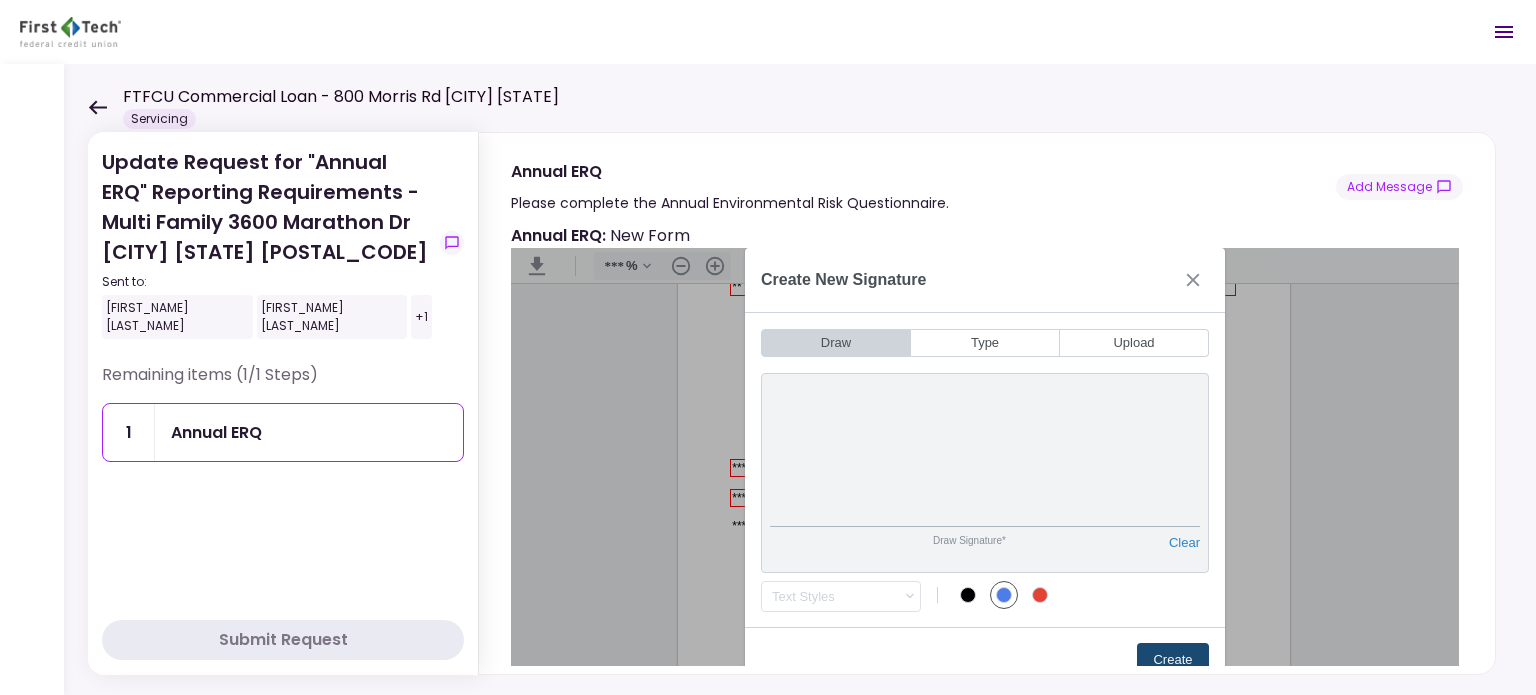 click on "Create" at bounding box center (1173, 659) 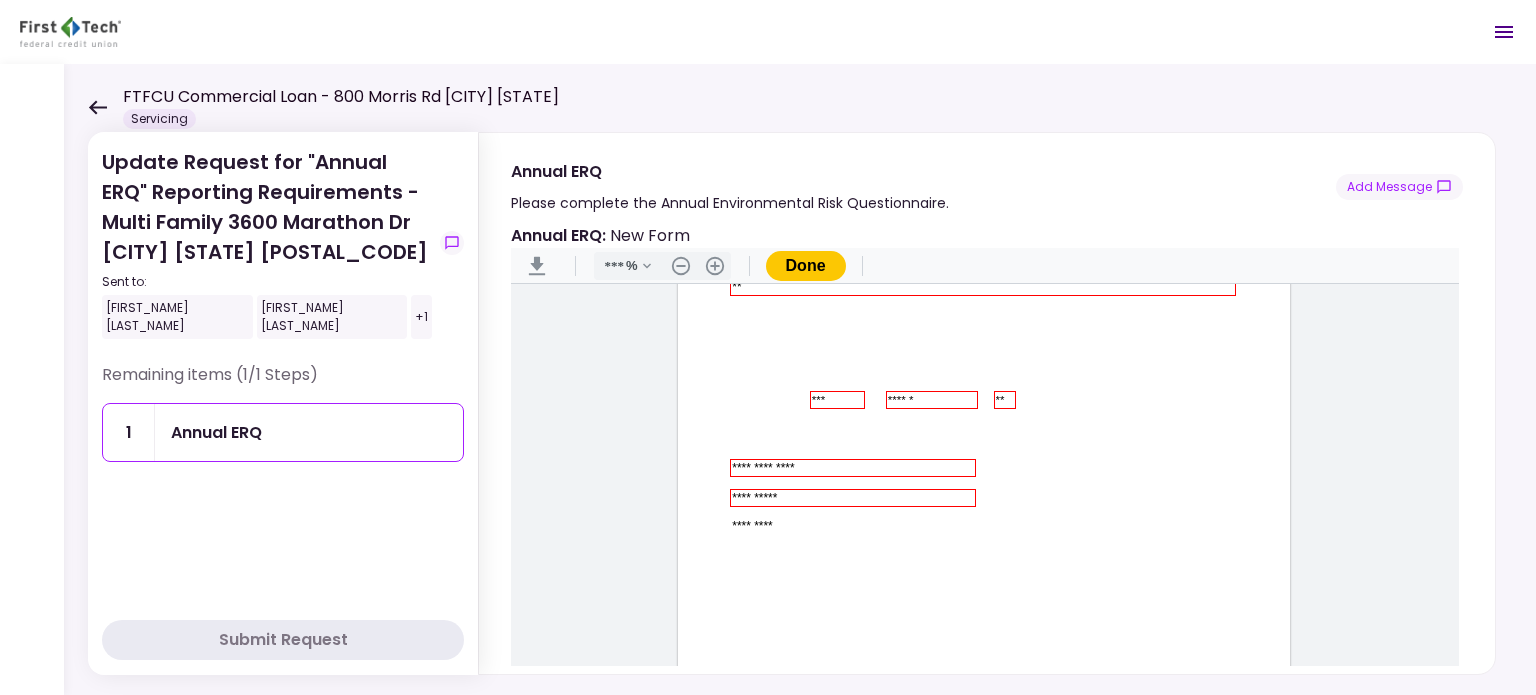 click at bounding box center (1112, 468) 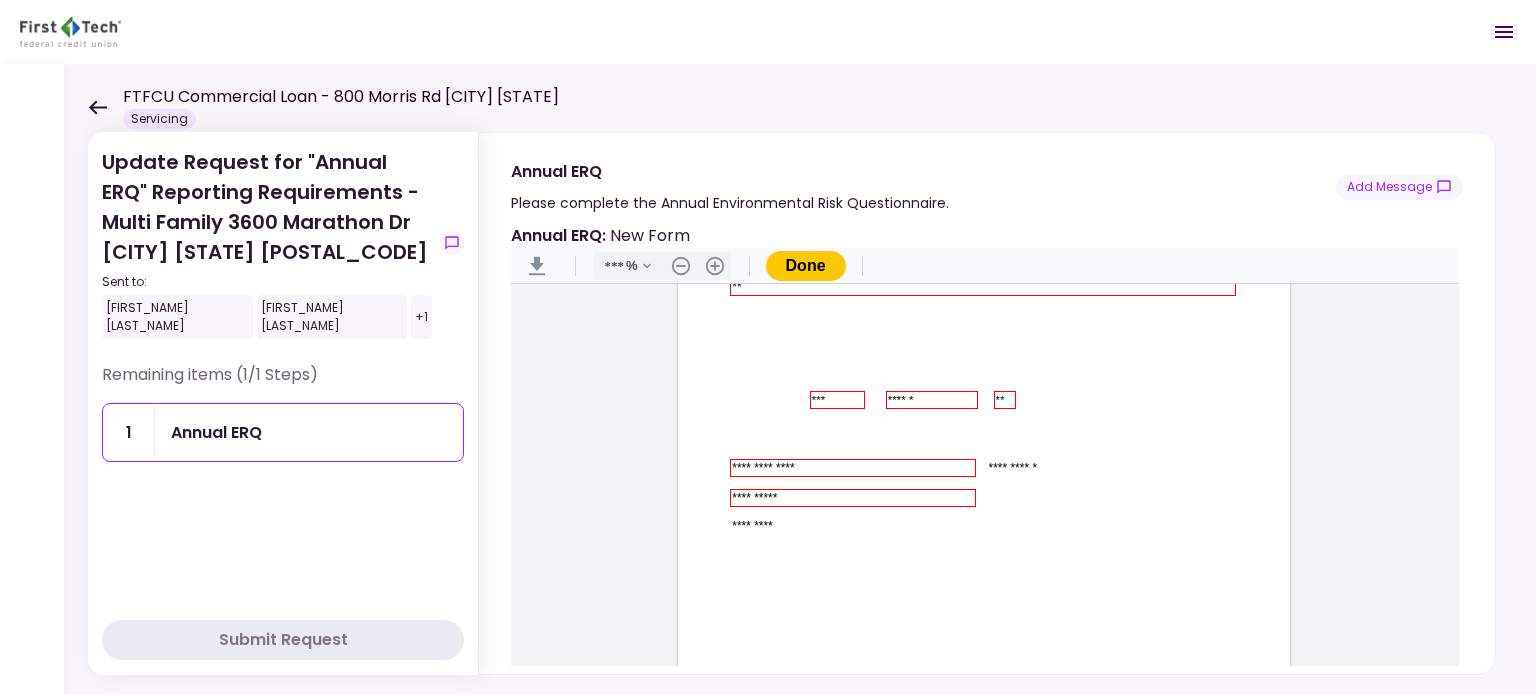 type on "**********" 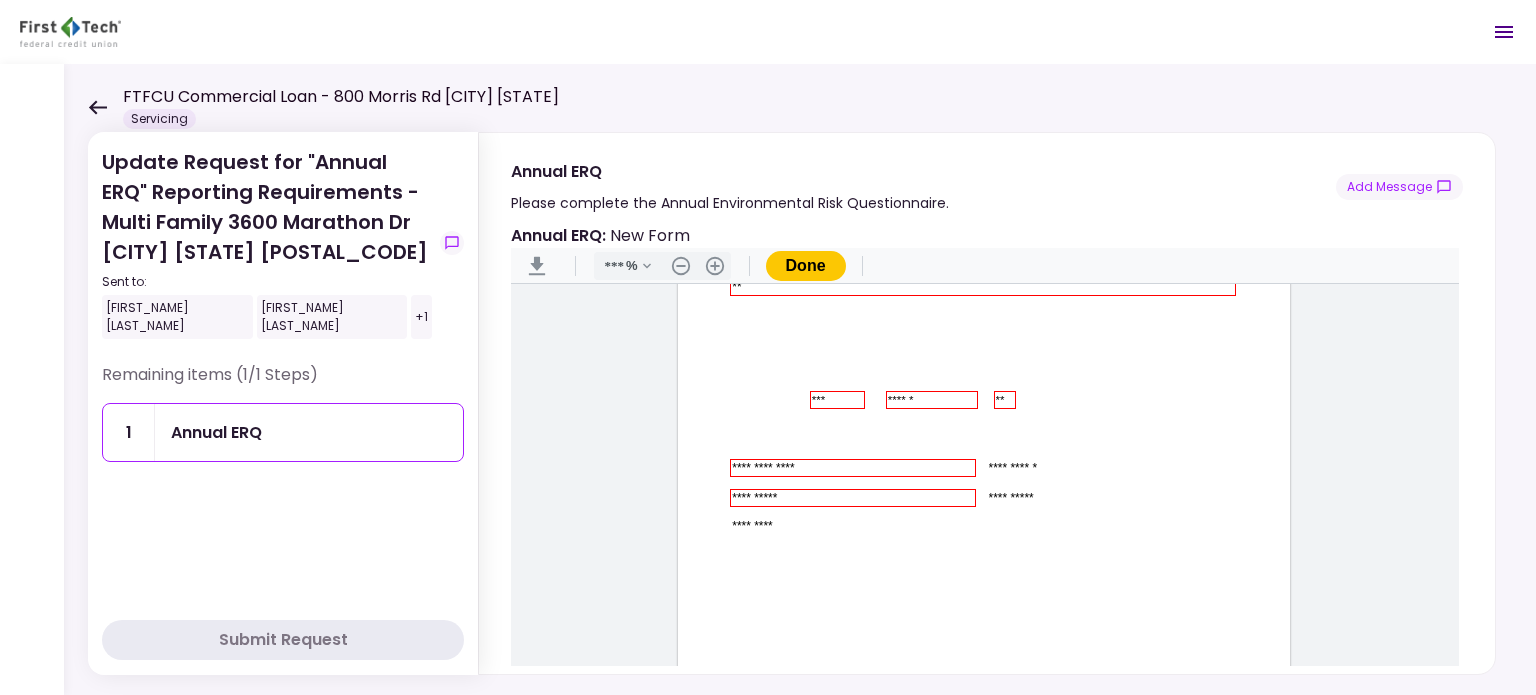 type on "**********" 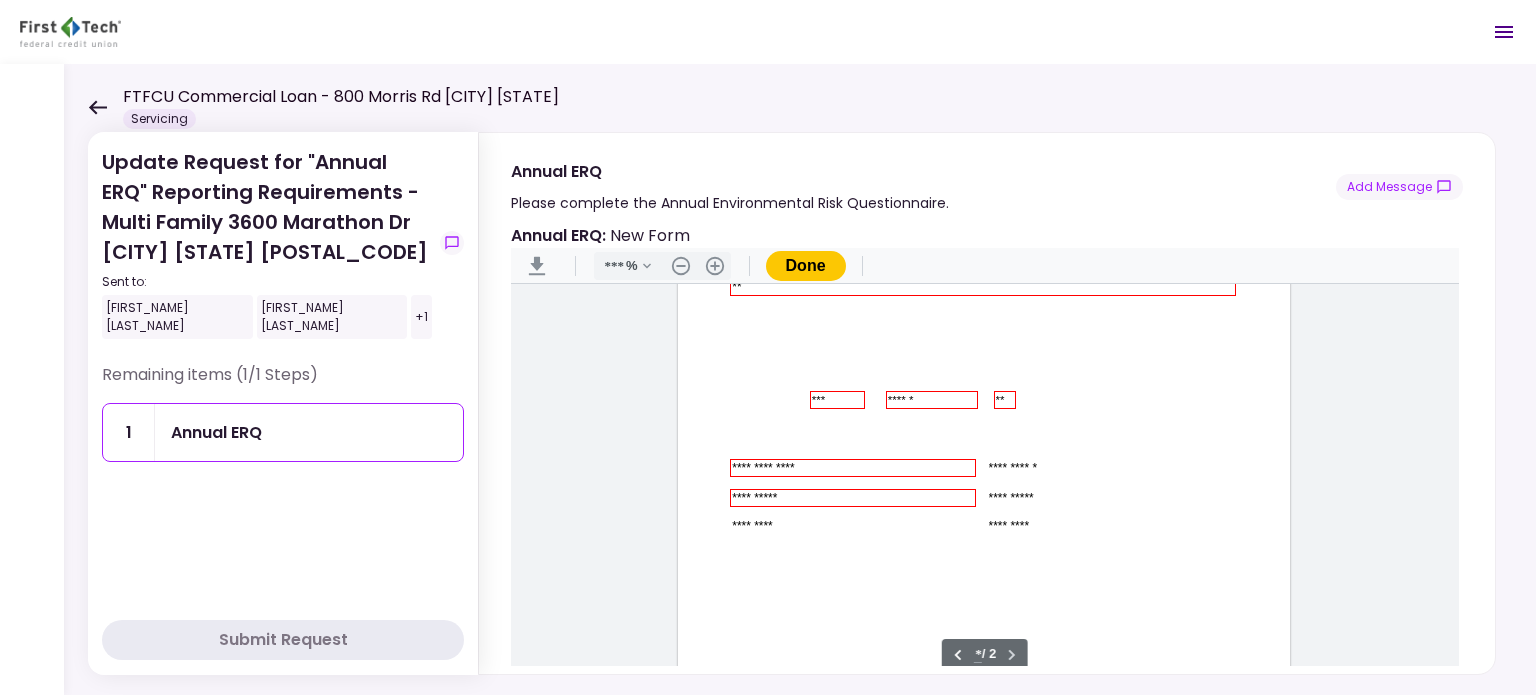 scroll, scrollTop: 1191, scrollLeft: 0, axis: vertical 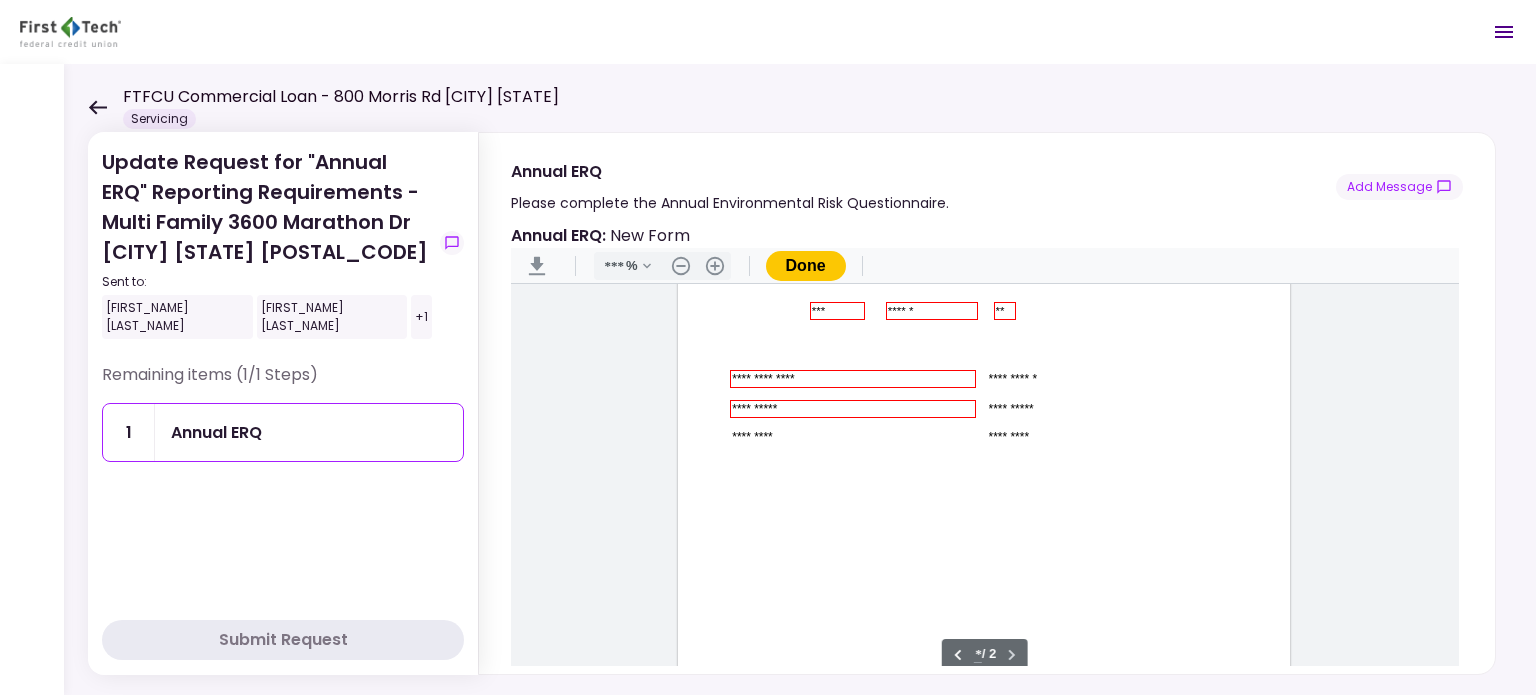 type on "*********" 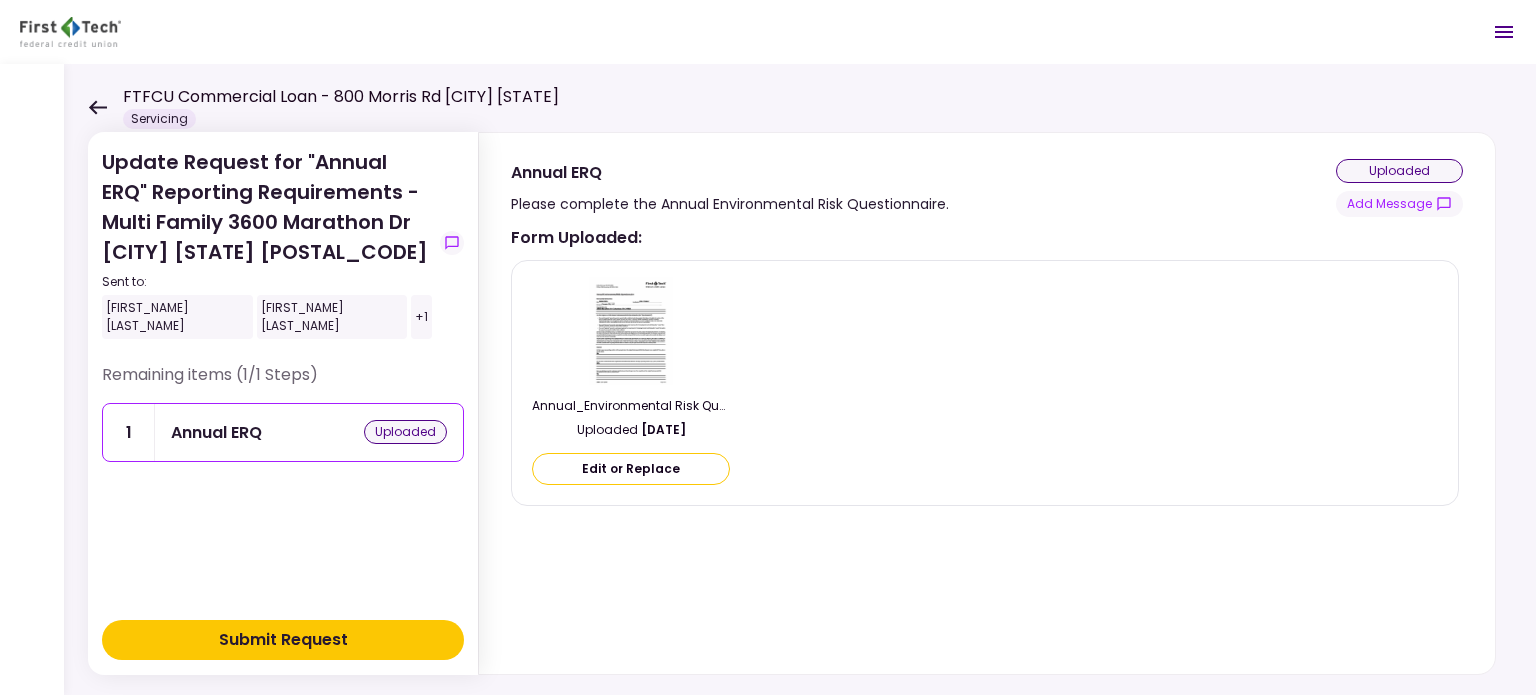 click on "Edit or Replace" at bounding box center (631, 469) 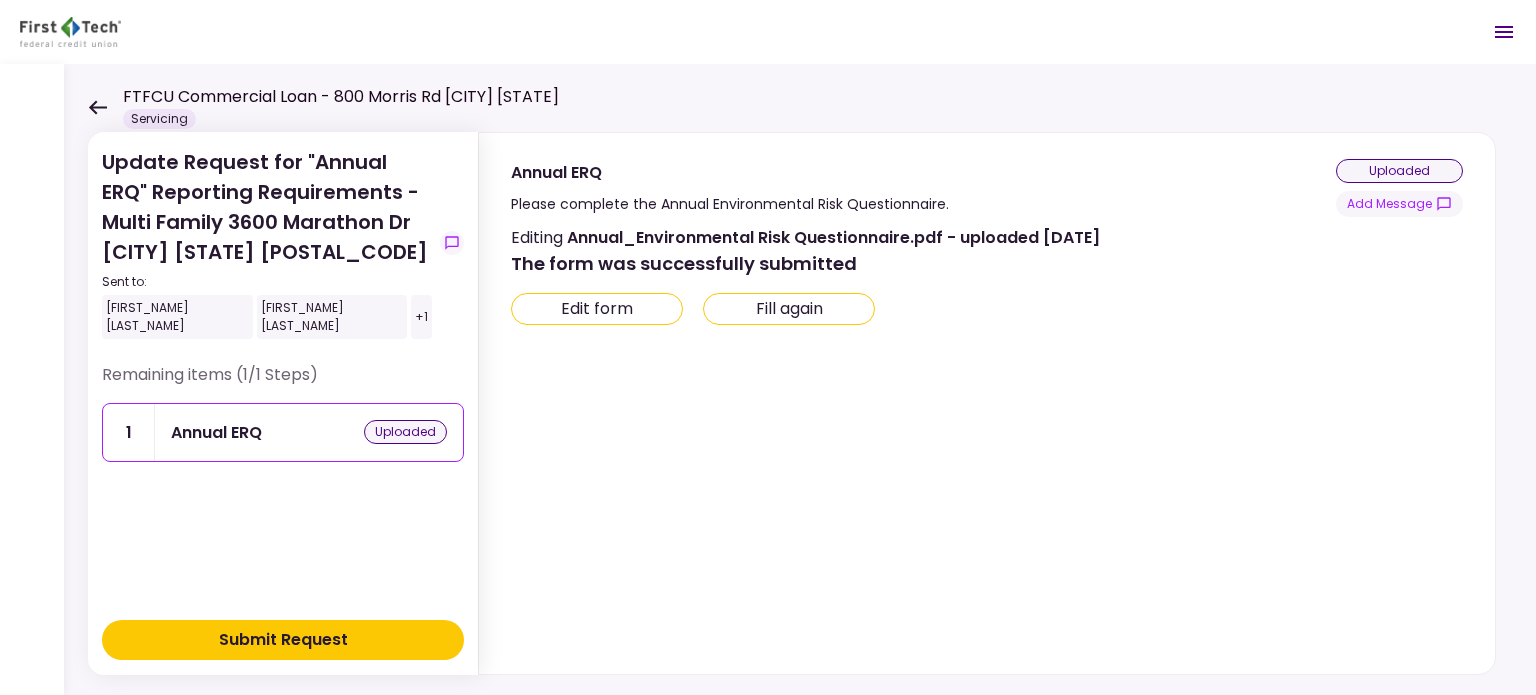 click on "Editing   Annual_Environmental Risk Questionnaire.pdf - uploaded [DATE] The form was successfully submitted Edit form Fill again" at bounding box center (985, 445) 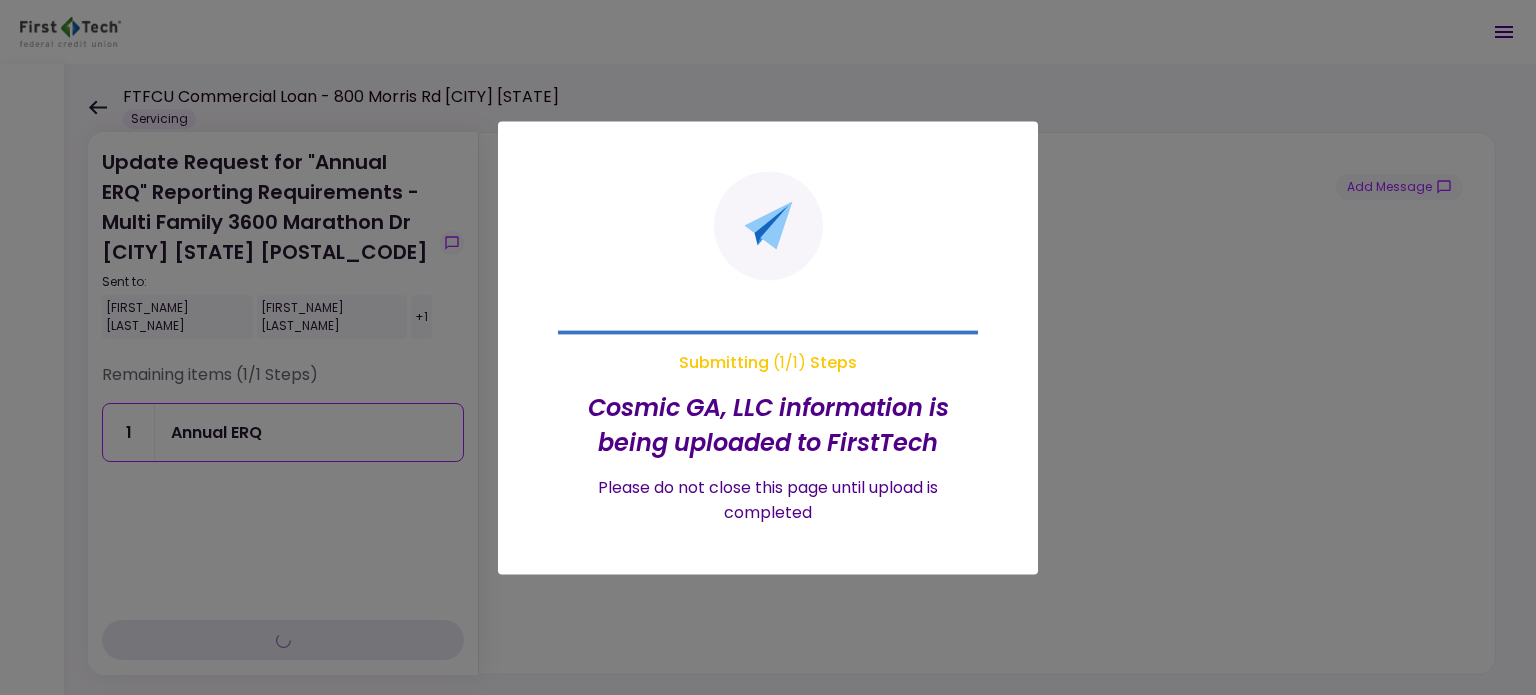 type on "***" 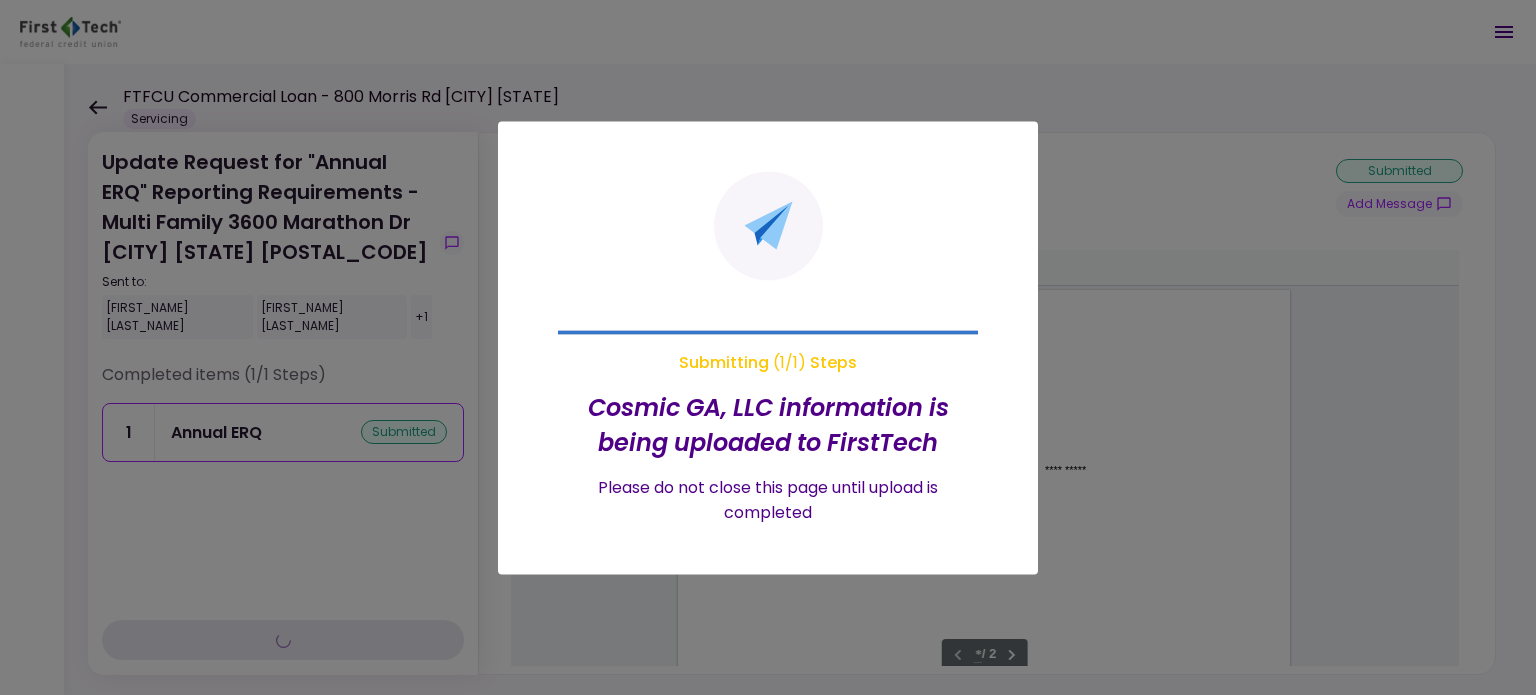 scroll, scrollTop: 2, scrollLeft: 0, axis: vertical 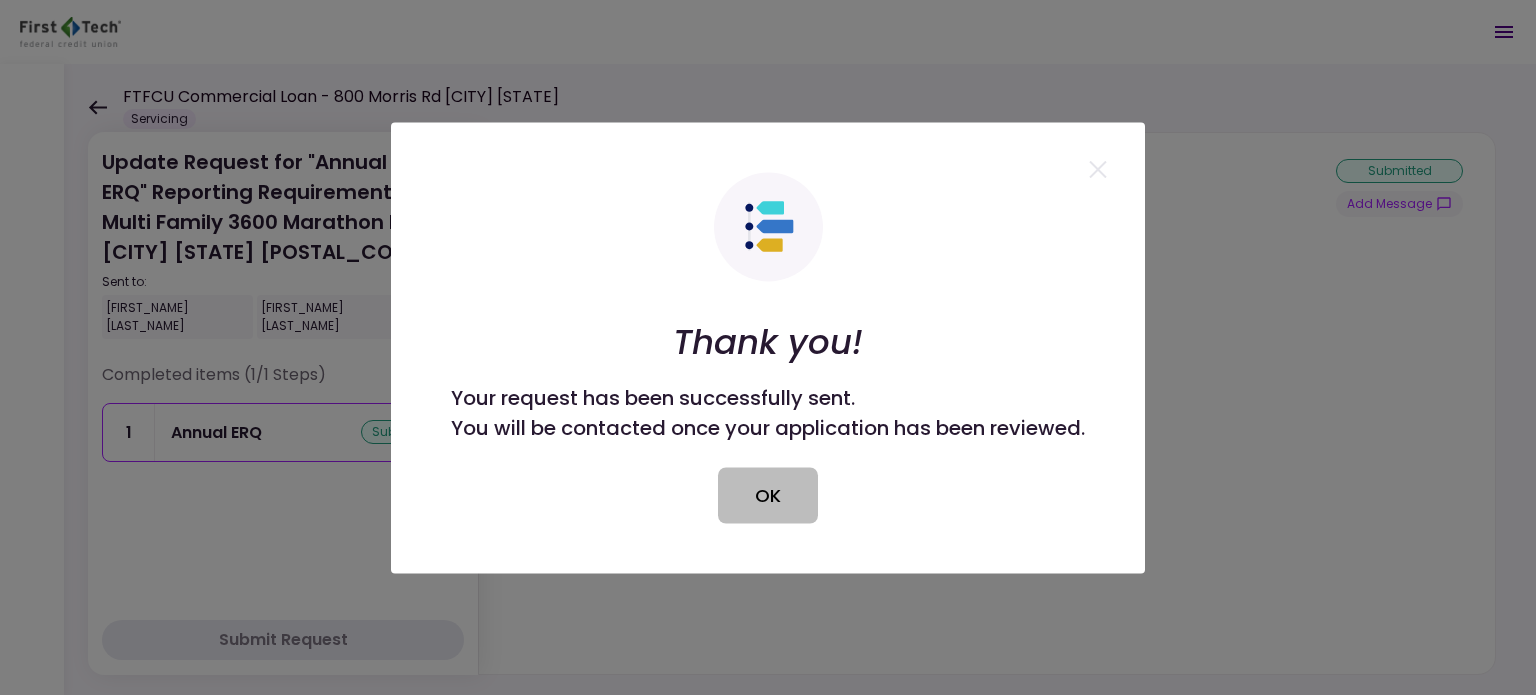 click on "OK" at bounding box center (768, 495) 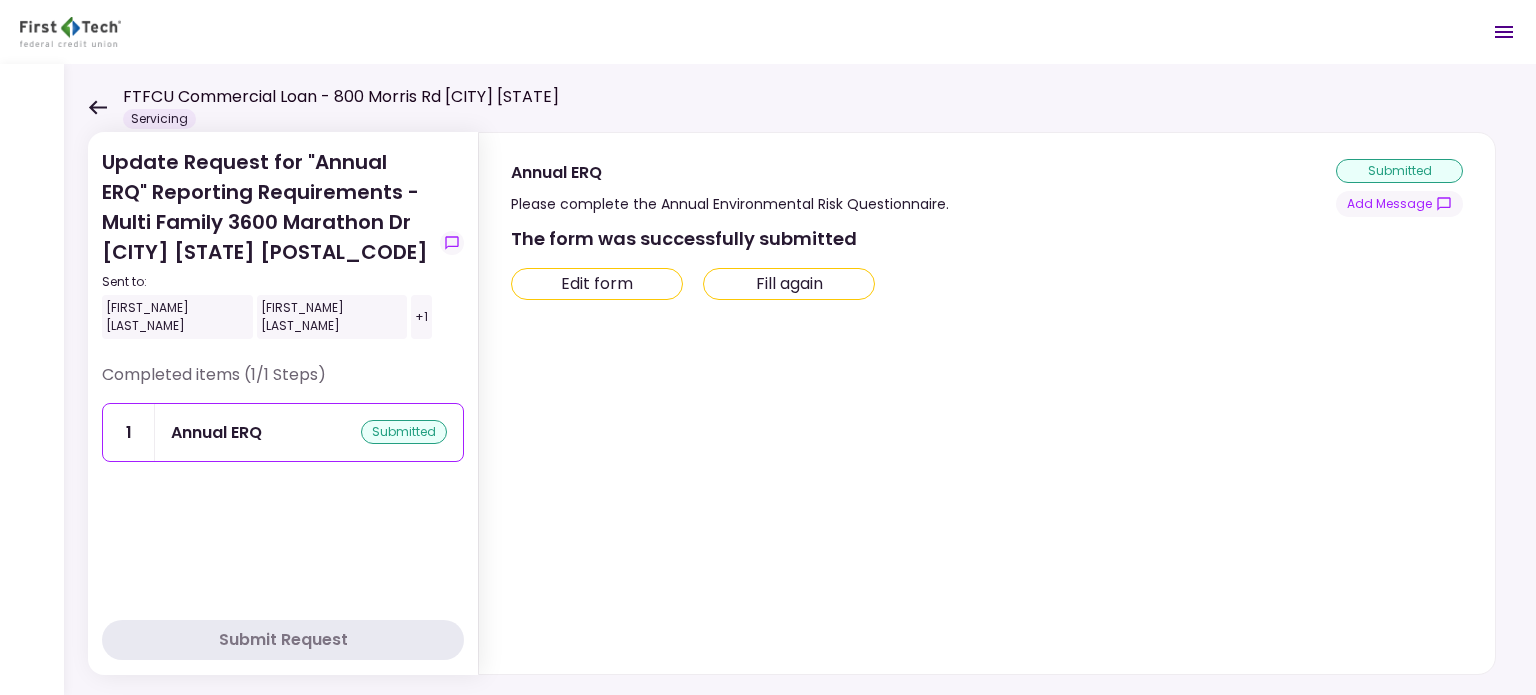 click 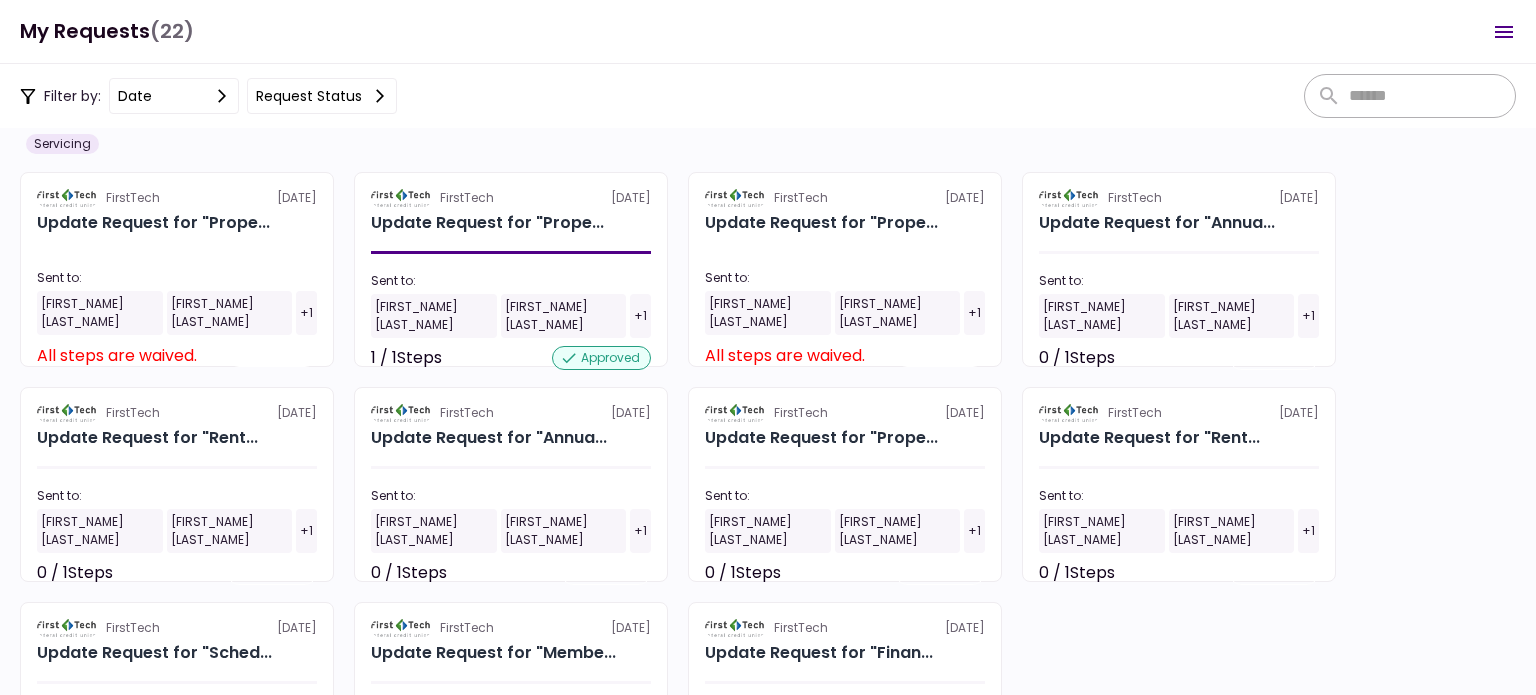 scroll, scrollTop: 100, scrollLeft: 0, axis: vertical 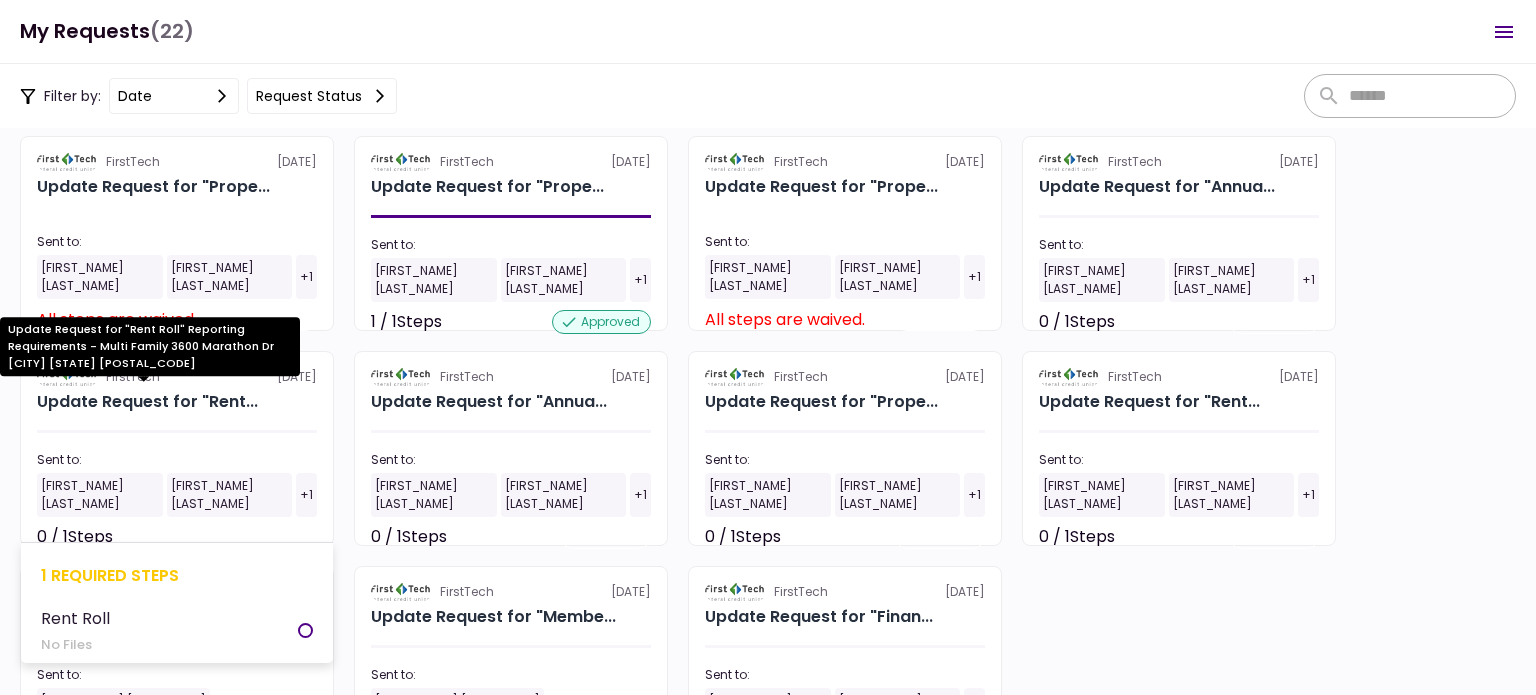 click on "Update Request for "Rent..." at bounding box center [147, 402] 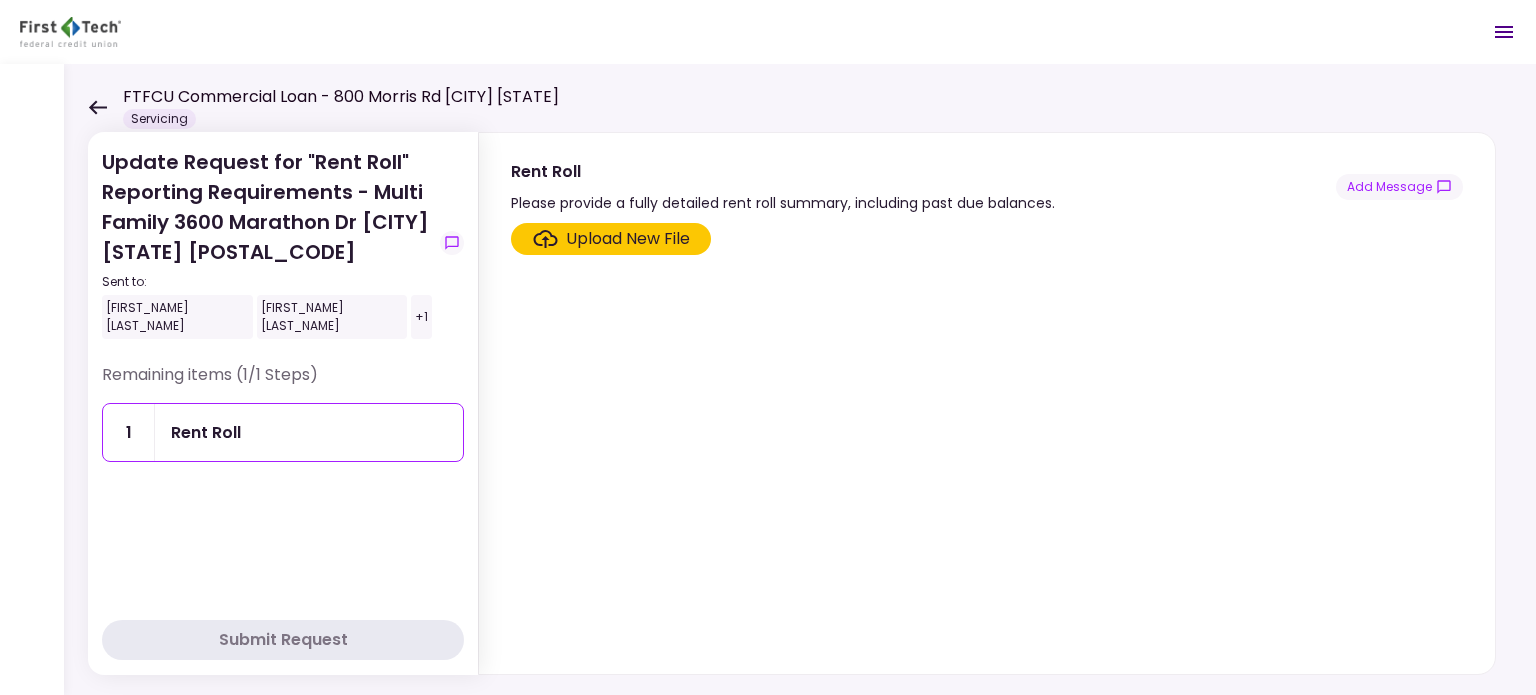click on "Upload New File" at bounding box center (628, 239) 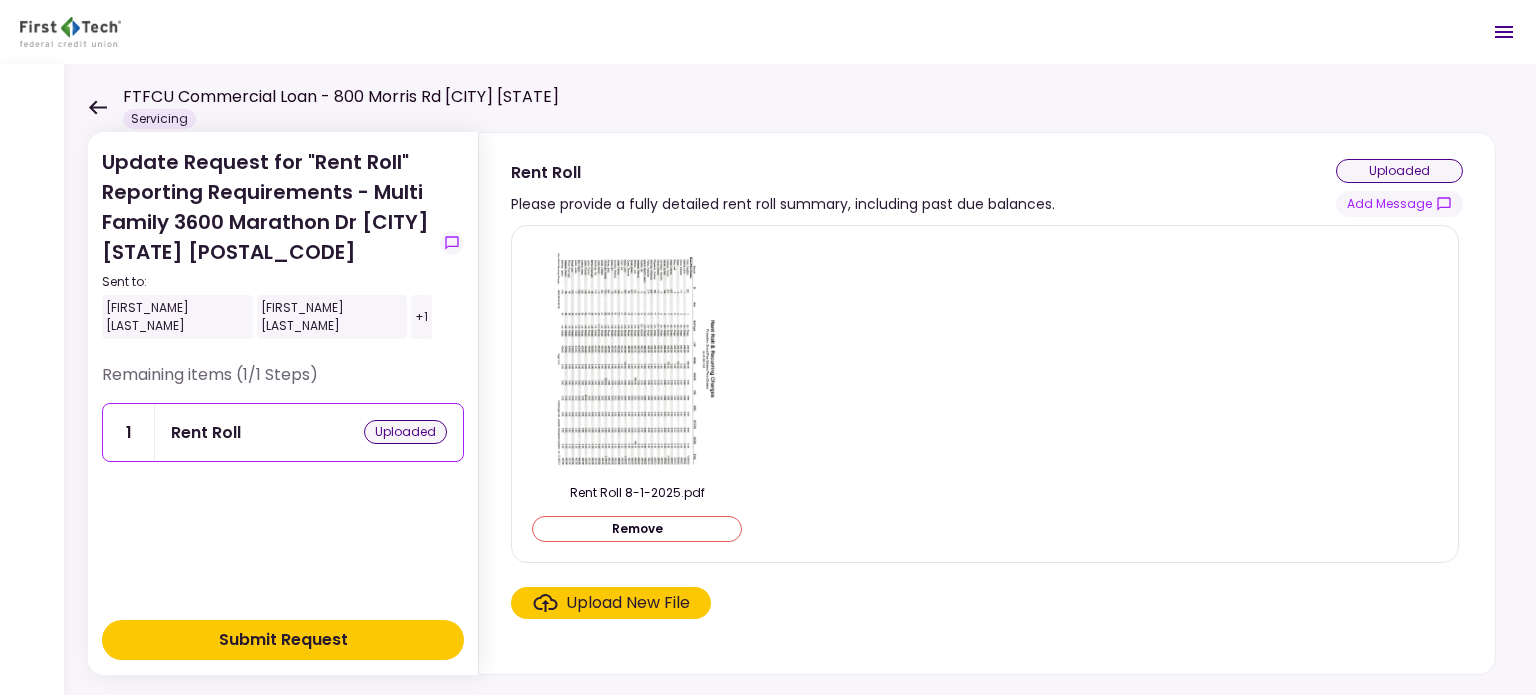 click on "Submit Request" at bounding box center (283, 640) 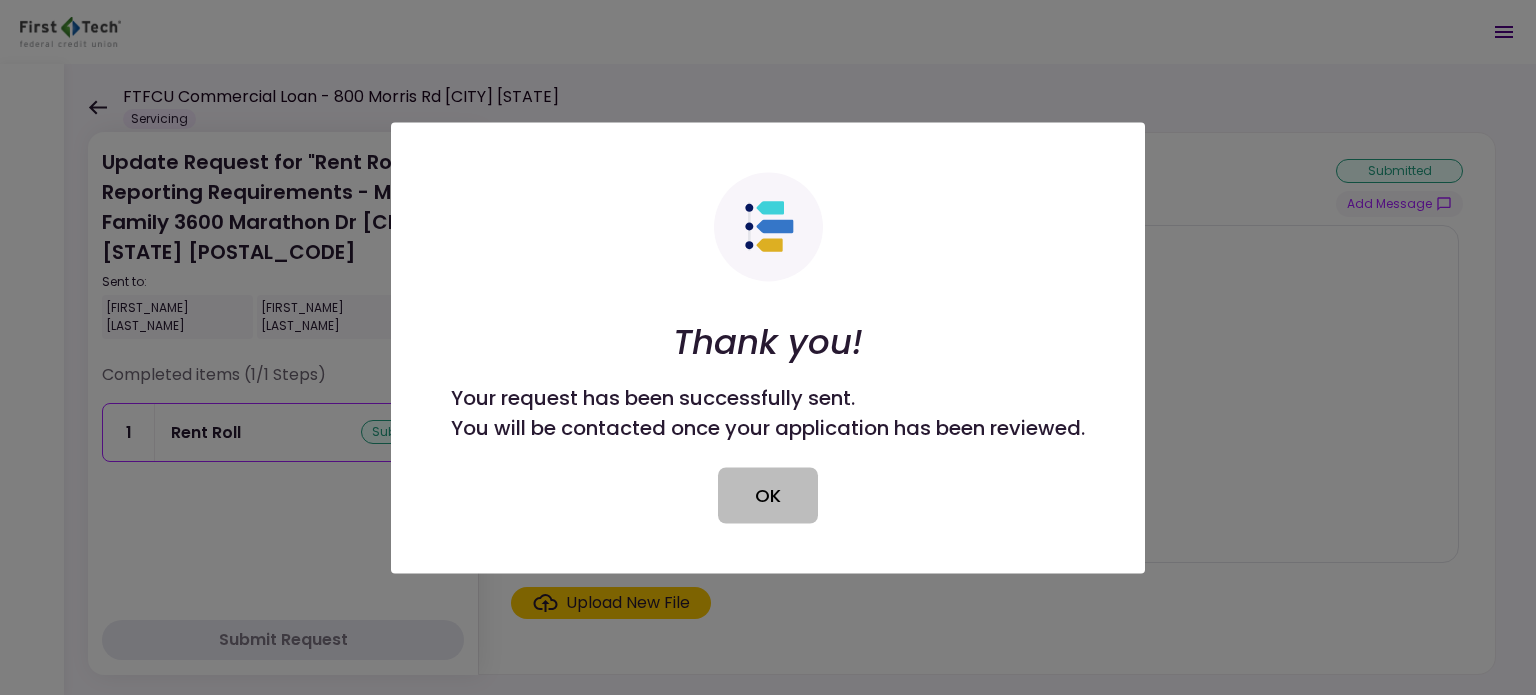 click on "OK" at bounding box center [768, 495] 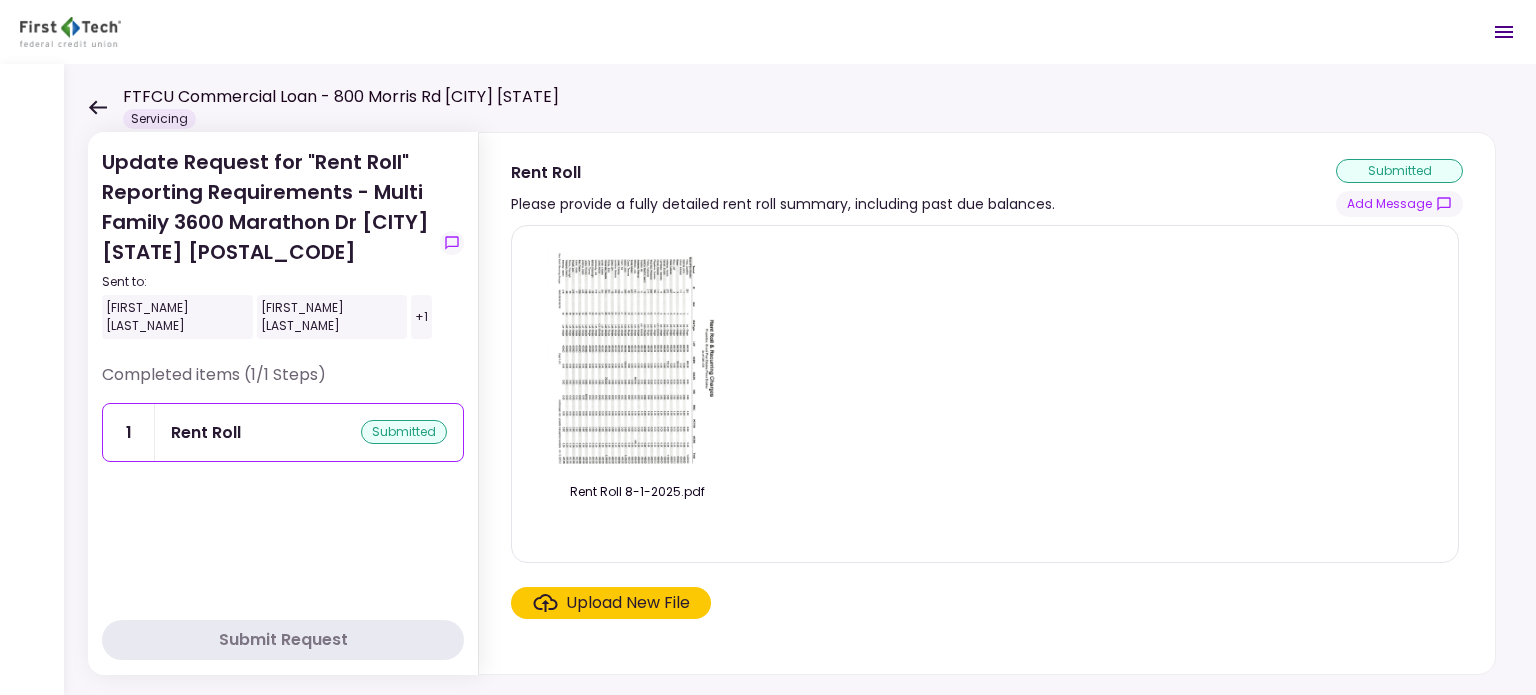 click 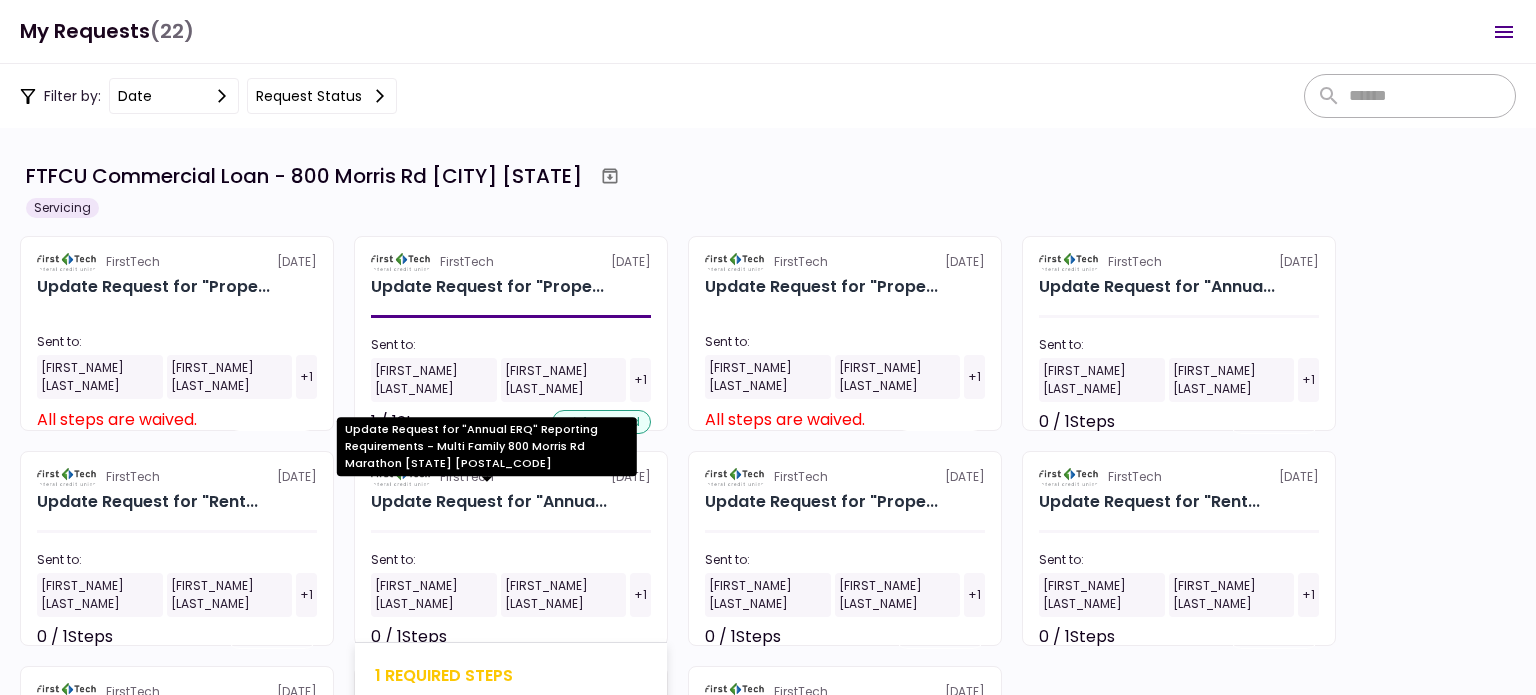 click on "Update Request for "Annua..." at bounding box center [489, 502] 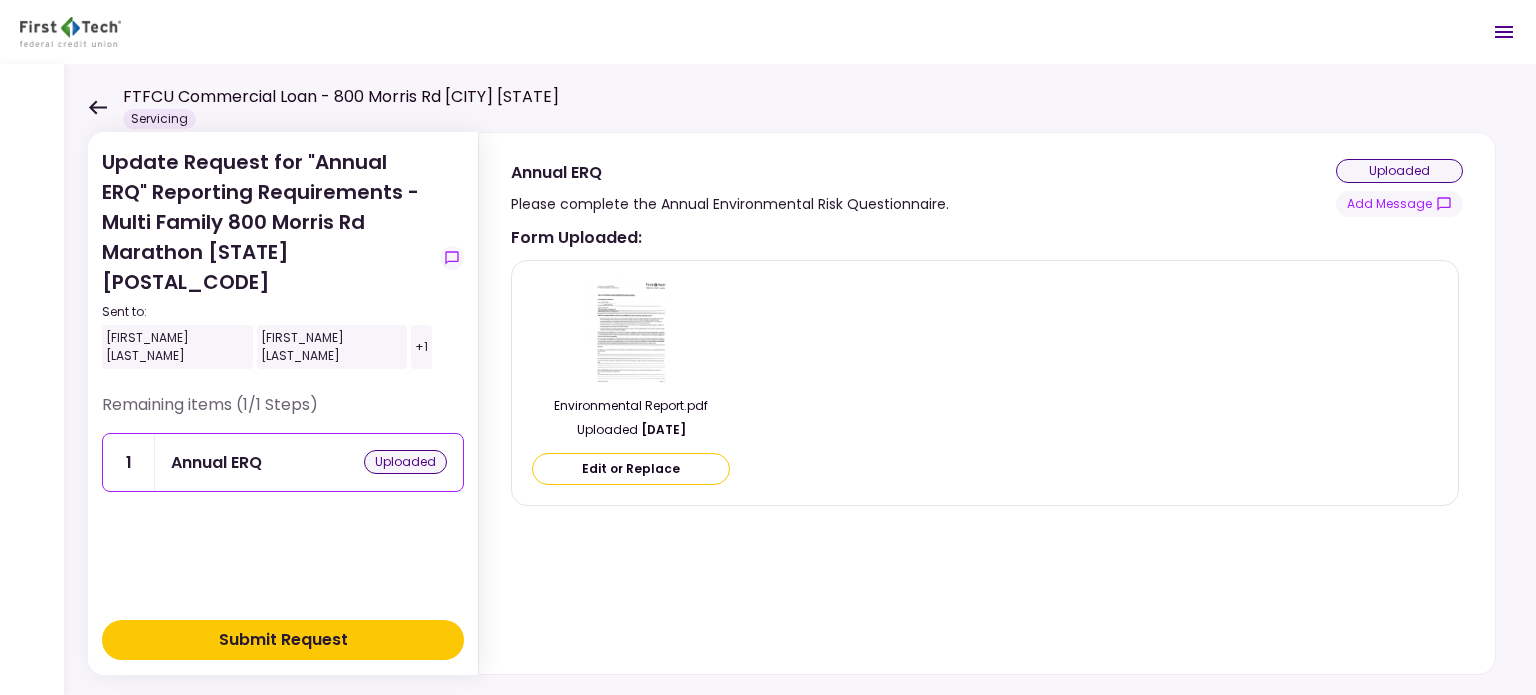 click on "Submit Request" at bounding box center [283, 640] 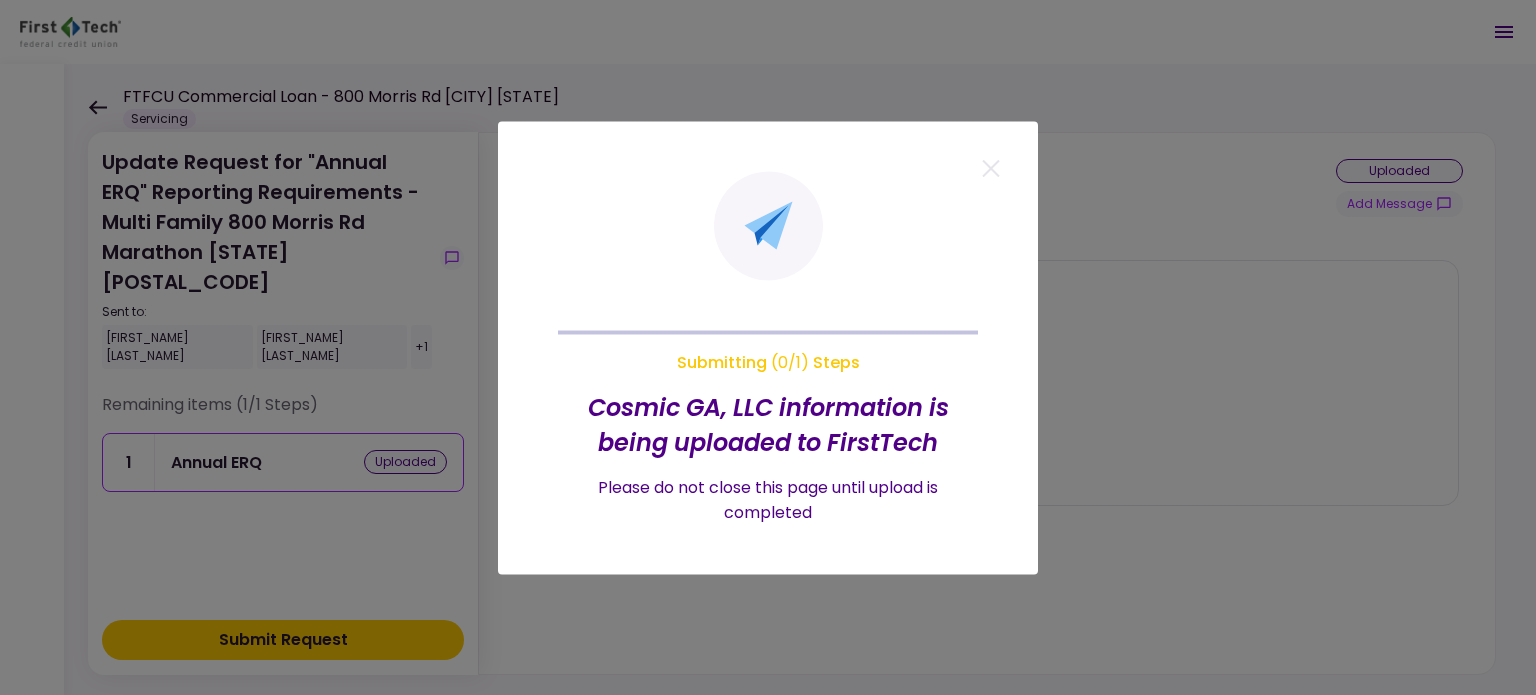 click at bounding box center [768, 347] 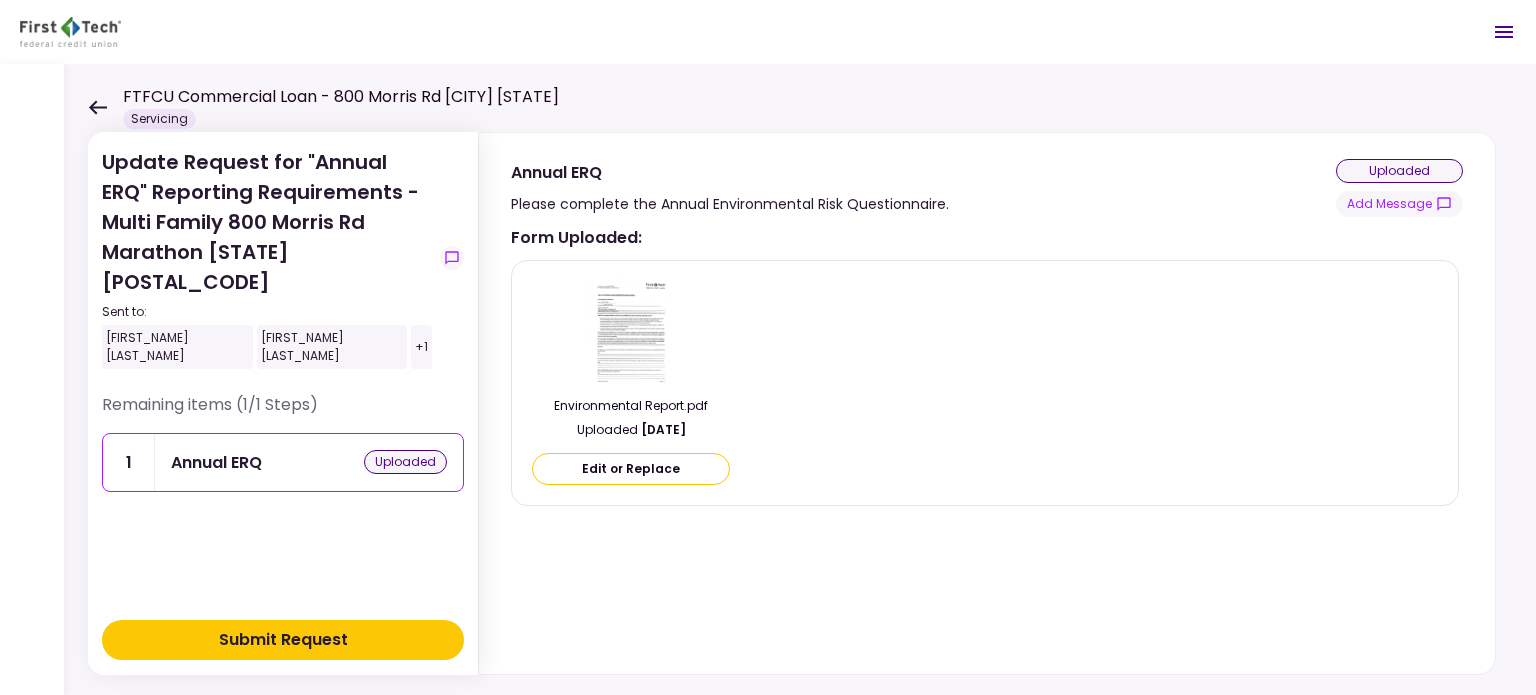 click on "Submit Request" at bounding box center (283, 640) 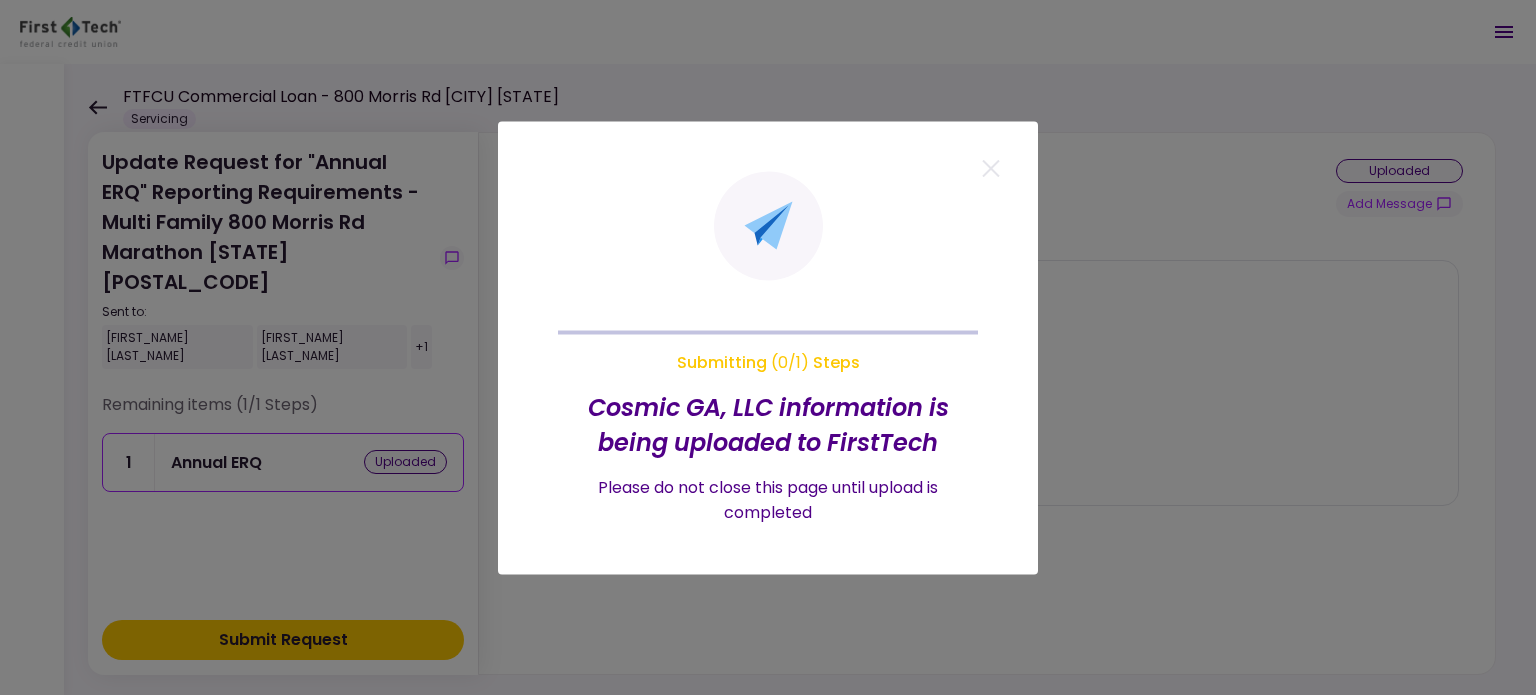 click at bounding box center [768, 347] 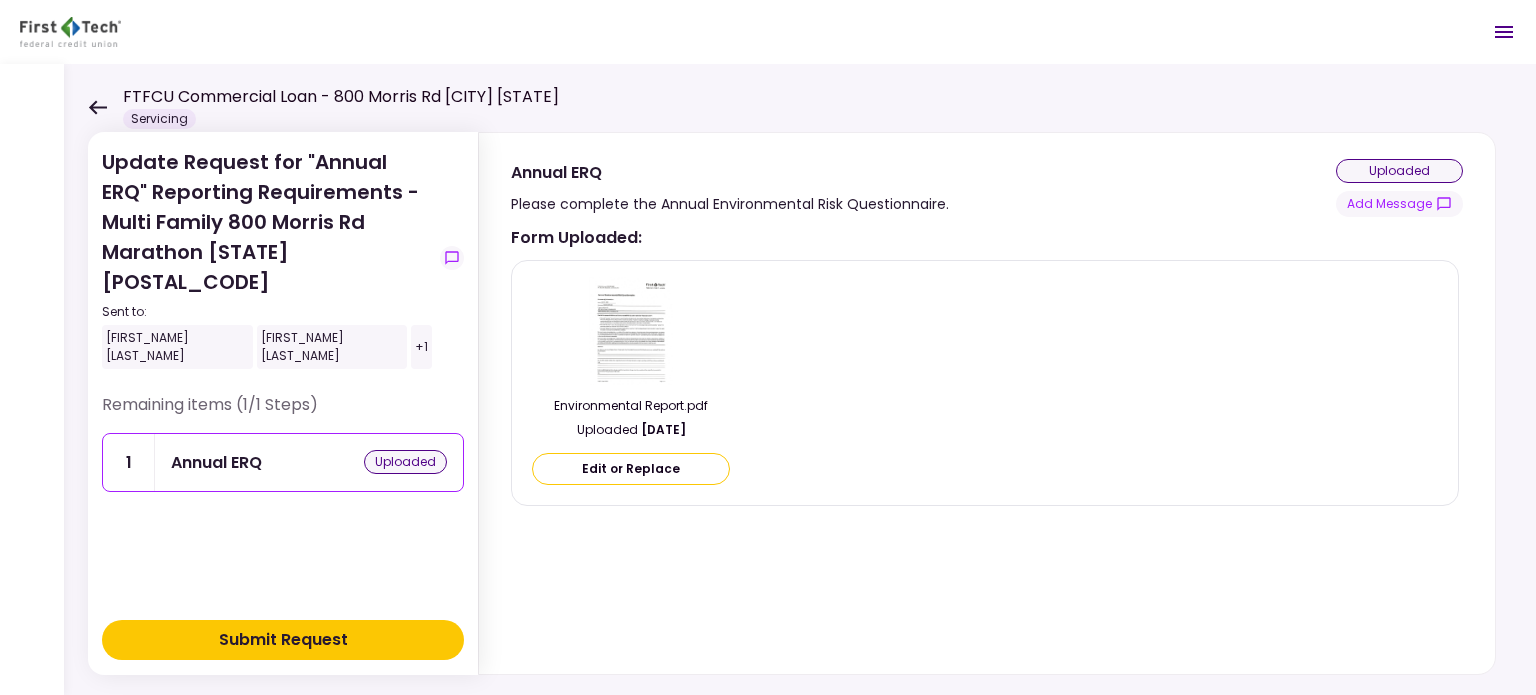click 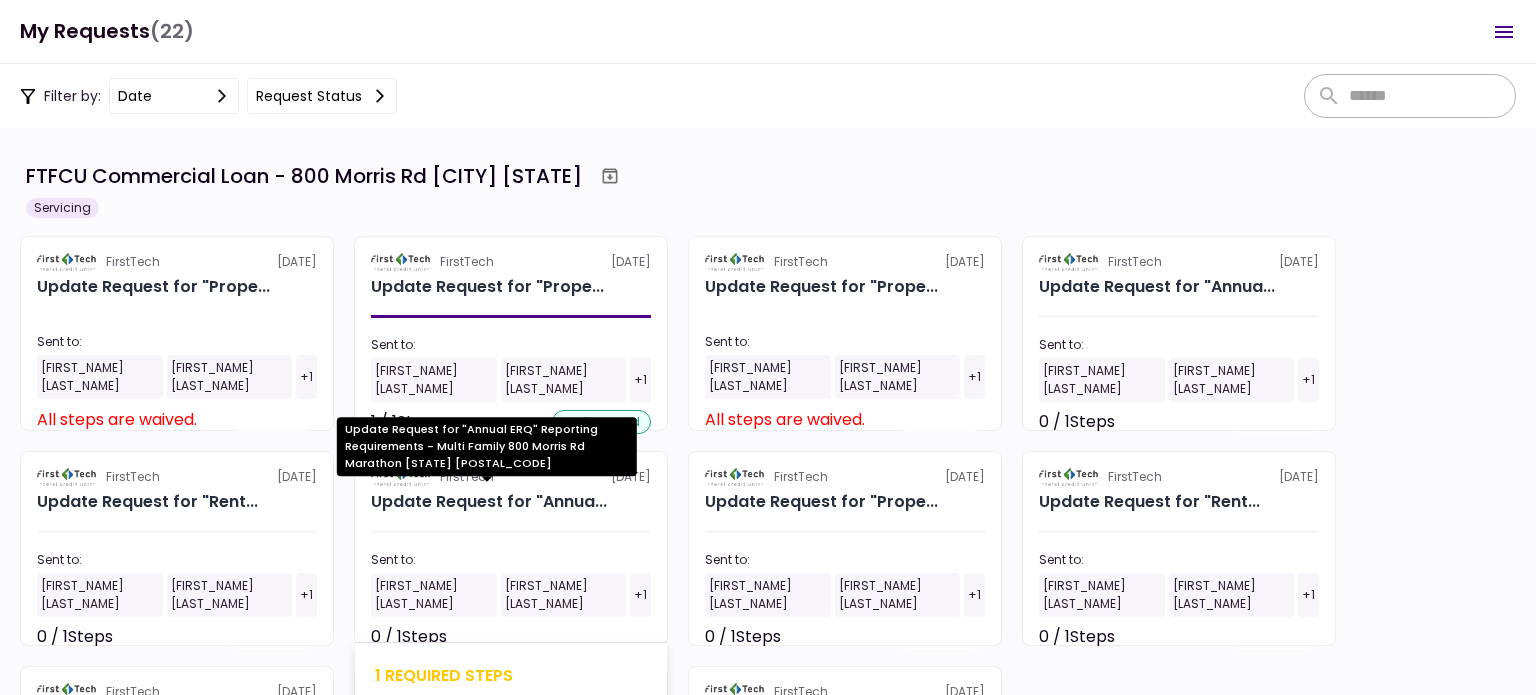 click on "Update Request for "Annua..." at bounding box center [489, 502] 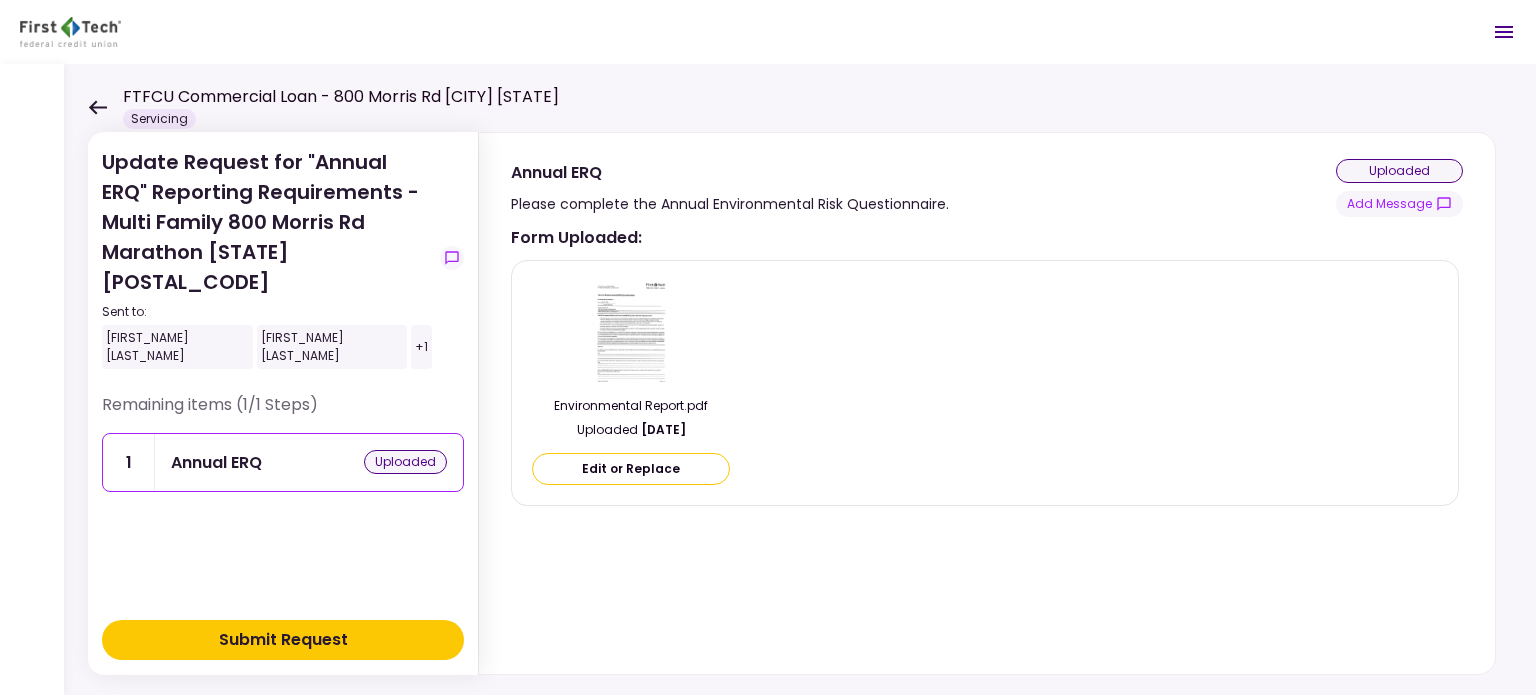 click on "Submit Request" at bounding box center (283, 640) 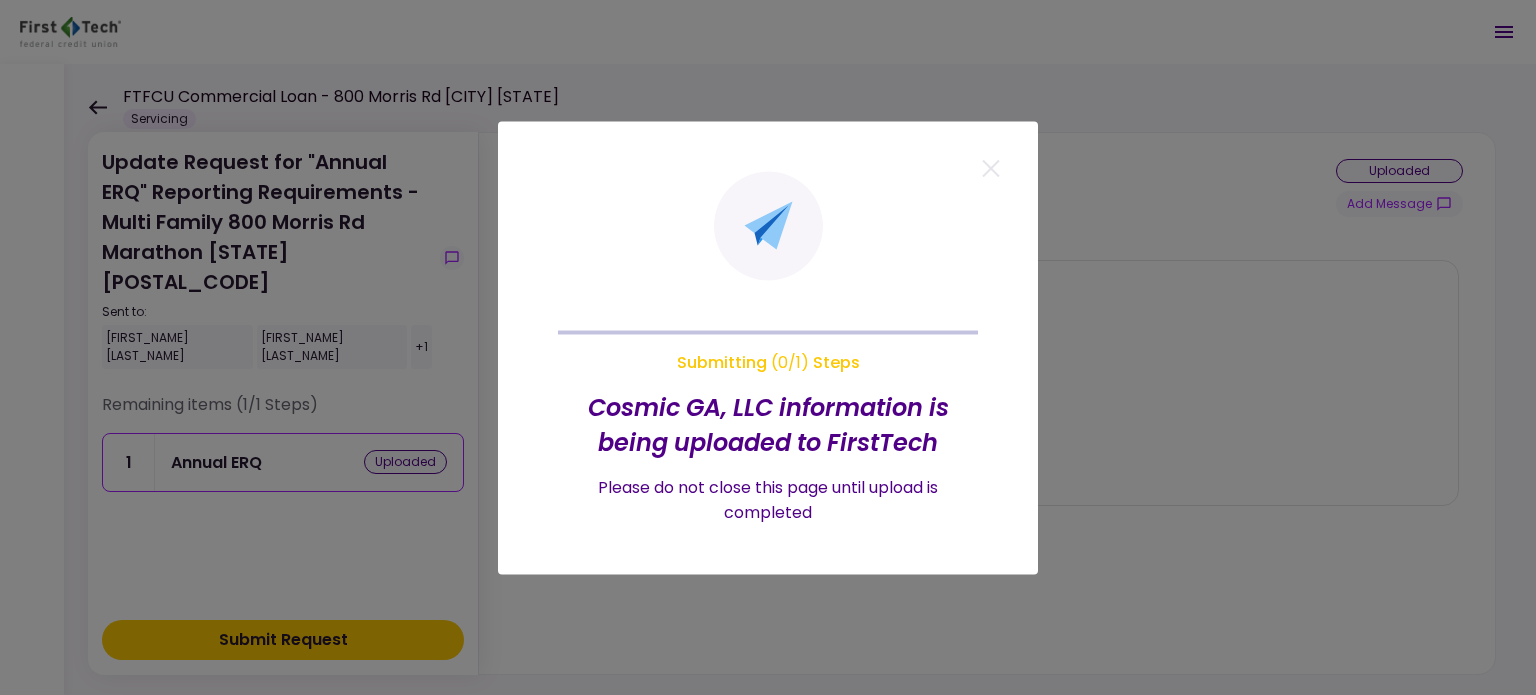 click at bounding box center (768, 347) 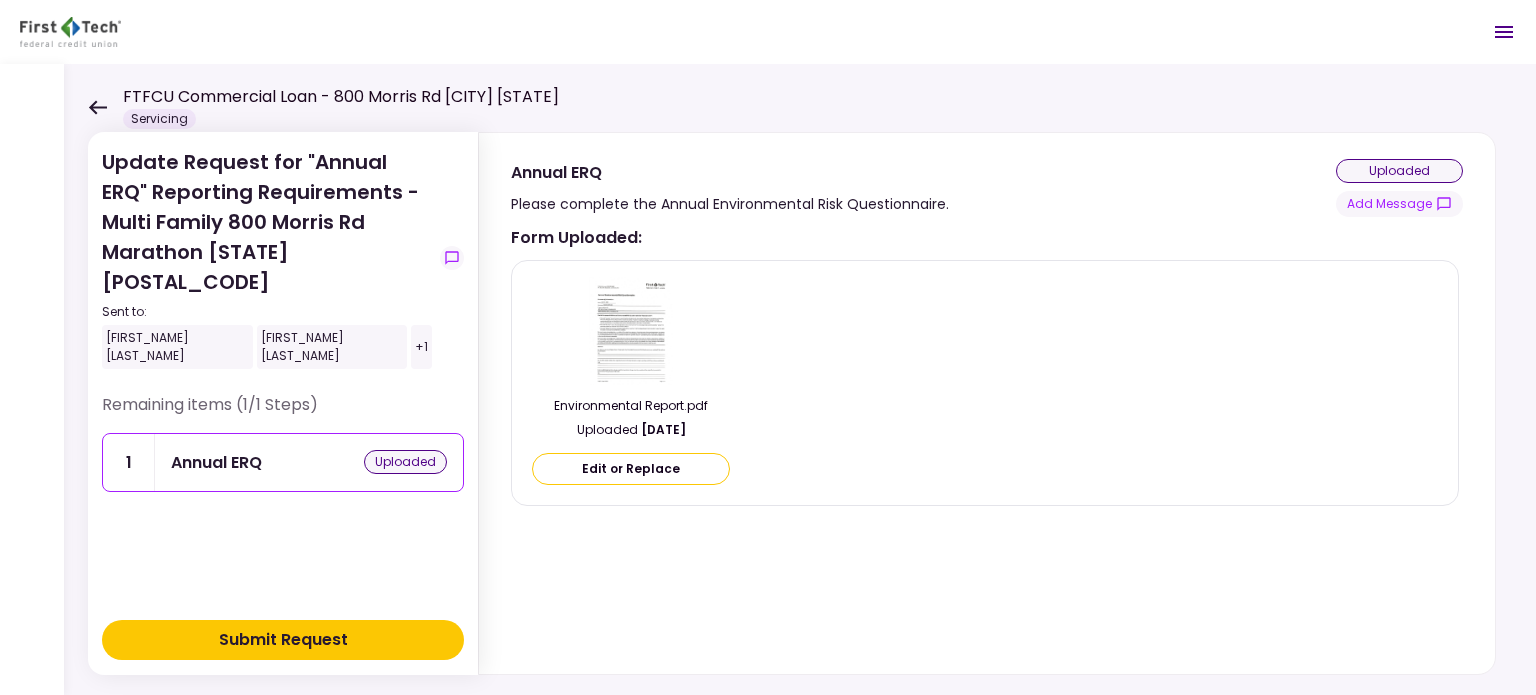 click 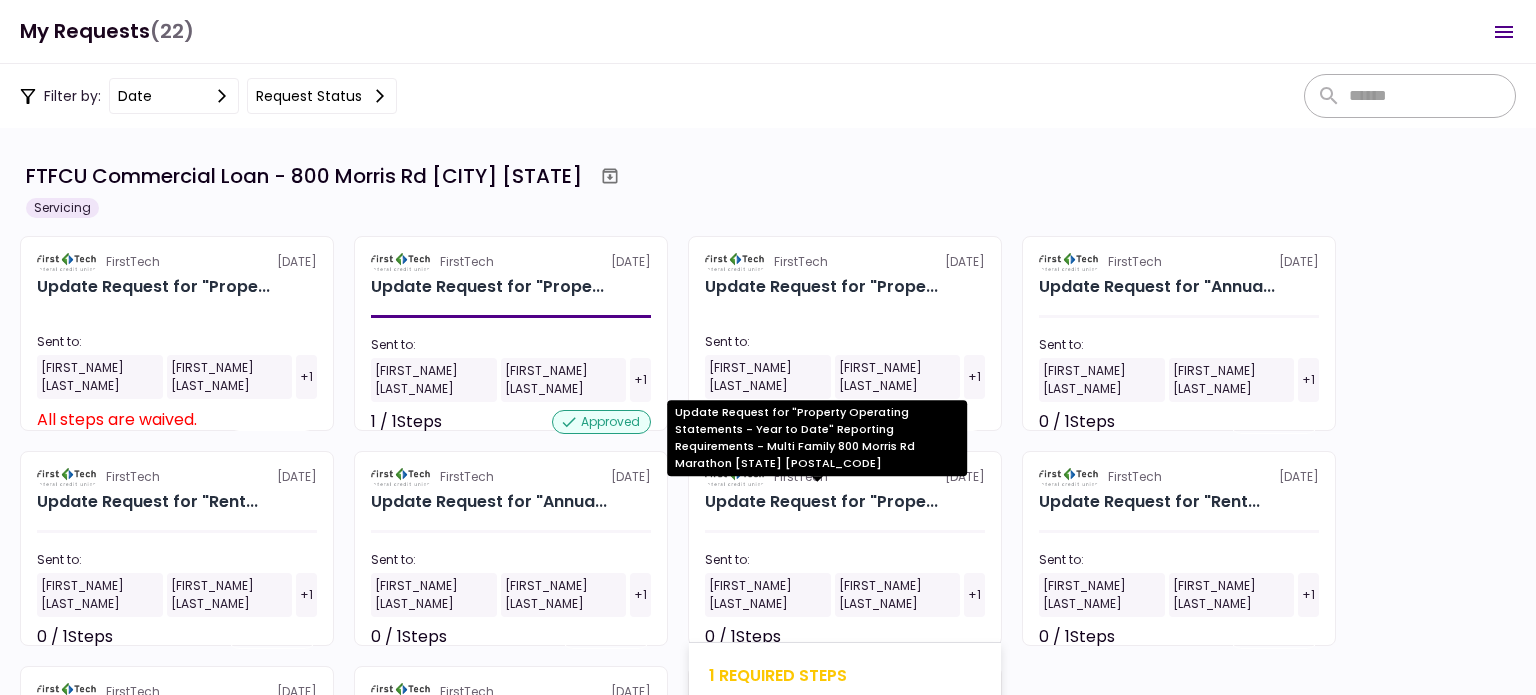 click on "Update Request for "Prope..." at bounding box center [821, 502] 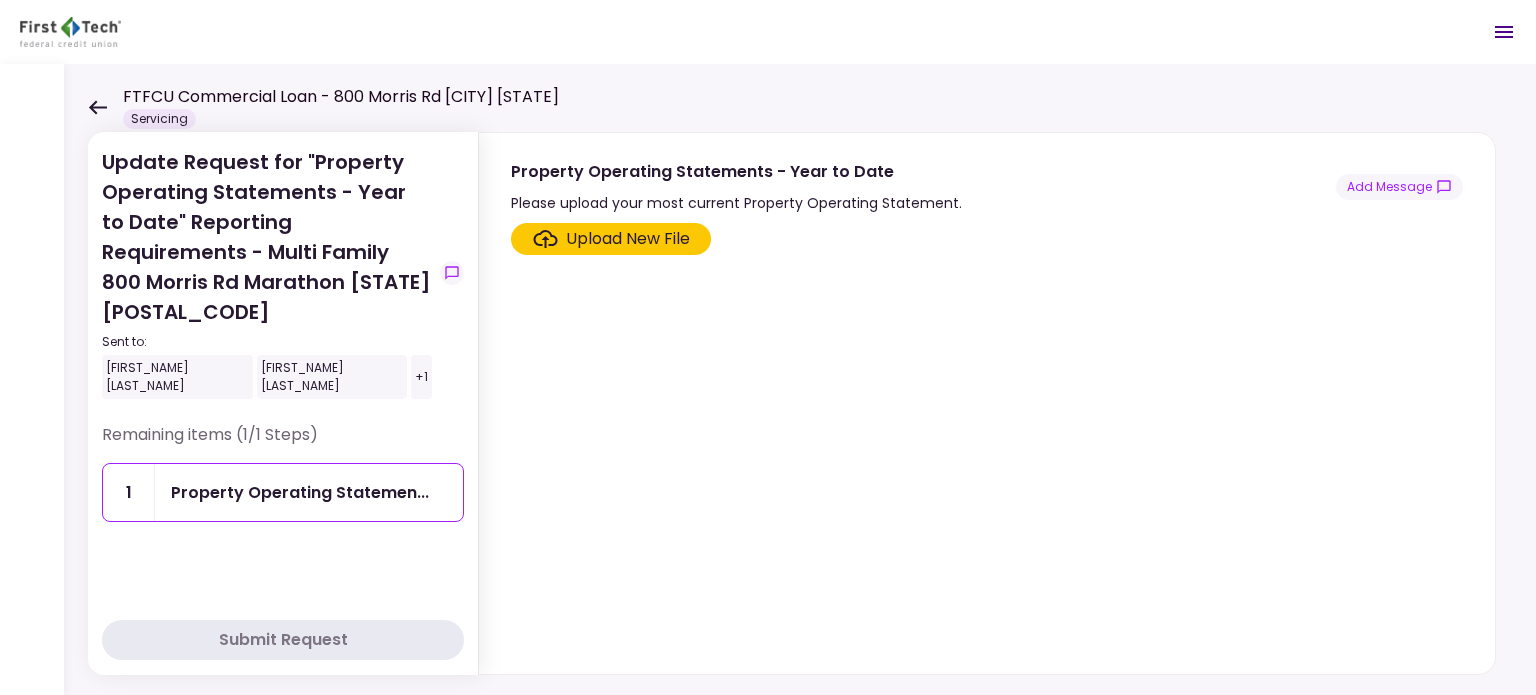 click on "Upload New File" at bounding box center (628, 239) 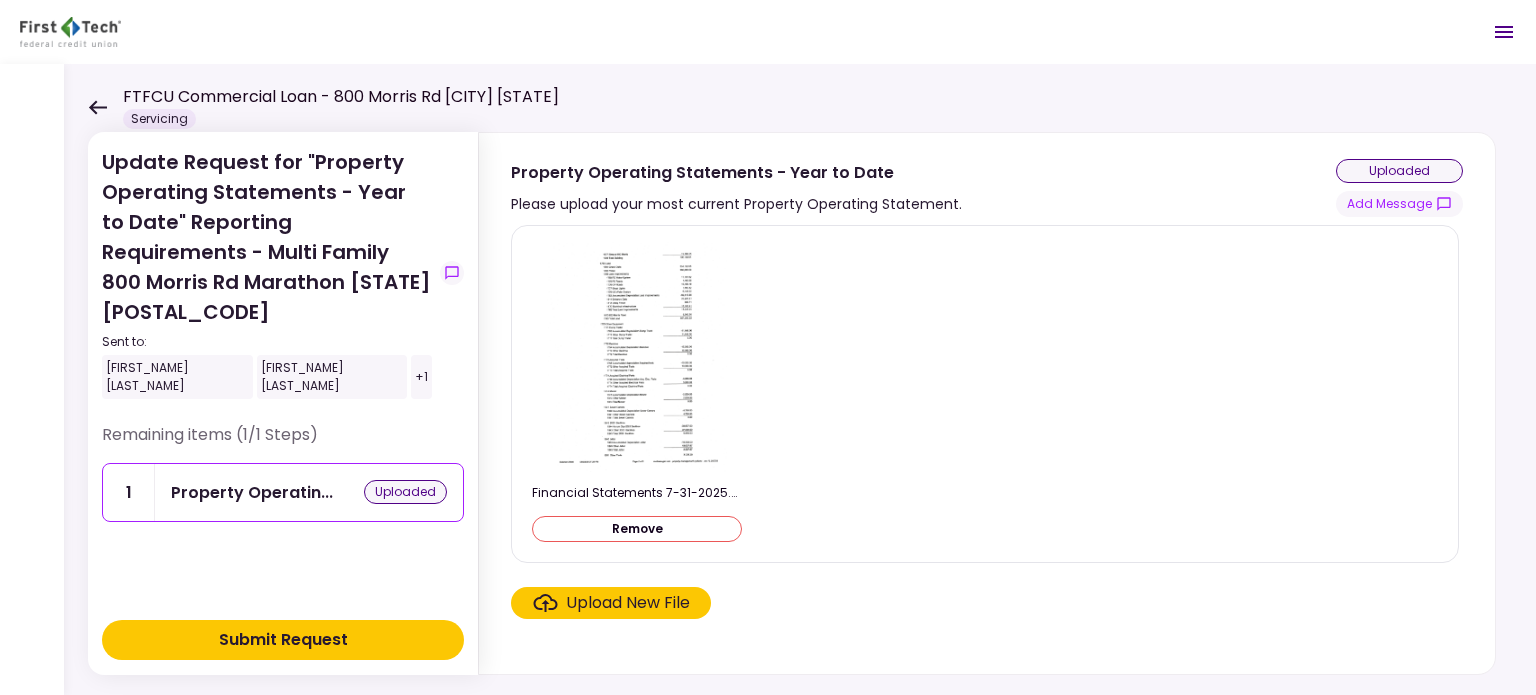 click on "Submit Request" at bounding box center (283, 640) 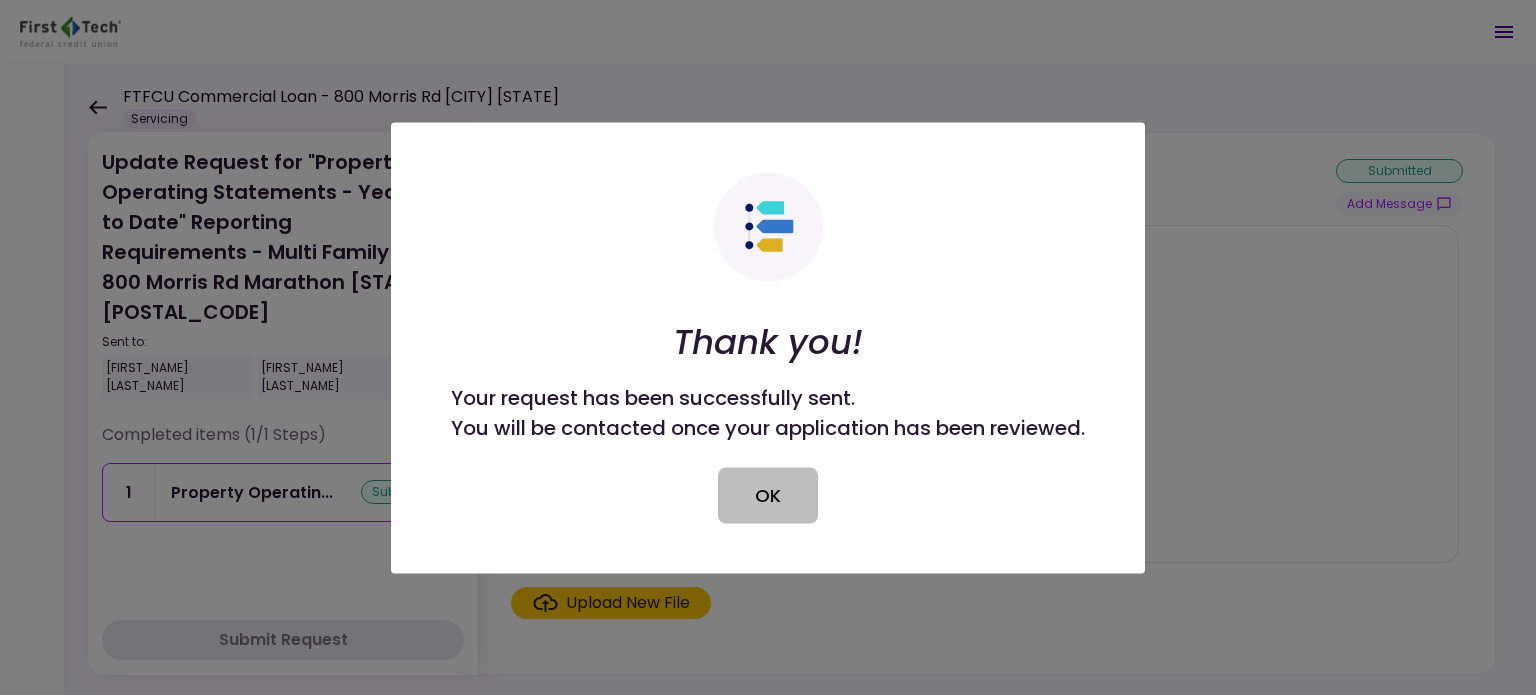click on "OK" at bounding box center [768, 495] 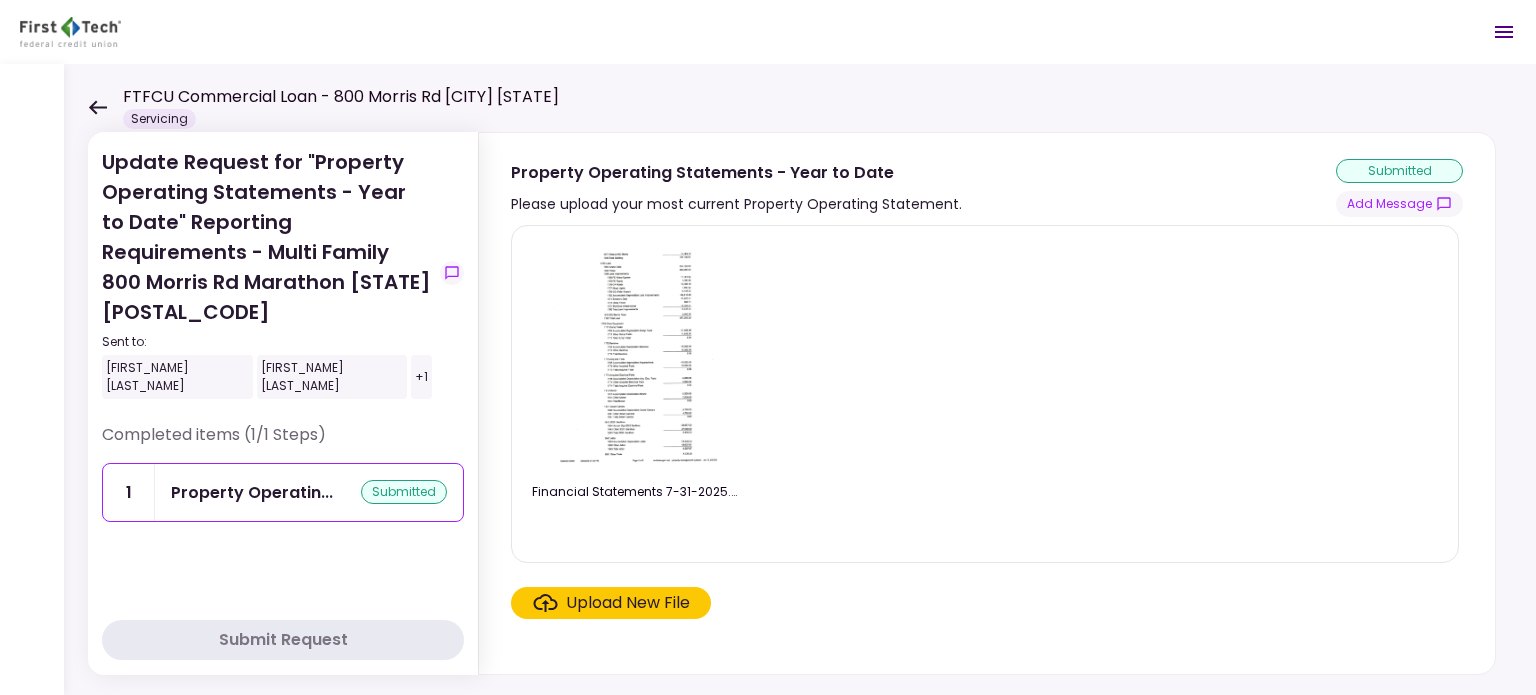 click 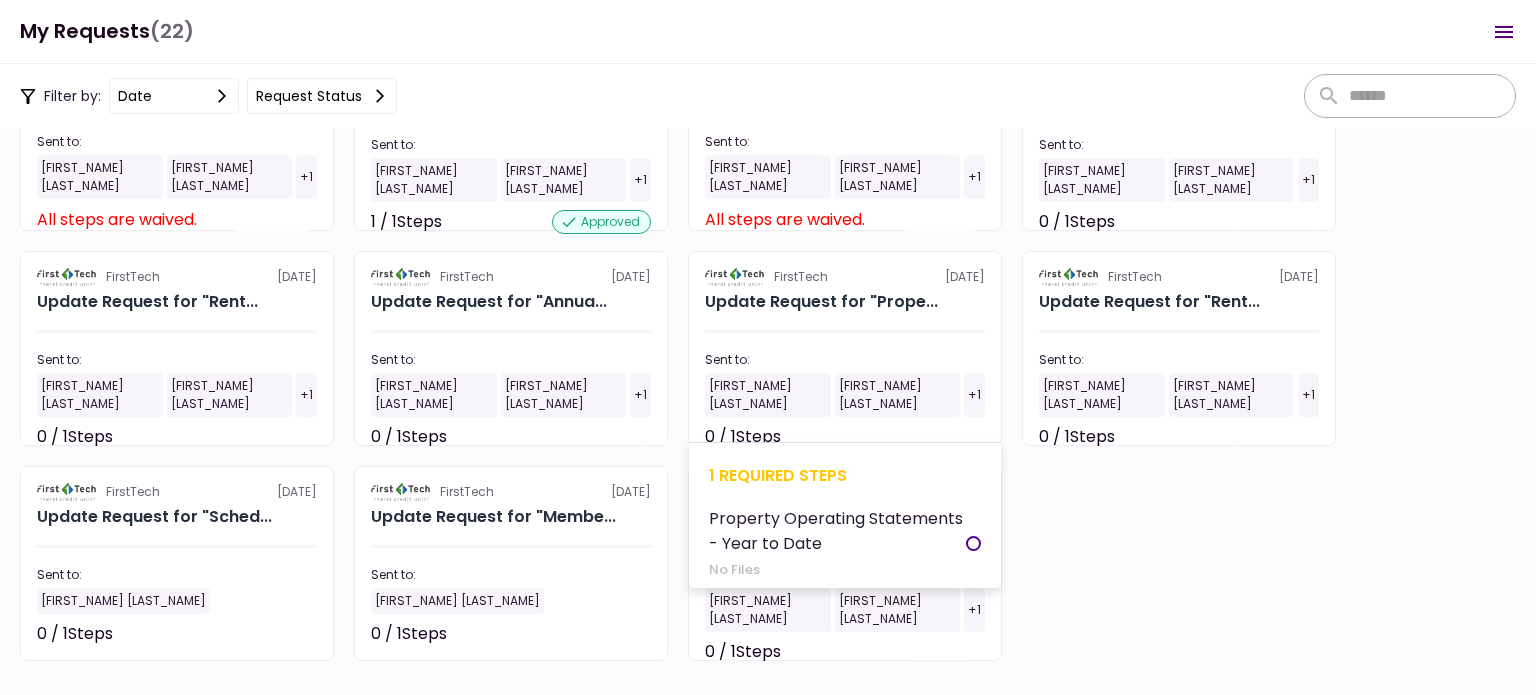 scroll, scrollTop: 100, scrollLeft: 0, axis: vertical 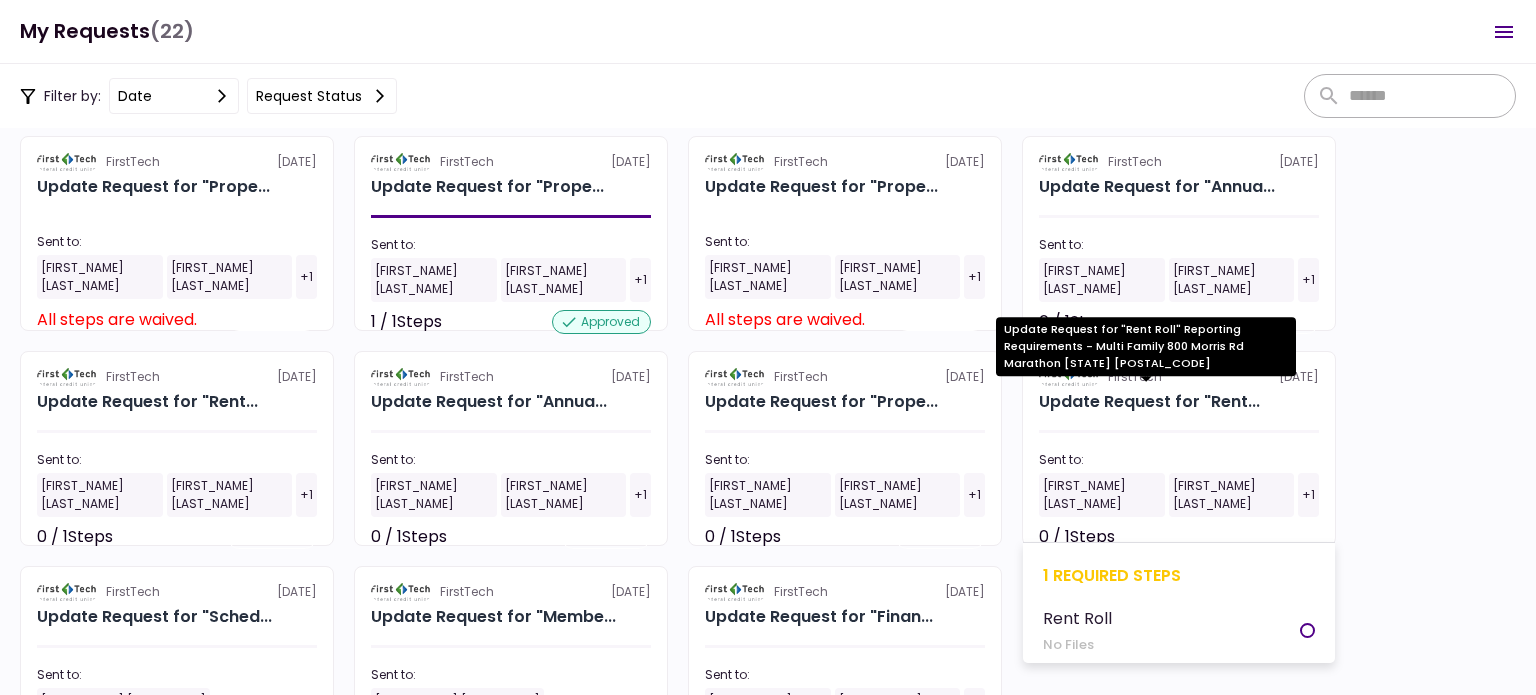 click on "Update Request for "Rent..." at bounding box center [1149, 402] 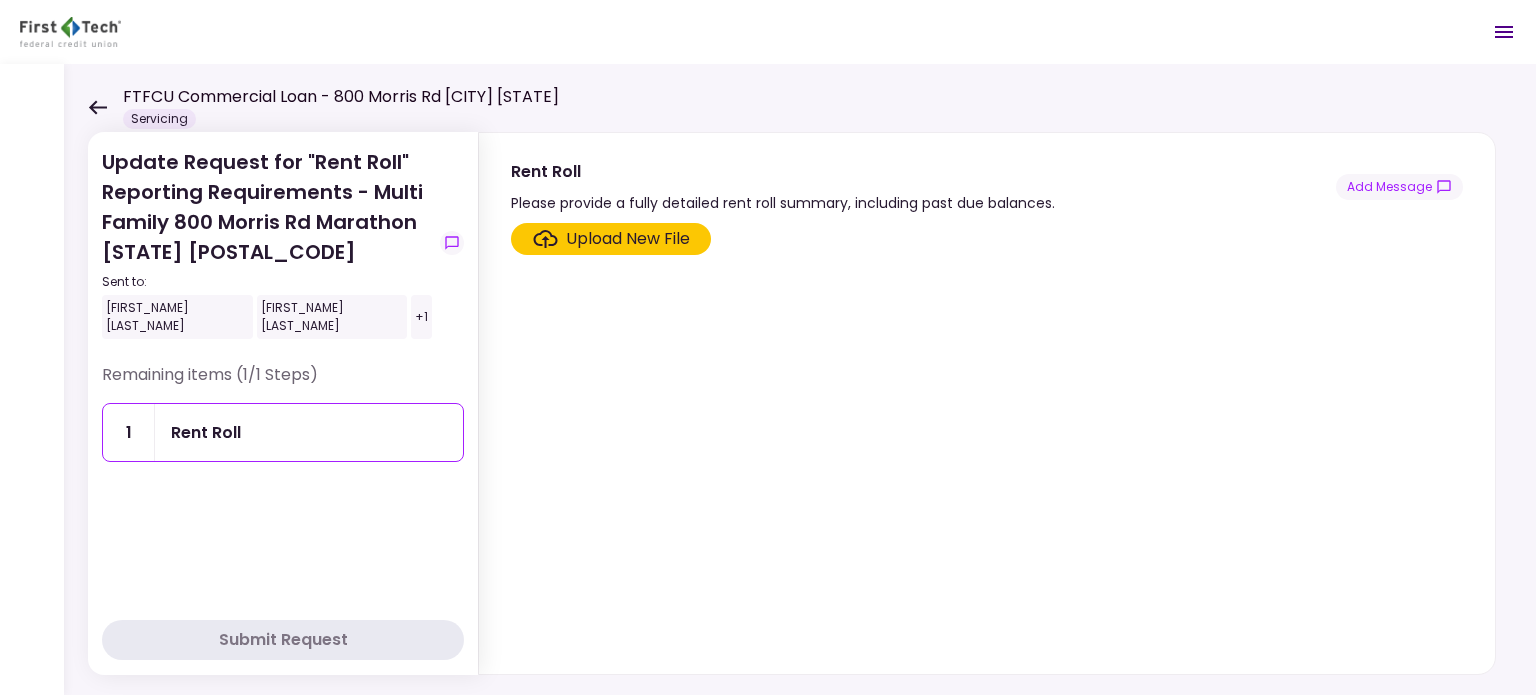 click on "Upload New File" at bounding box center [628, 239] 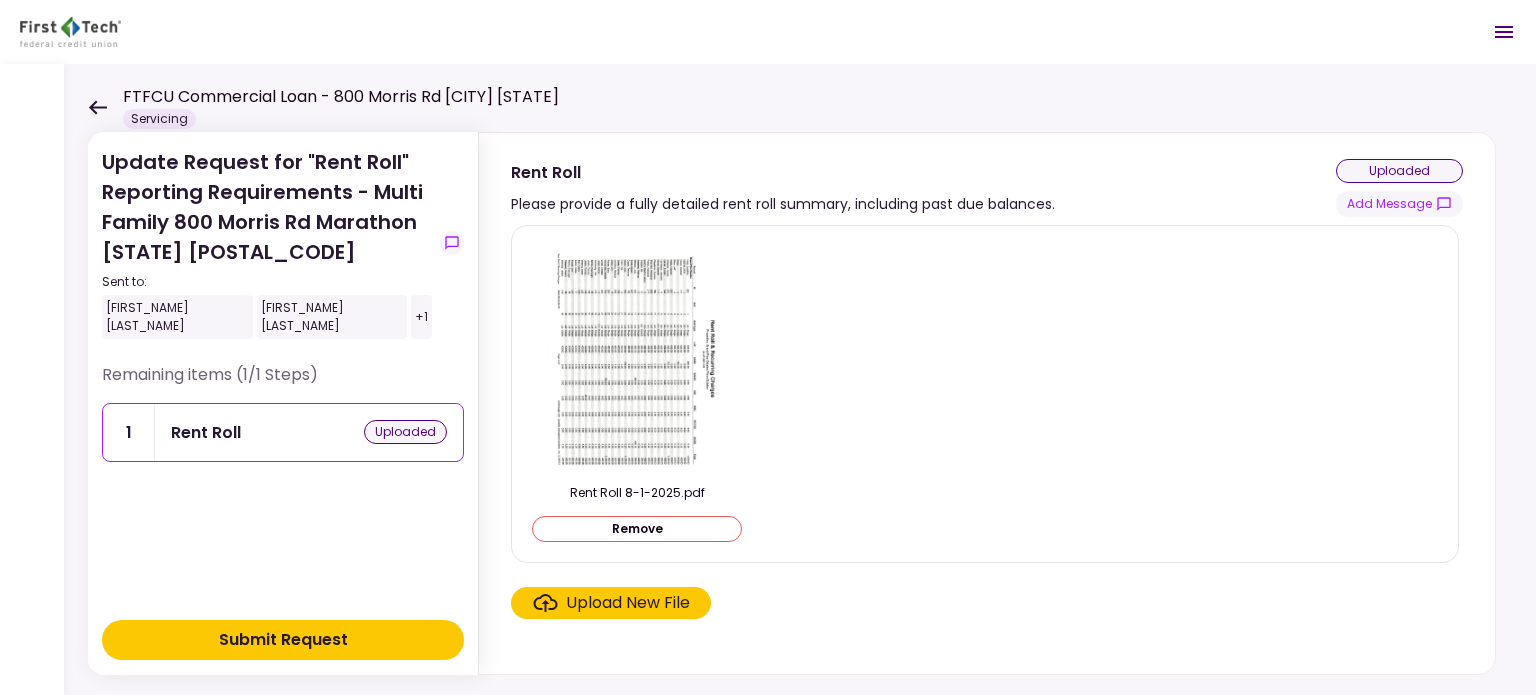 click on "Submit Request" at bounding box center [283, 640] 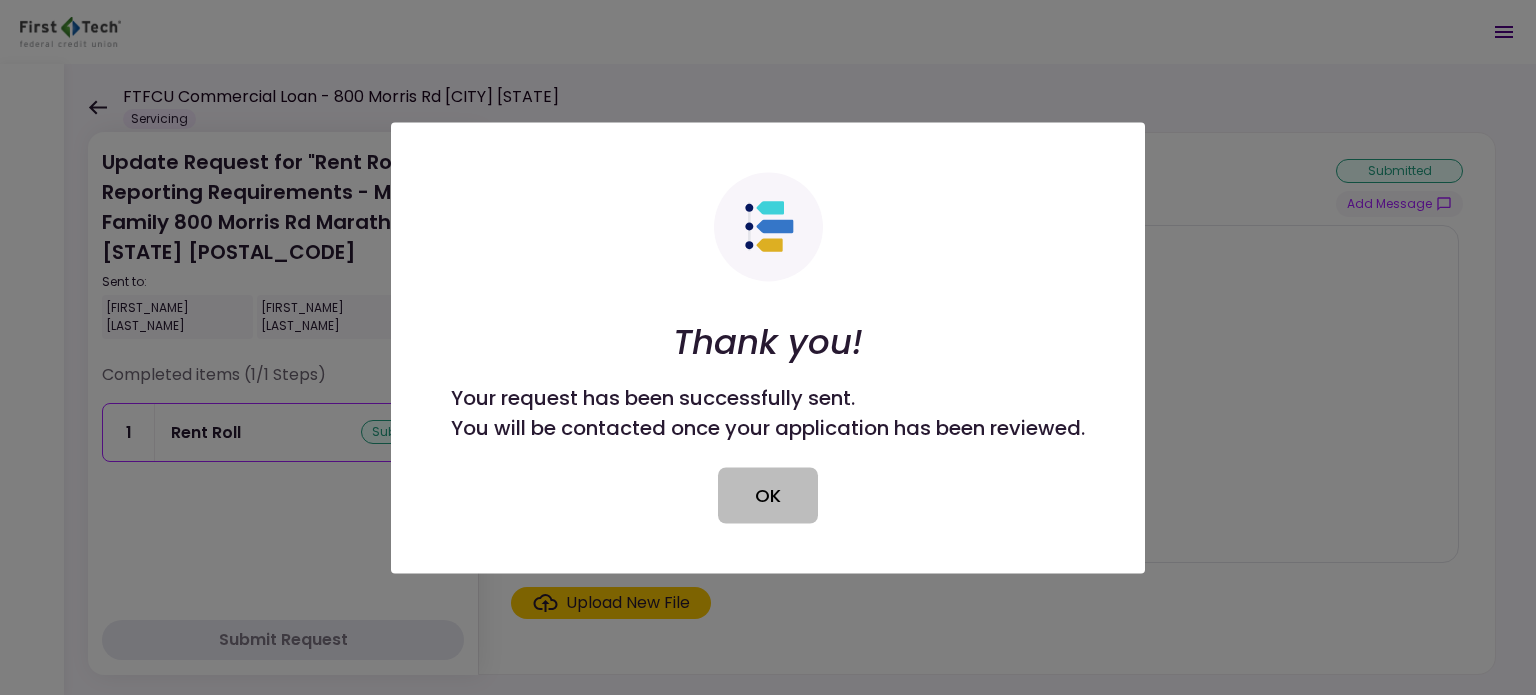 click on "OK" at bounding box center [768, 495] 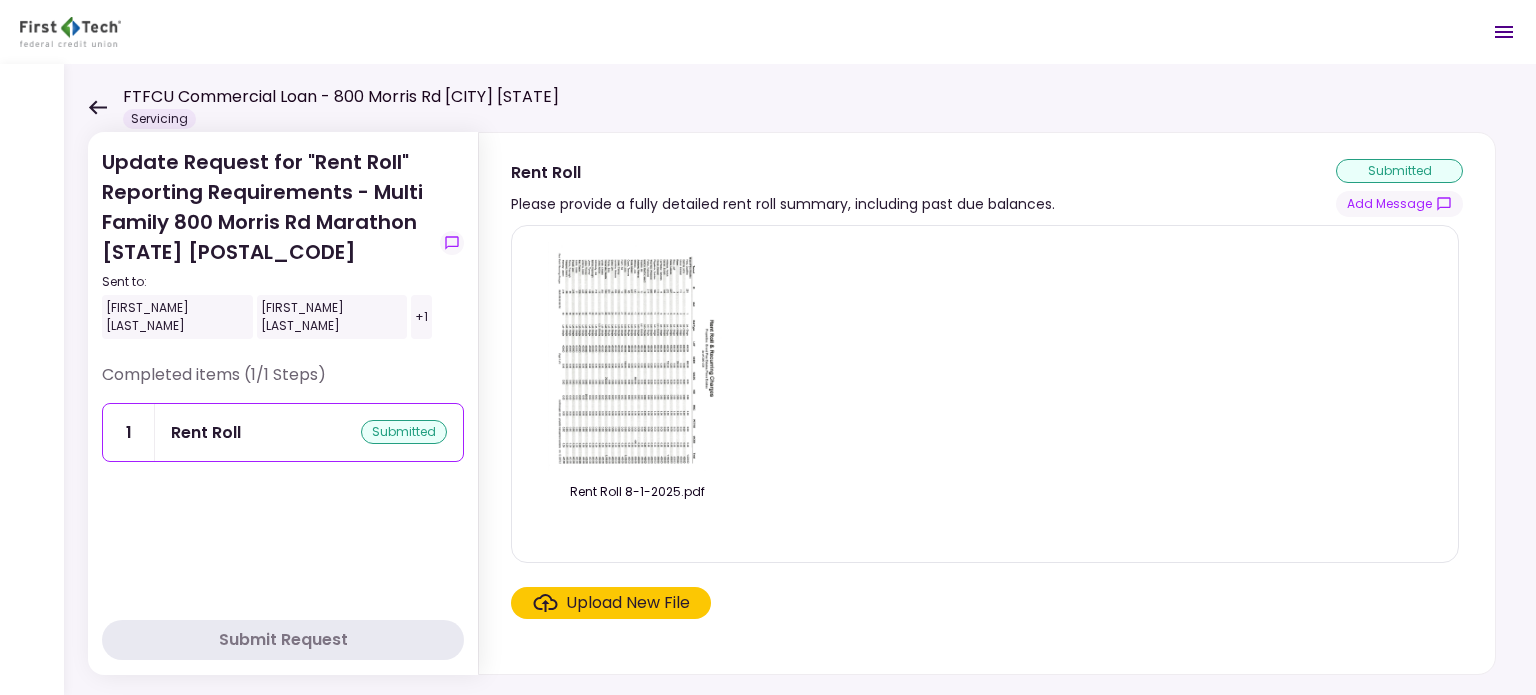 click 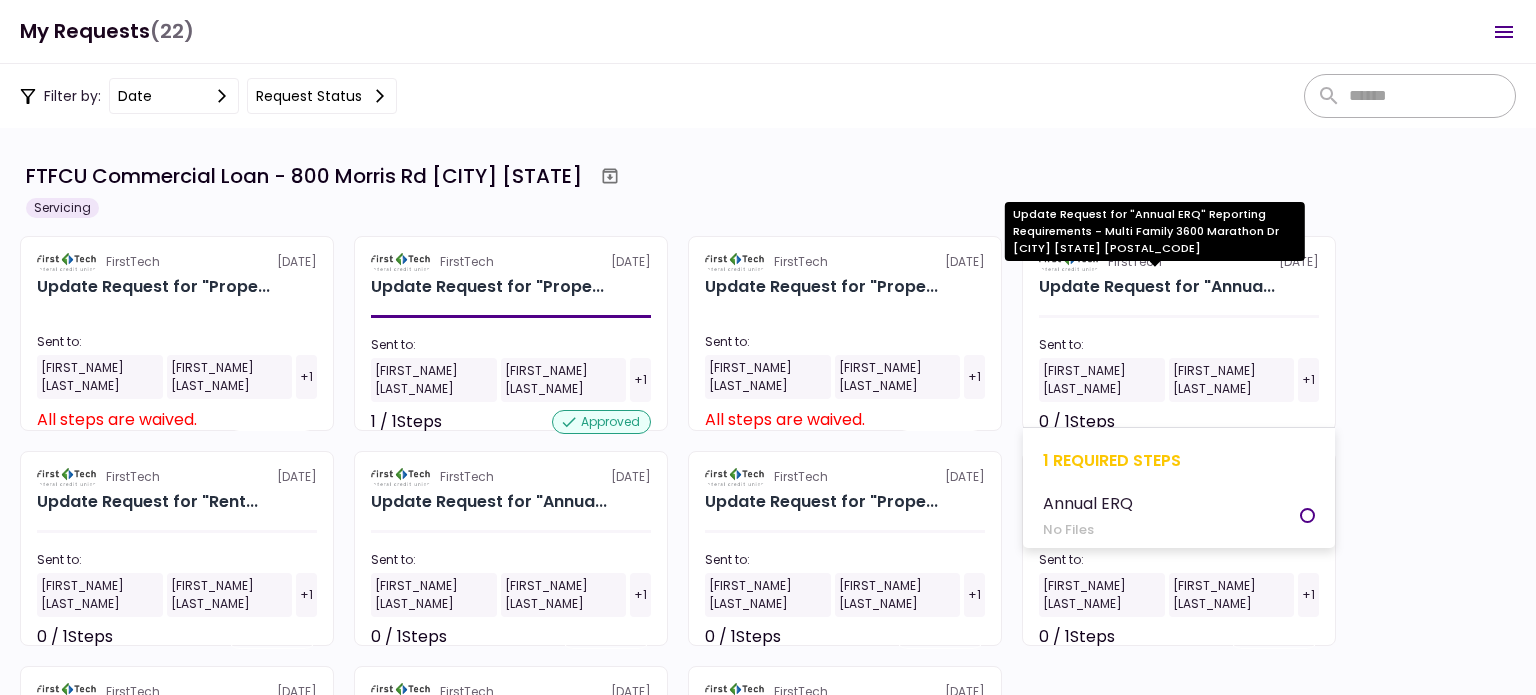 click on "Update Request for "Annua..." at bounding box center [1157, 287] 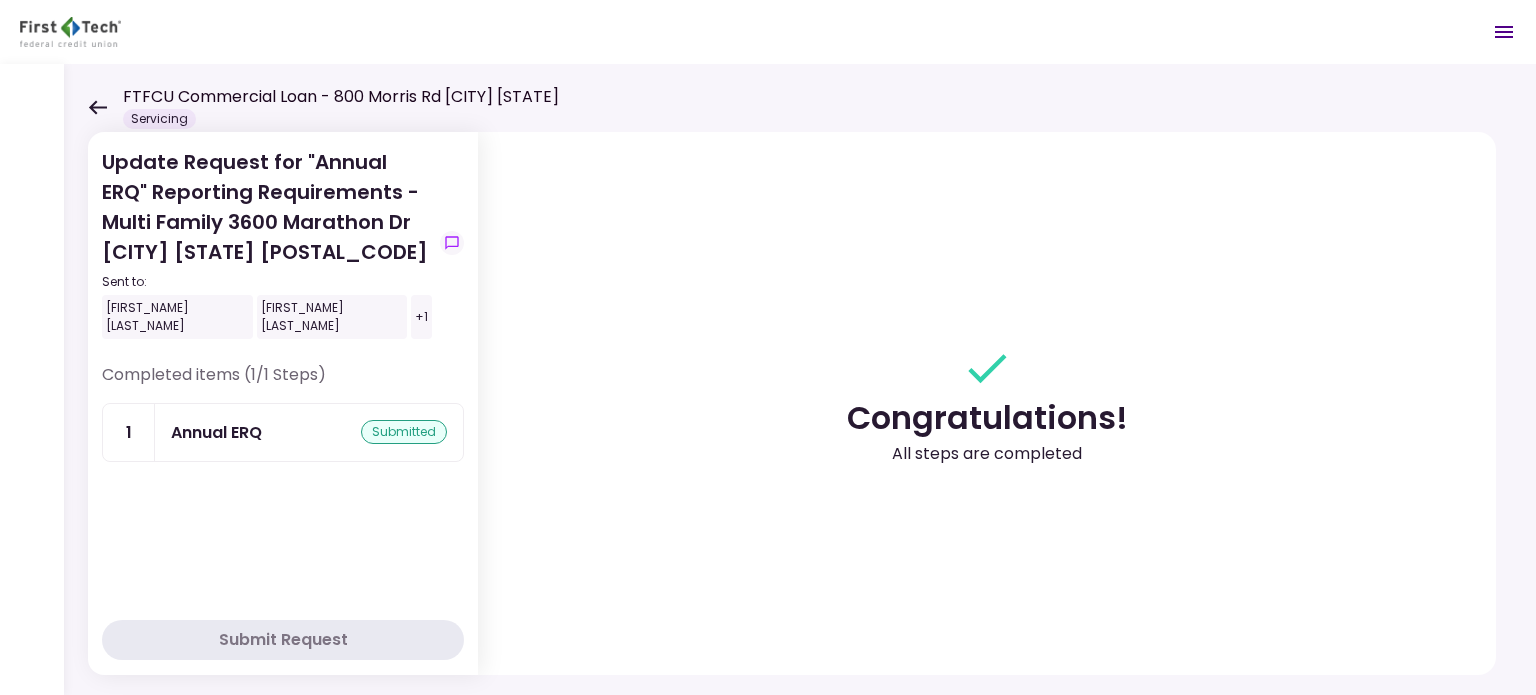 click 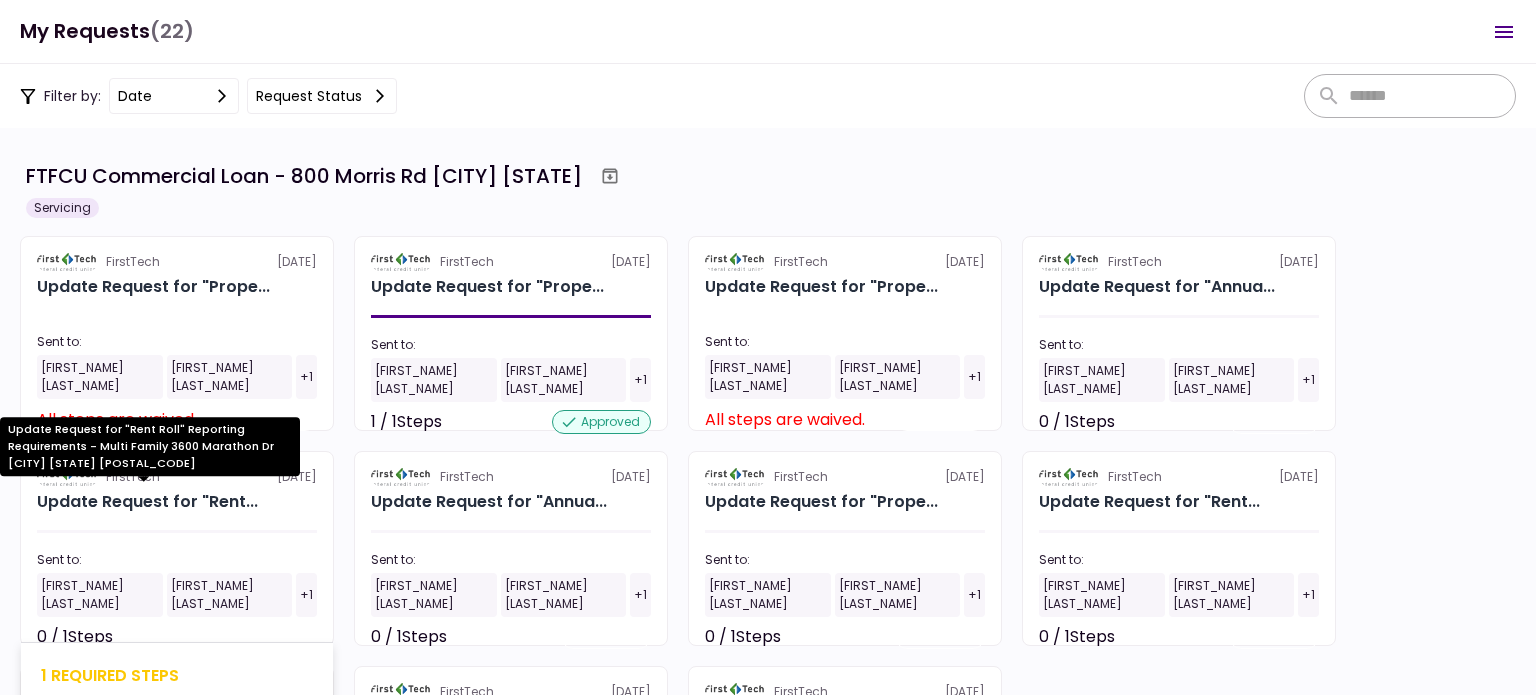click on "Update Request for "Rent..." at bounding box center [147, 502] 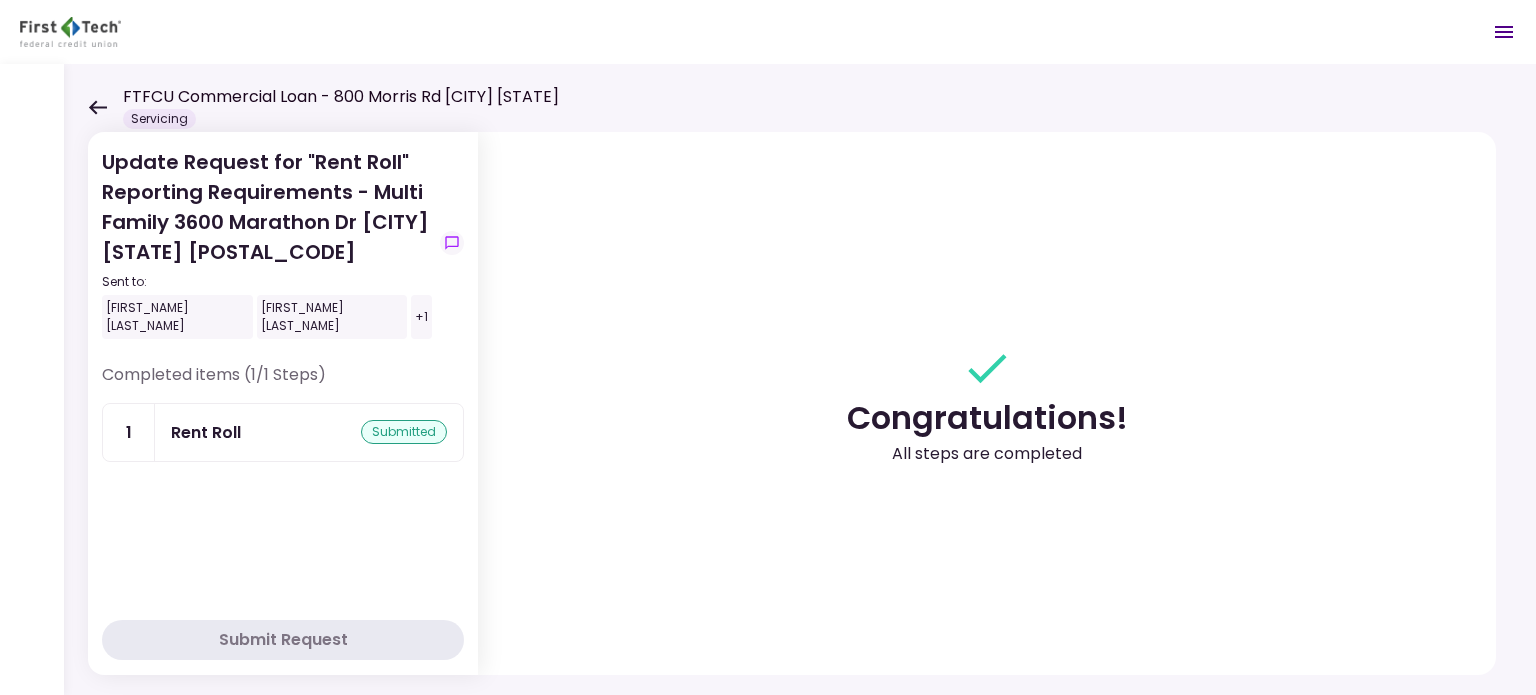 click 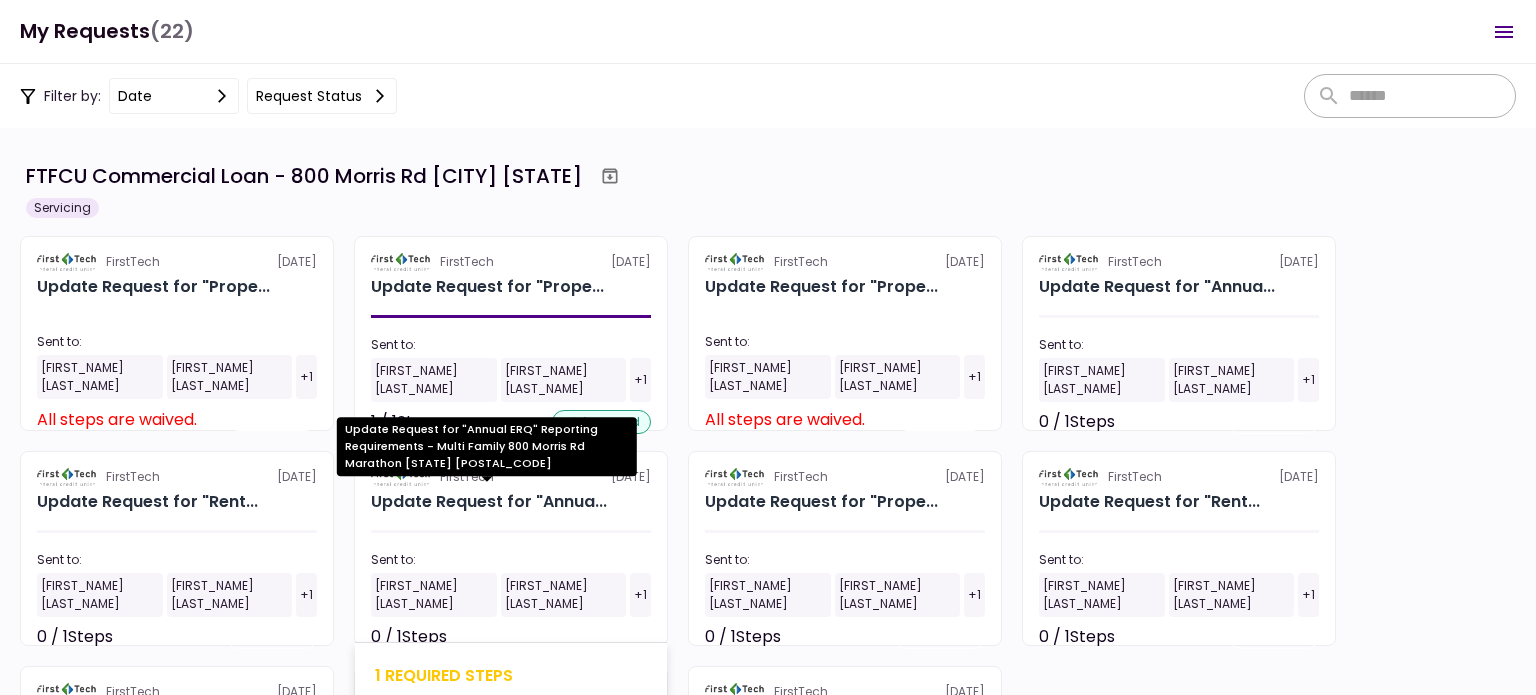 click on "Update Request for "Annua..." at bounding box center (489, 502) 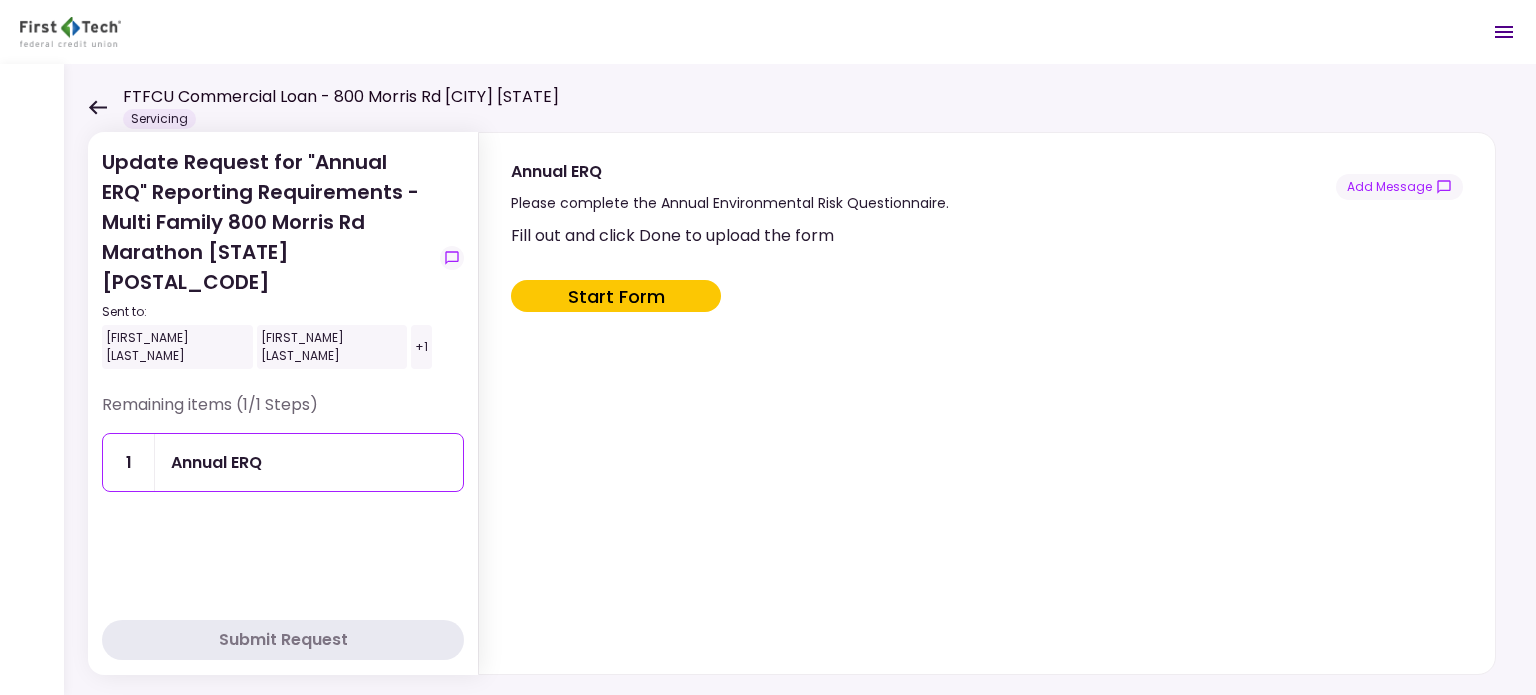 click on "Start Form" at bounding box center [616, 296] 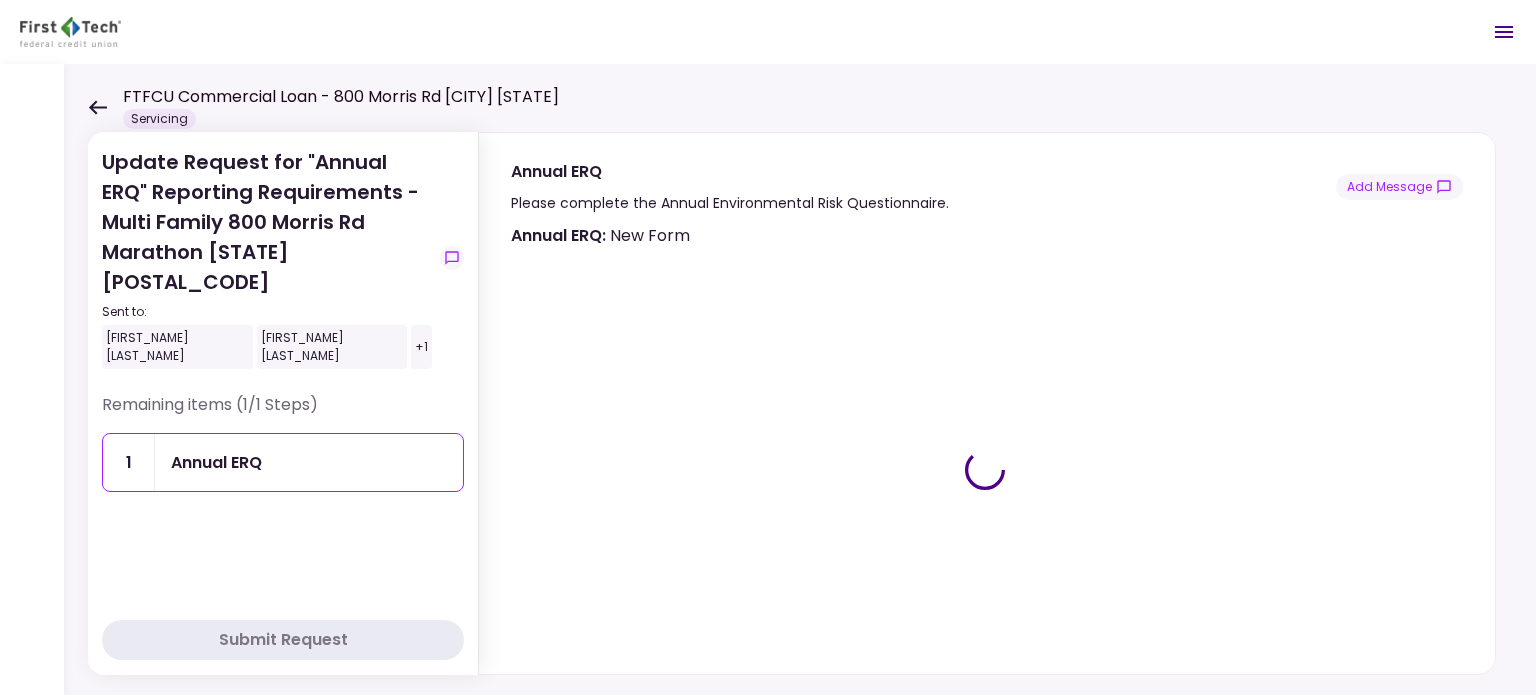 type on "***" 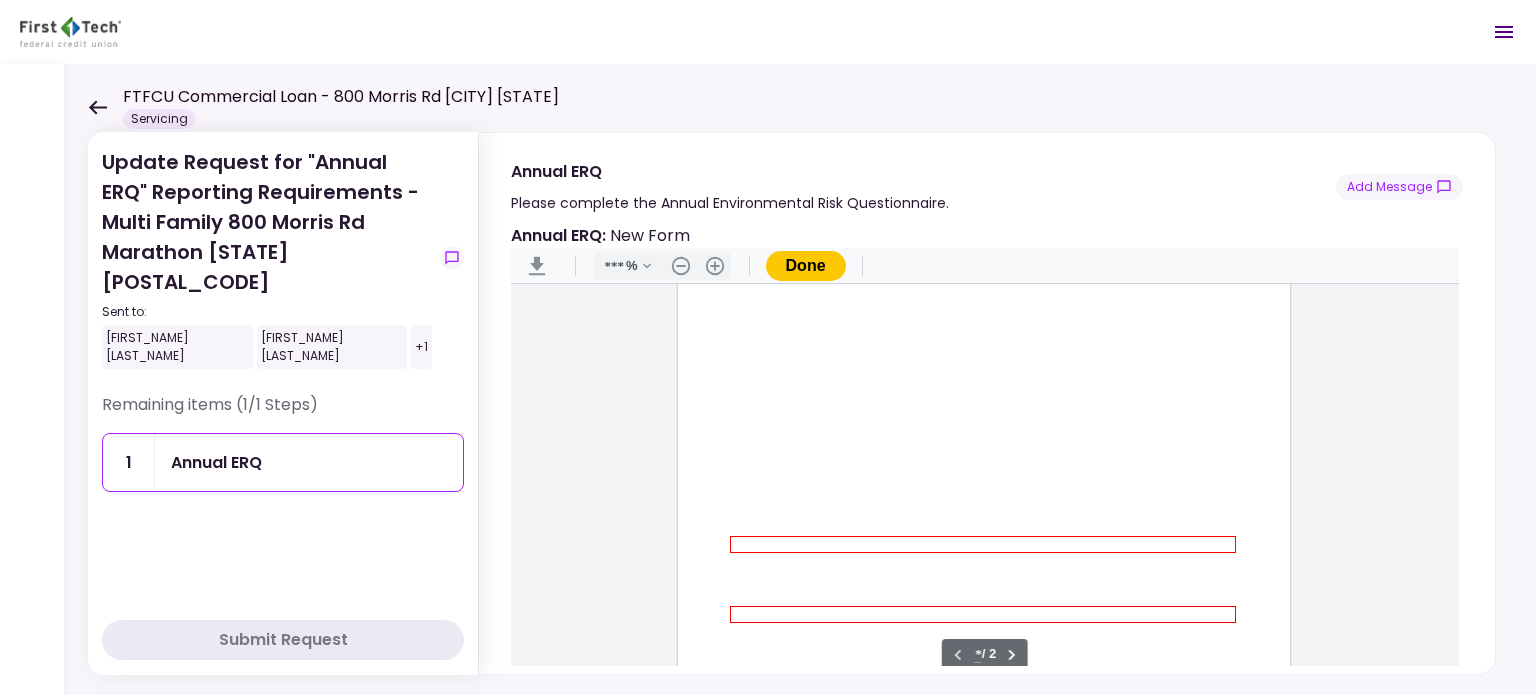 scroll, scrollTop: 402, scrollLeft: 0, axis: vertical 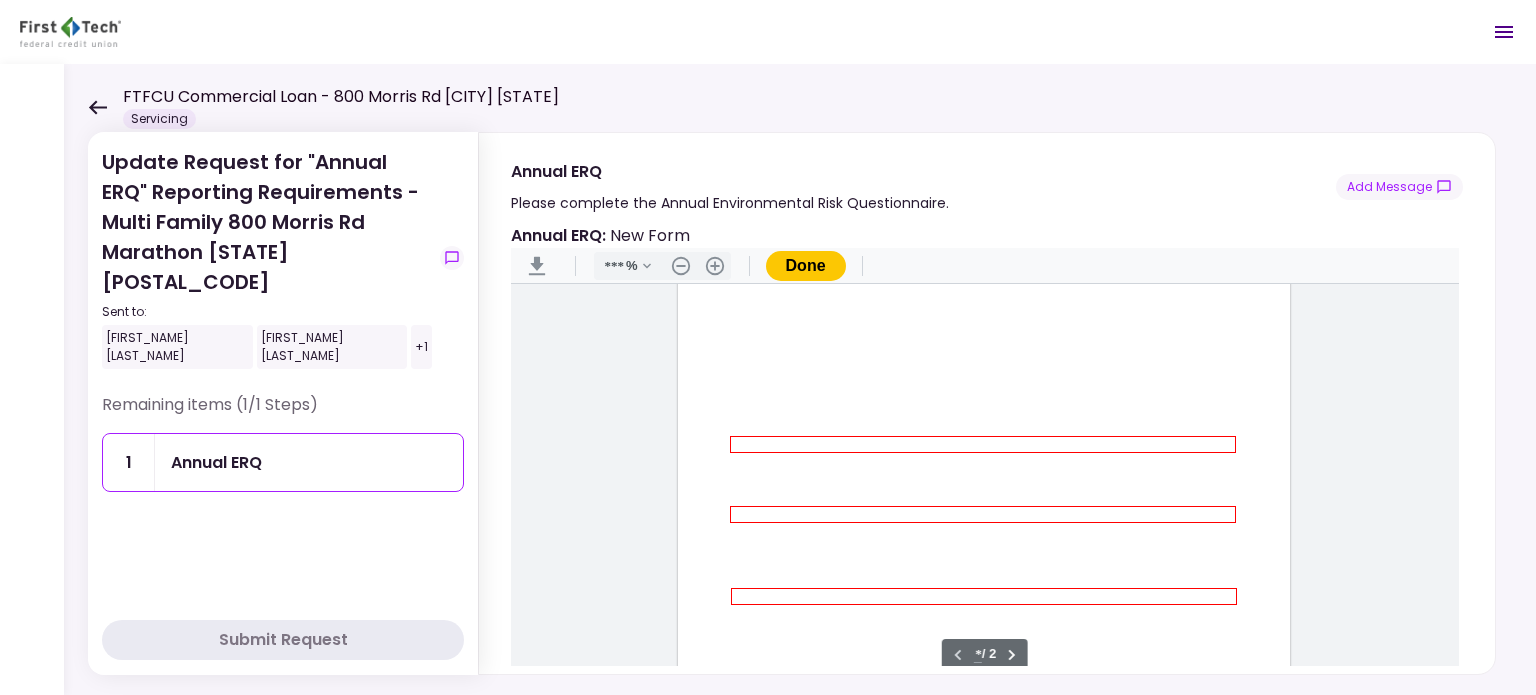 click at bounding box center [983, 444] 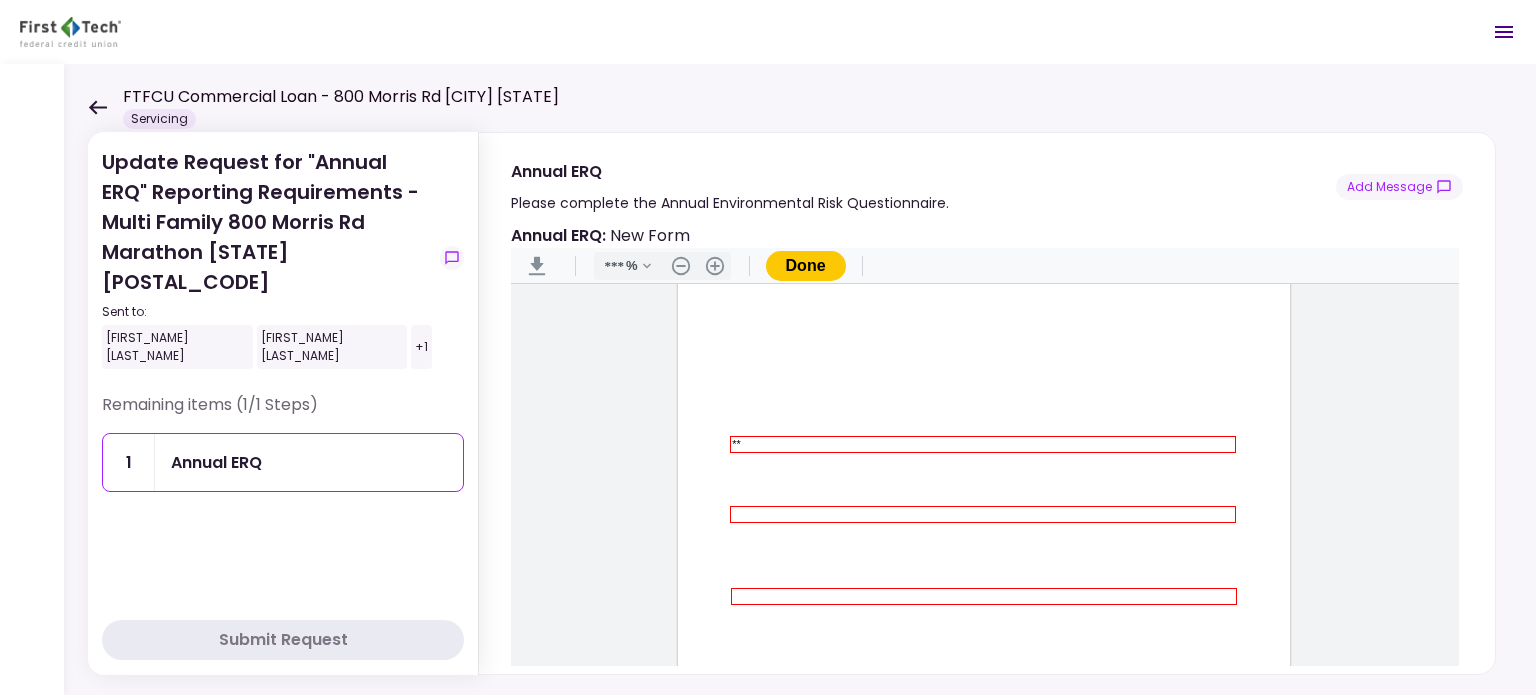type on "**" 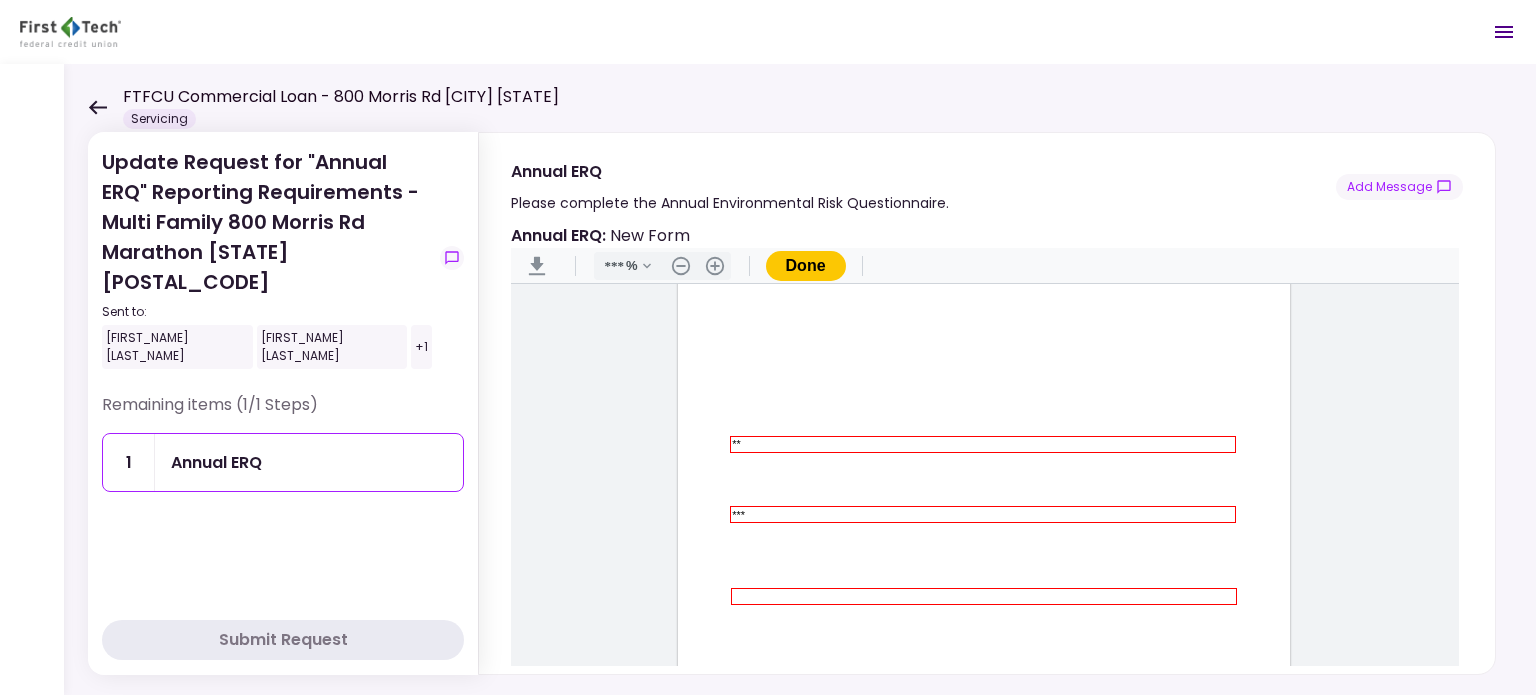 type on "***" 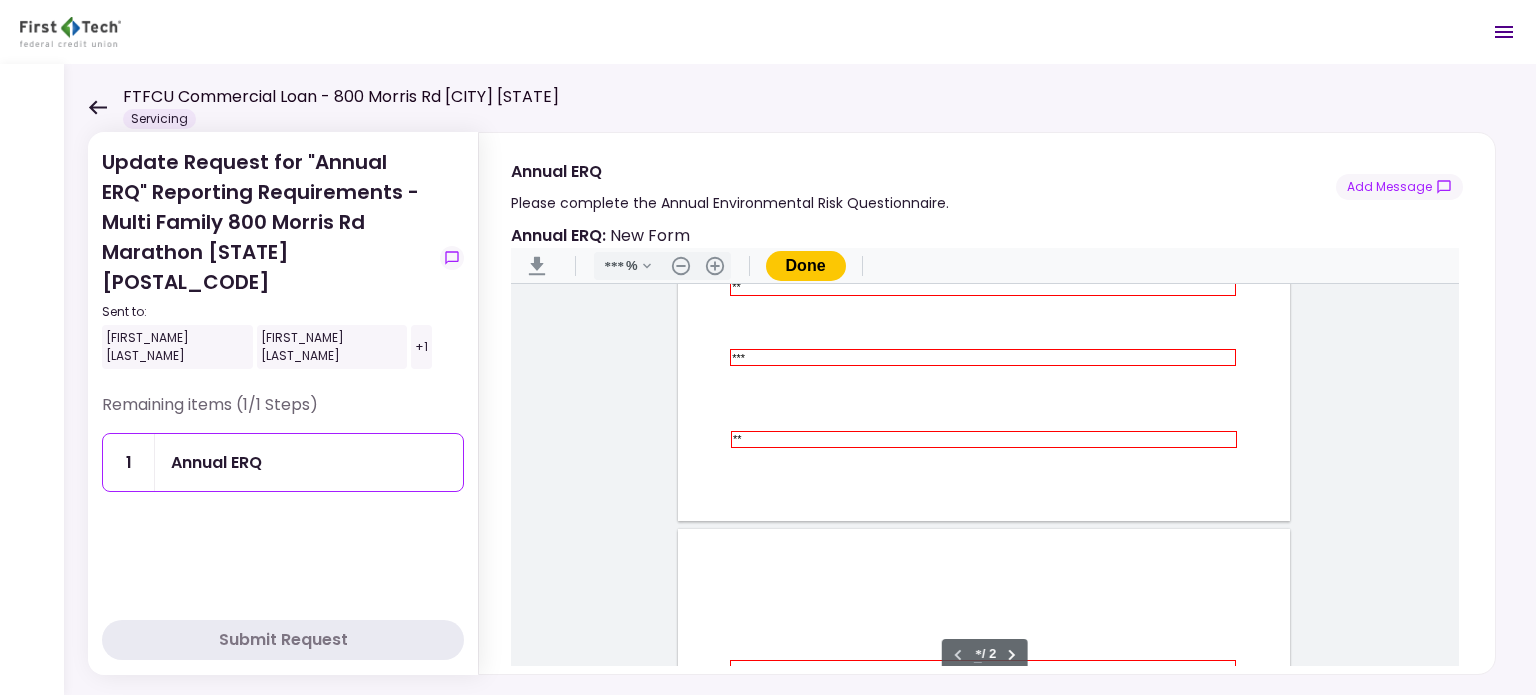 scroll, scrollTop: 802, scrollLeft: 0, axis: vertical 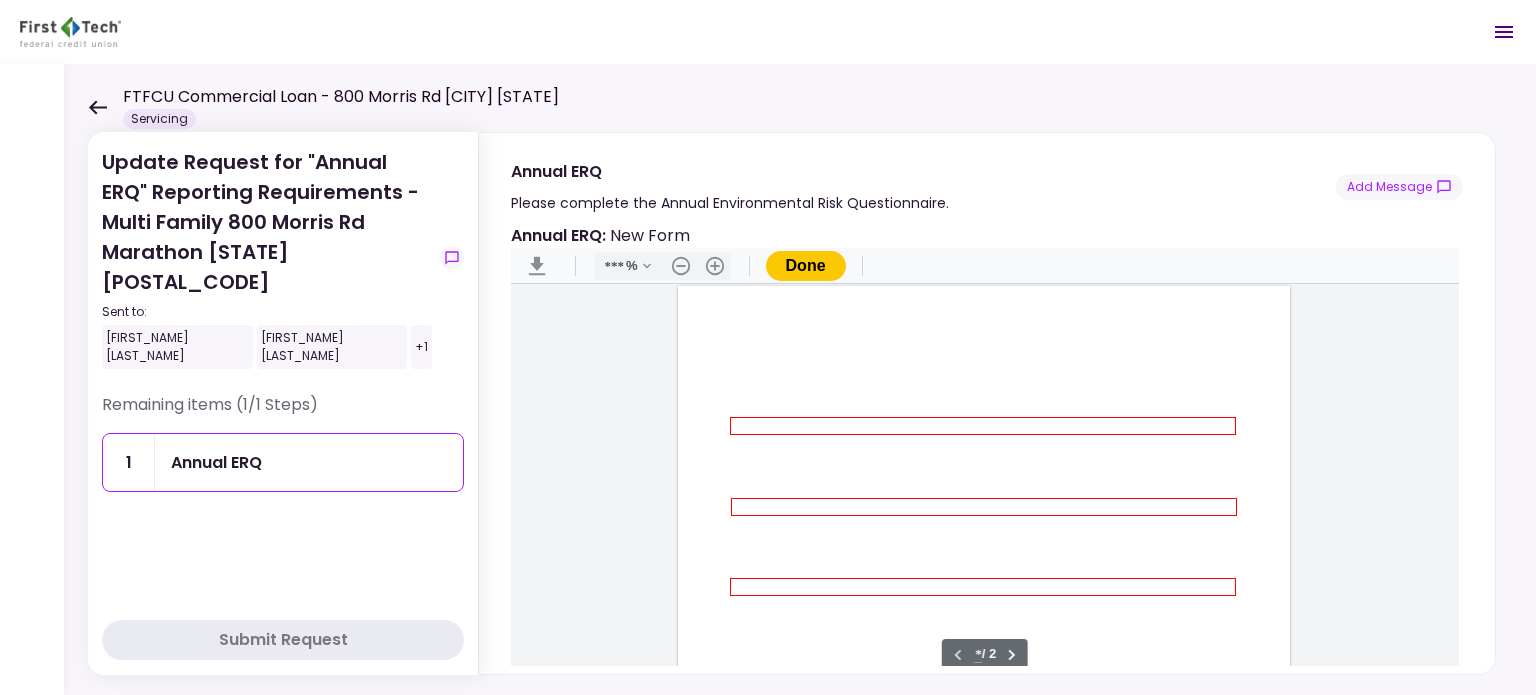 type on "**" 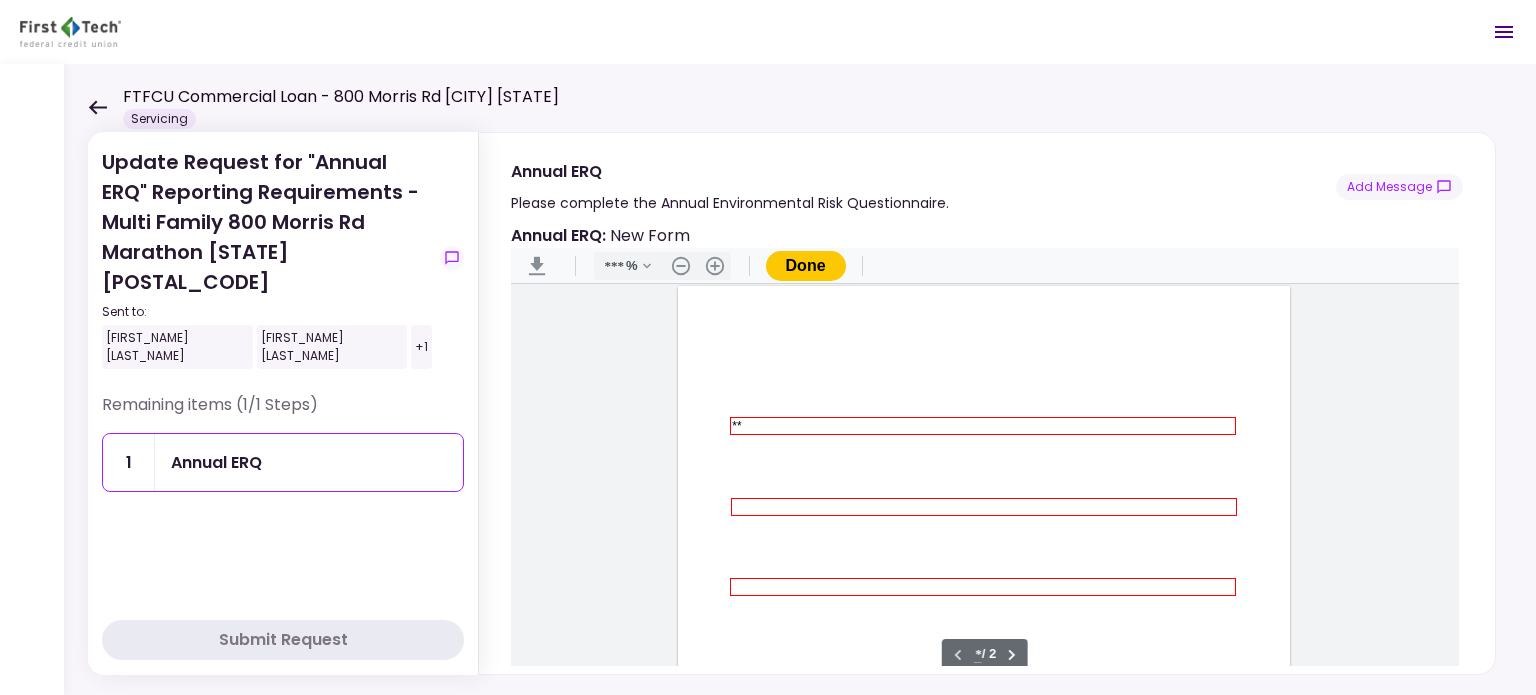 type on "**" 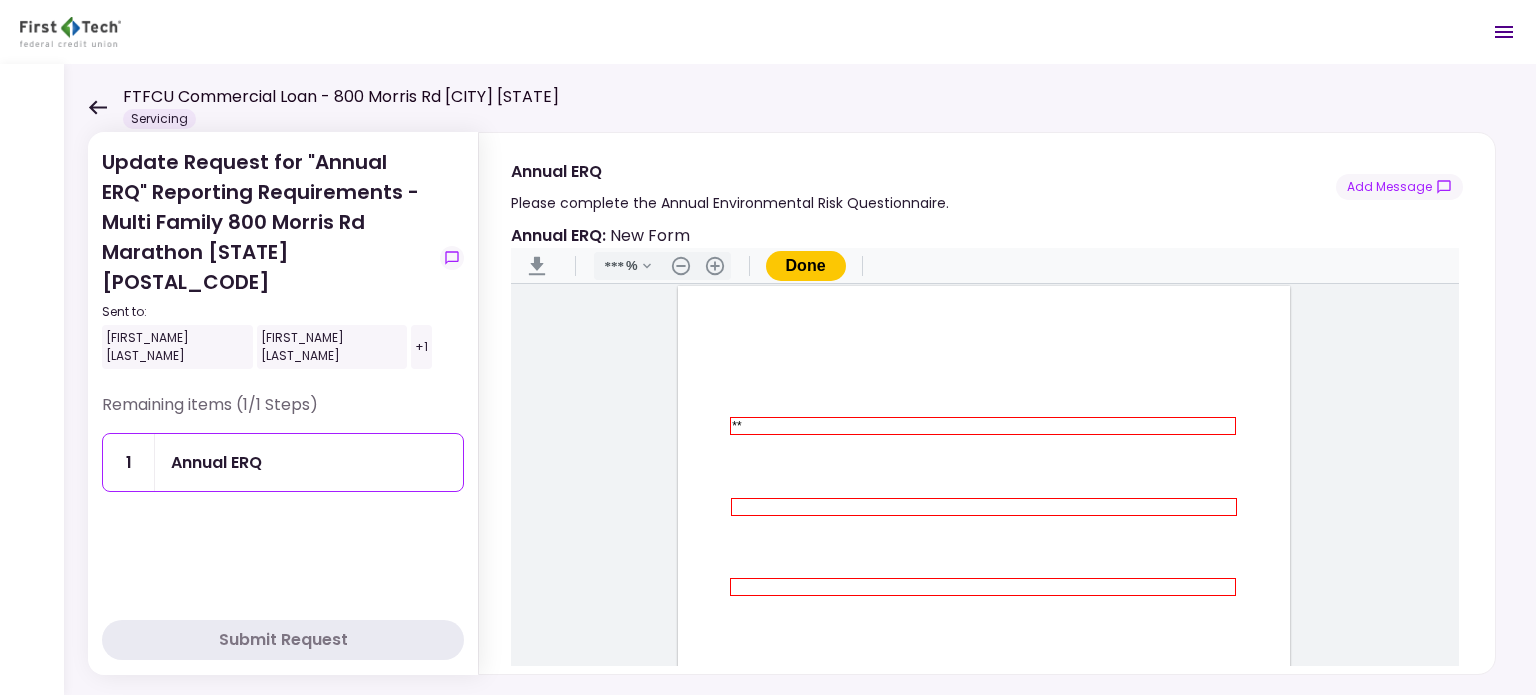 click at bounding box center (984, 507) 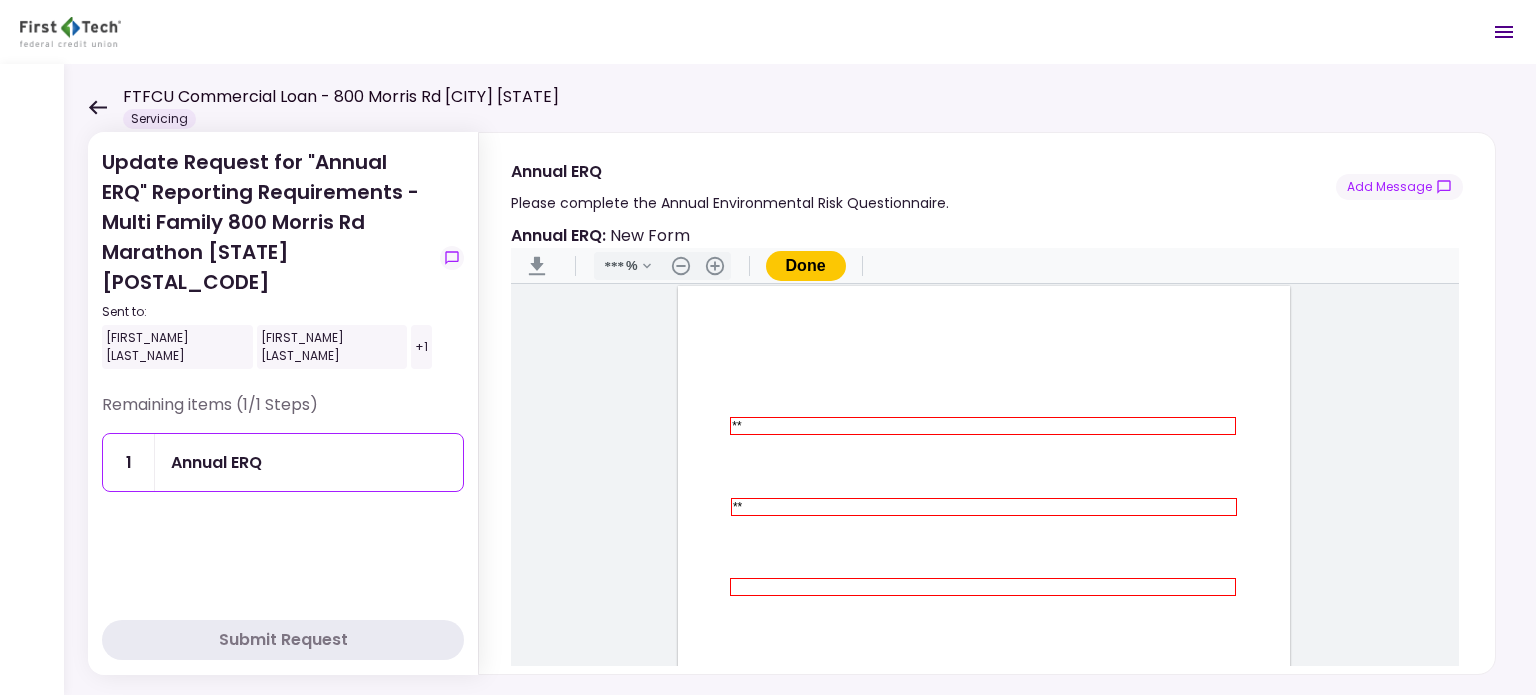 type on "**" 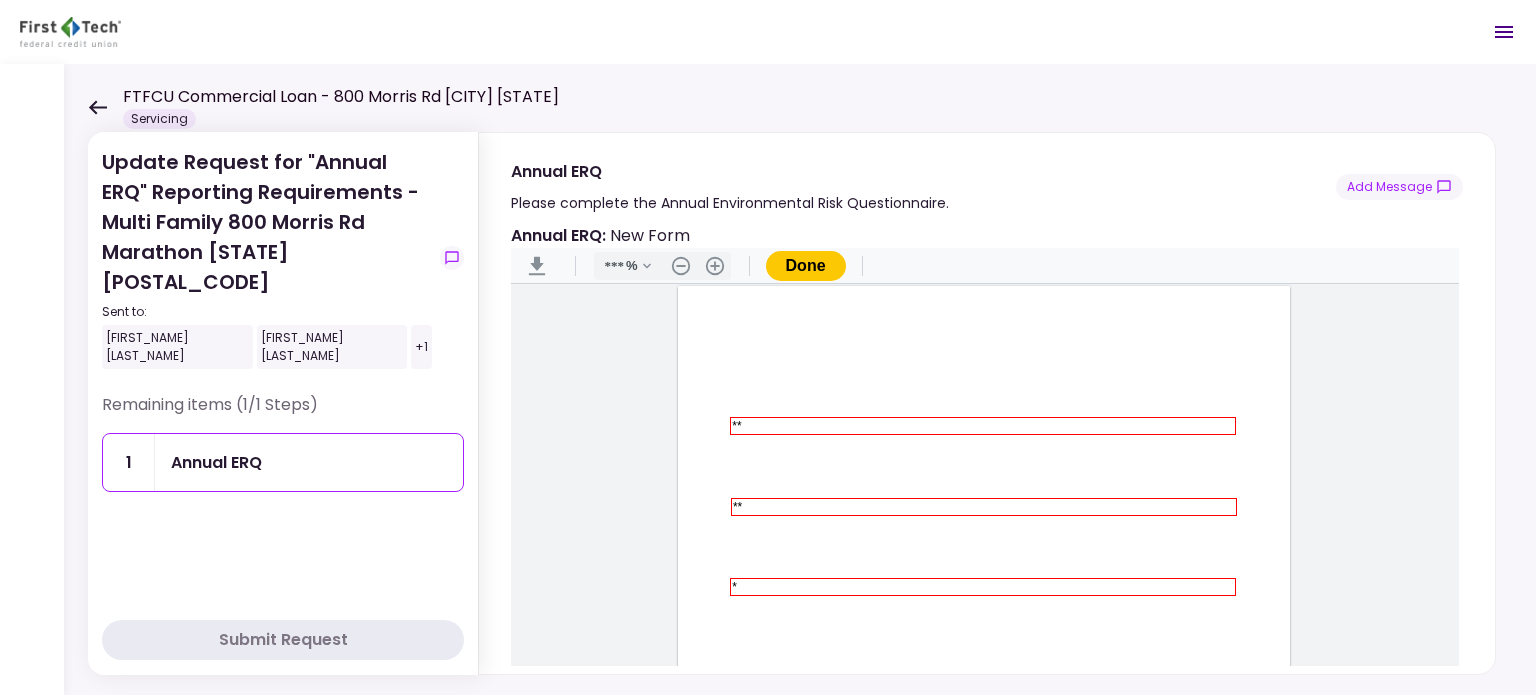 type on "**" 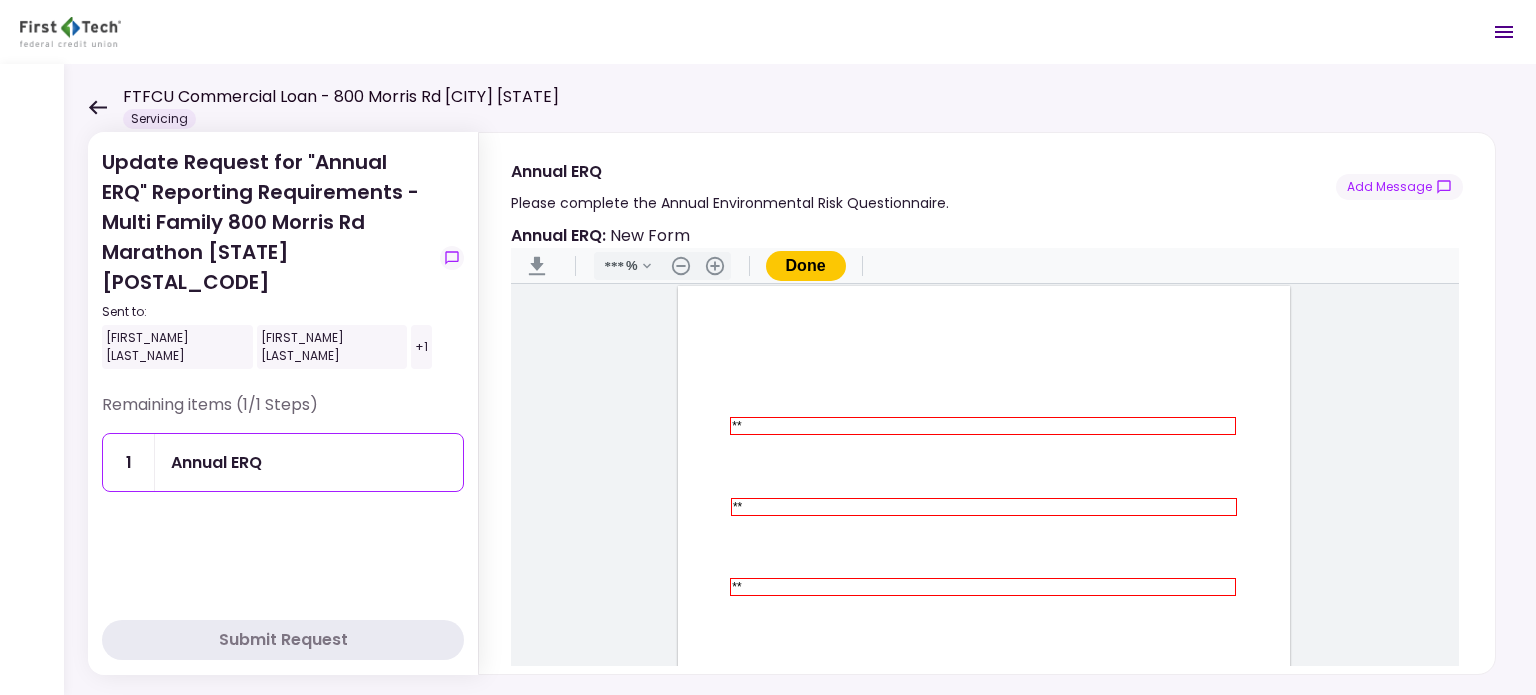 type on "*" 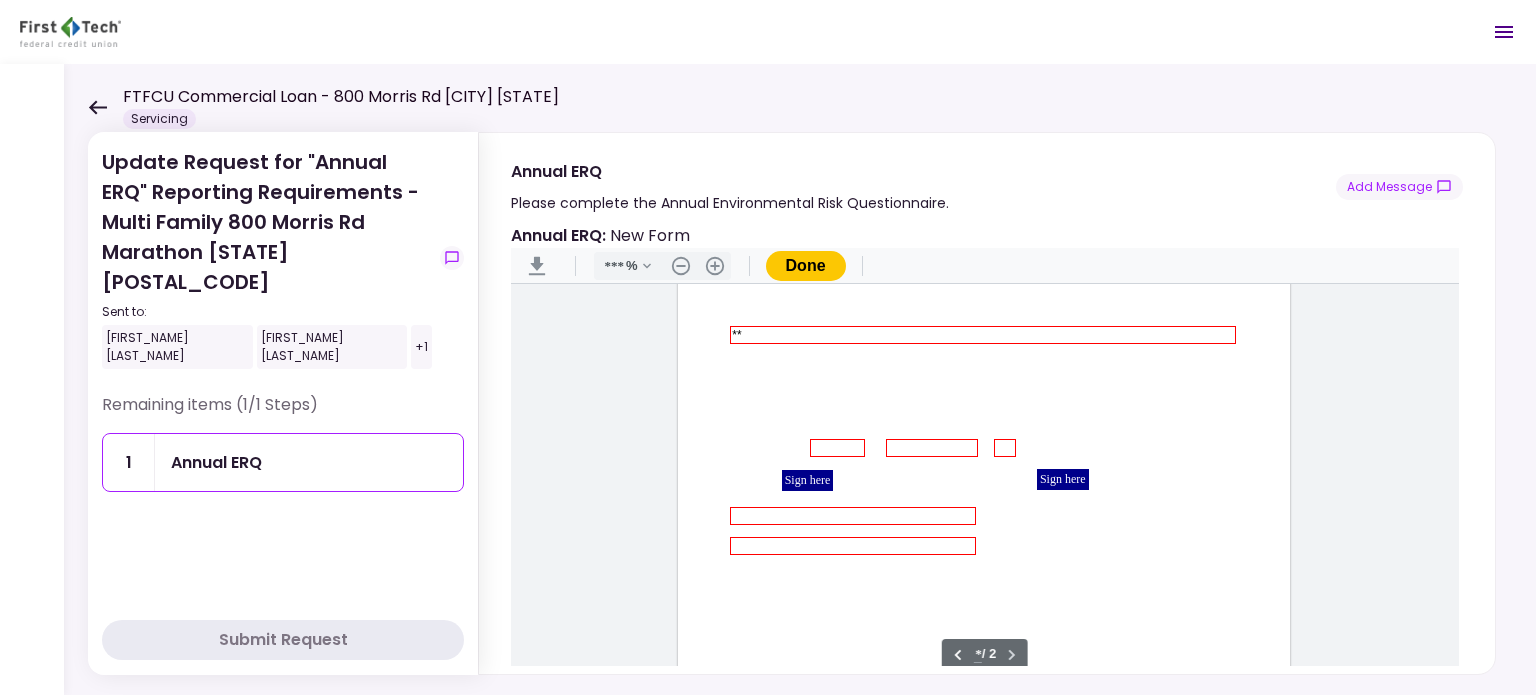scroll, scrollTop: 1102, scrollLeft: 0, axis: vertical 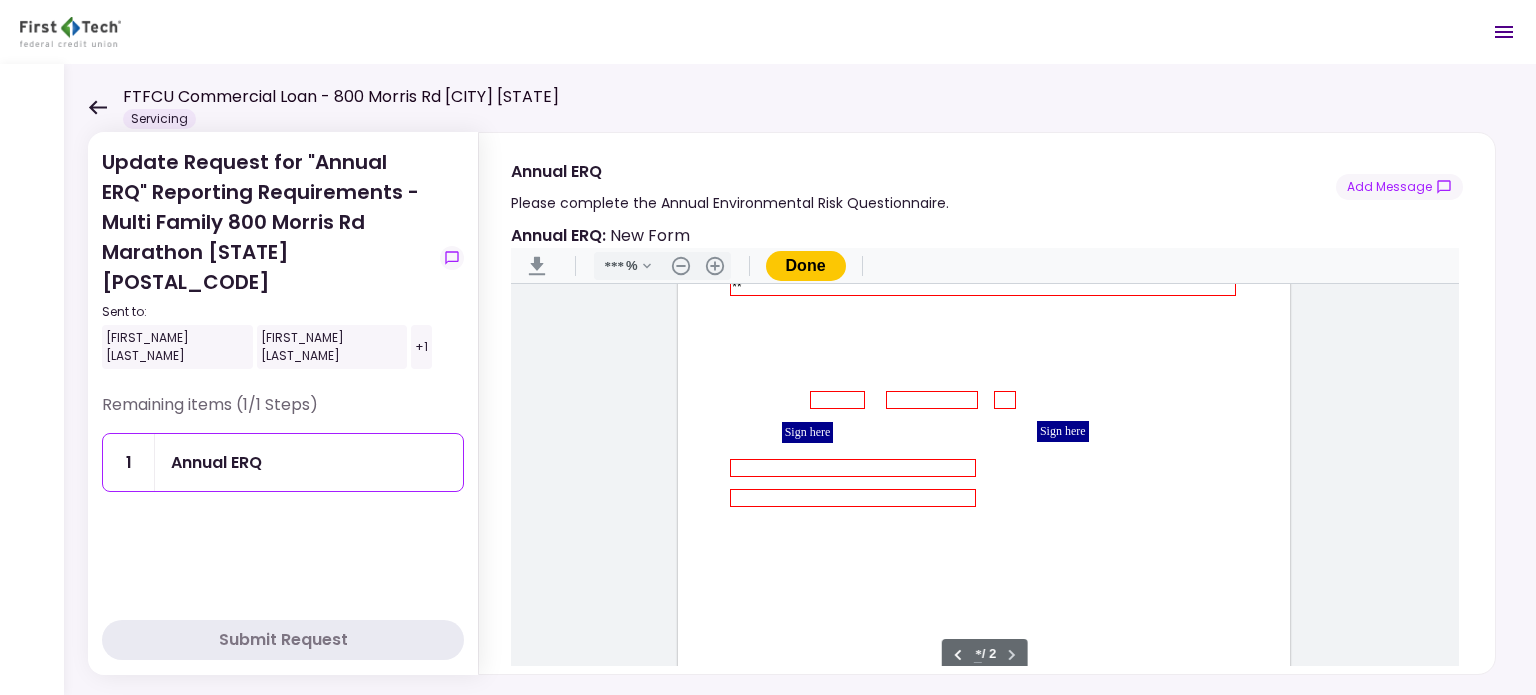 type on "**" 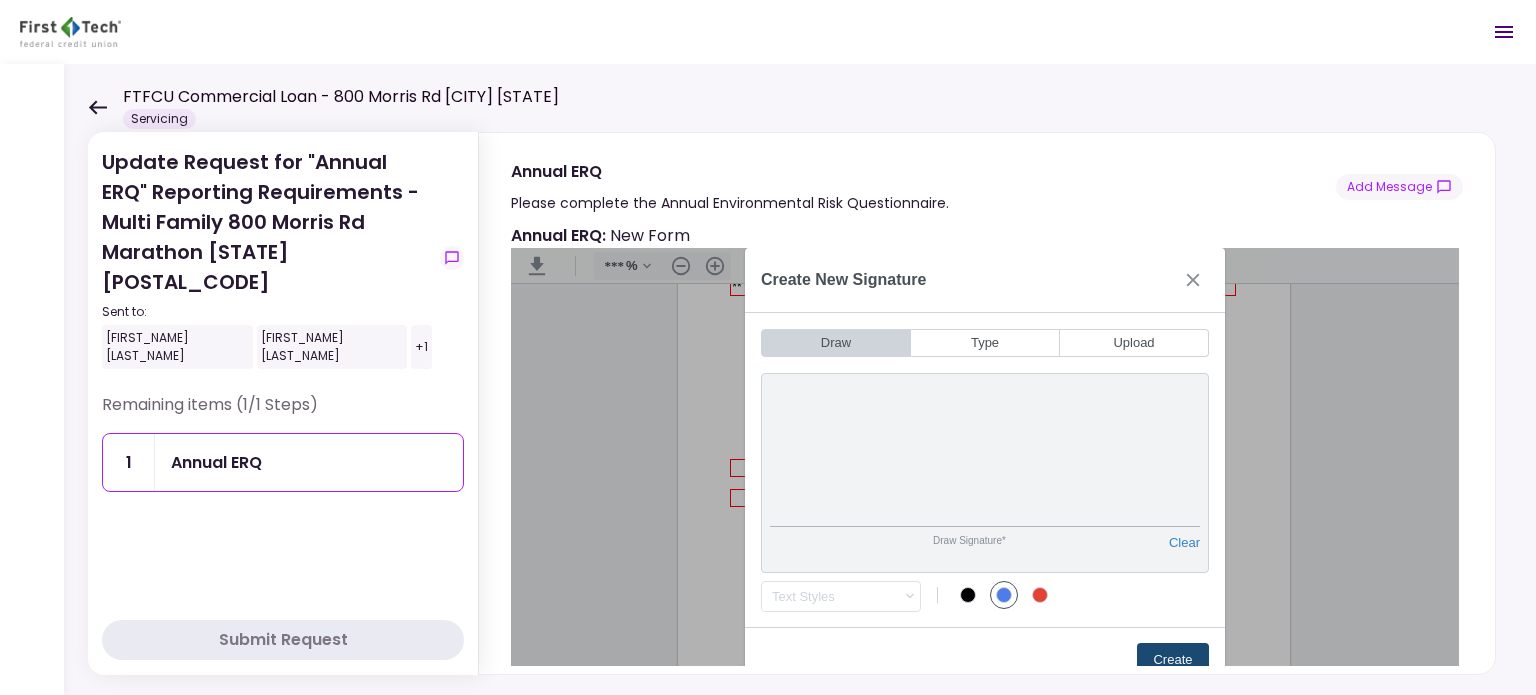 click on "Create" at bounding box center [1173, 659] 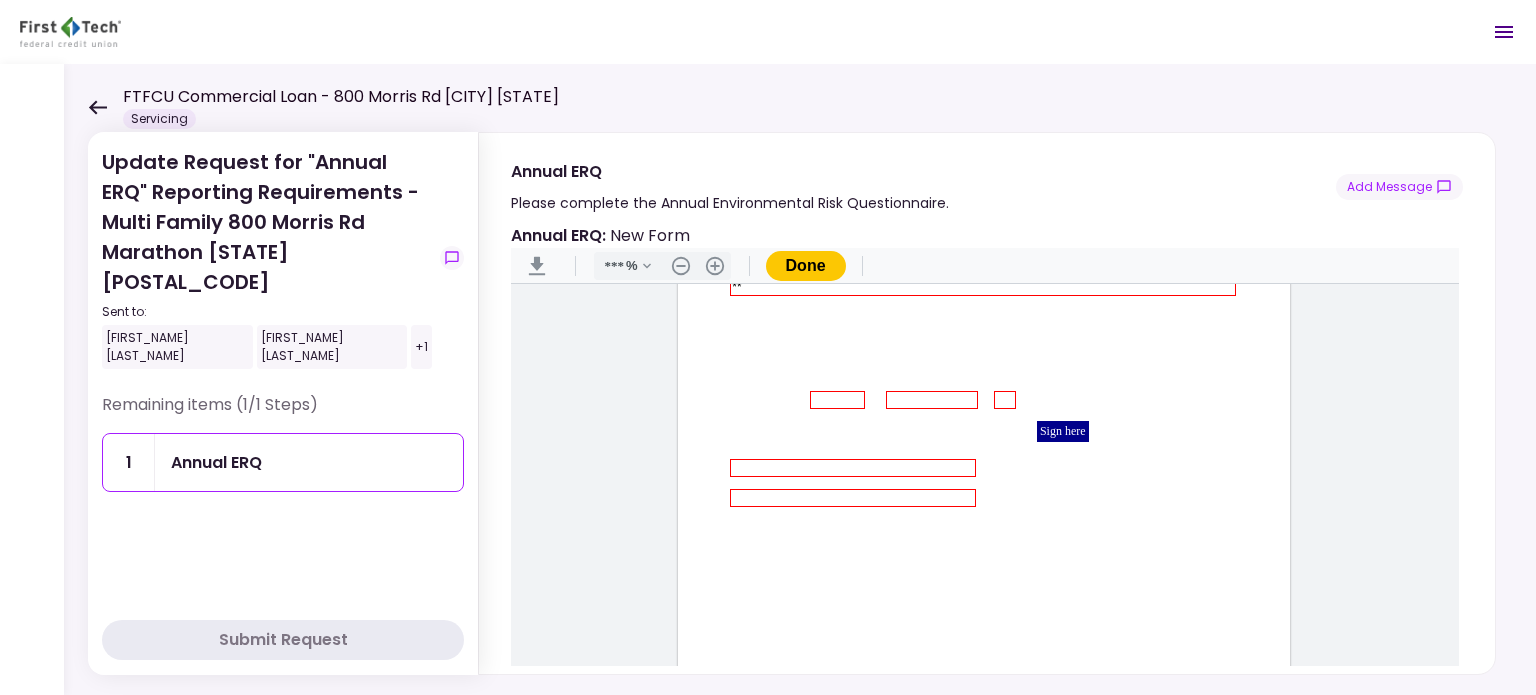click at bounding box center (853, 468) 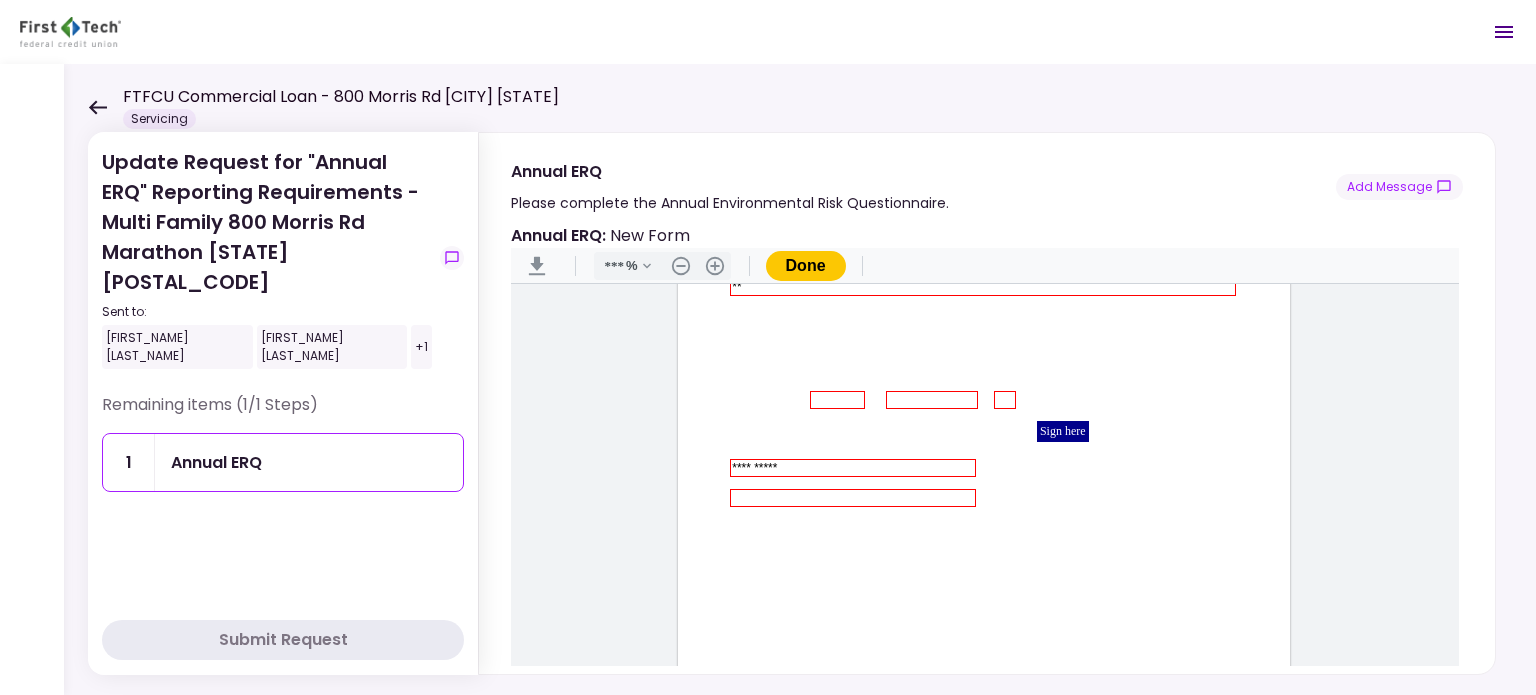 type on "**********" 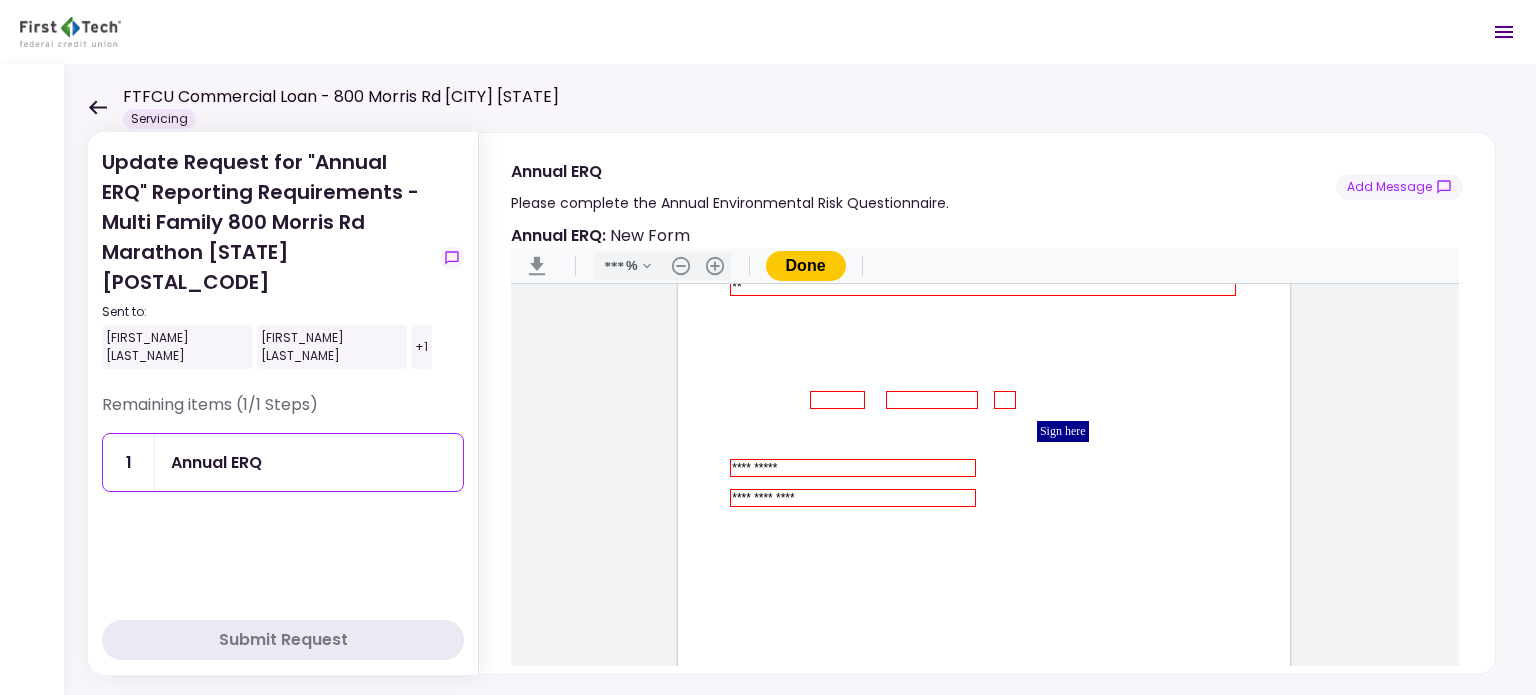 type on "**********" 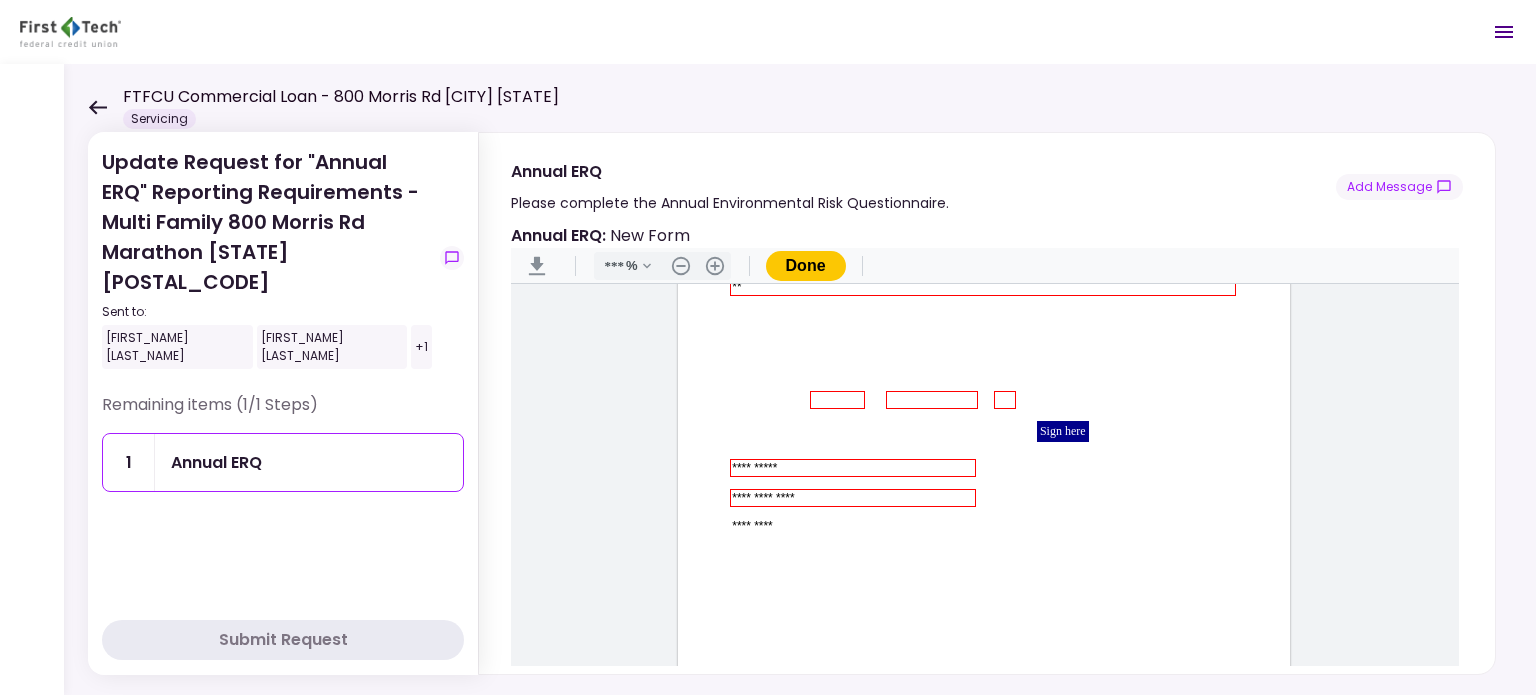 type on "*********" 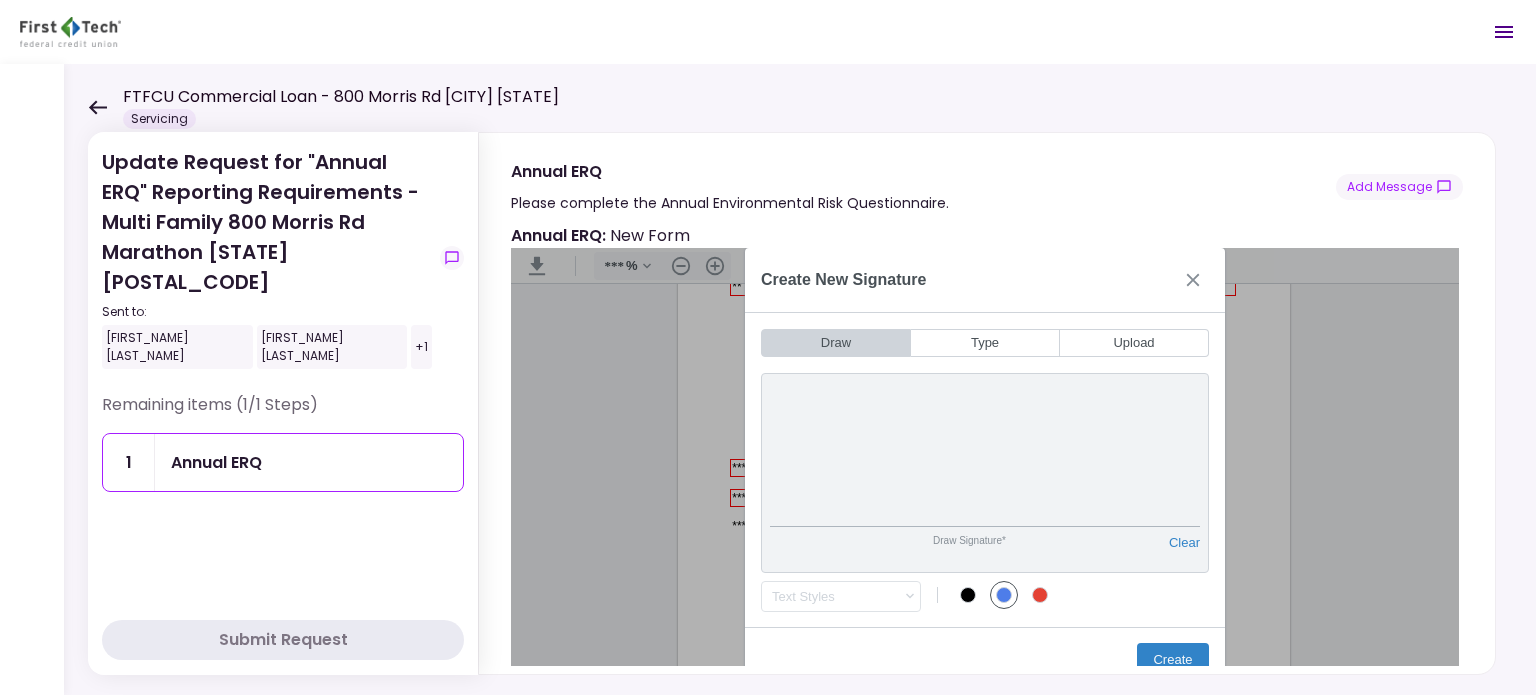 click on "Annual ERQ :   New Form" at bounding box center (987, 444) 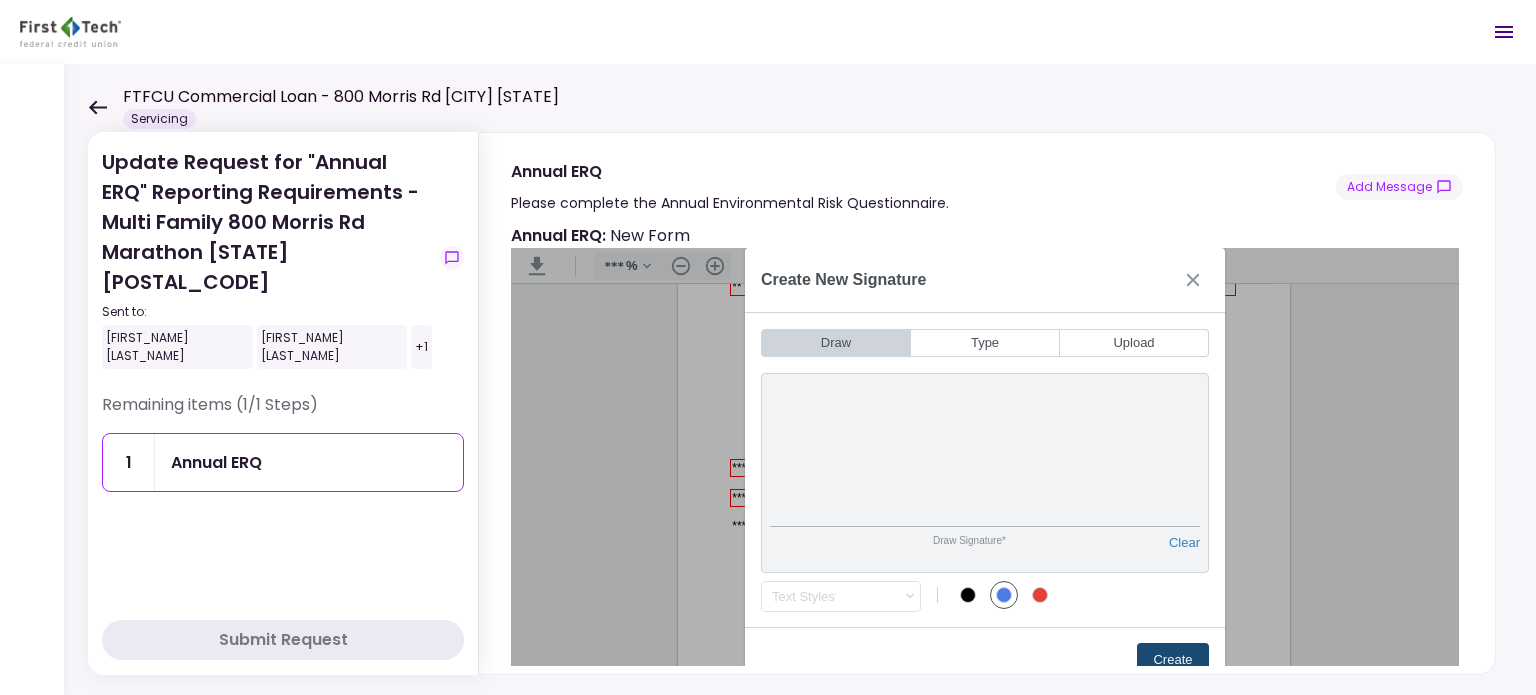 click on "Create" at bounding box center [1173, 659] 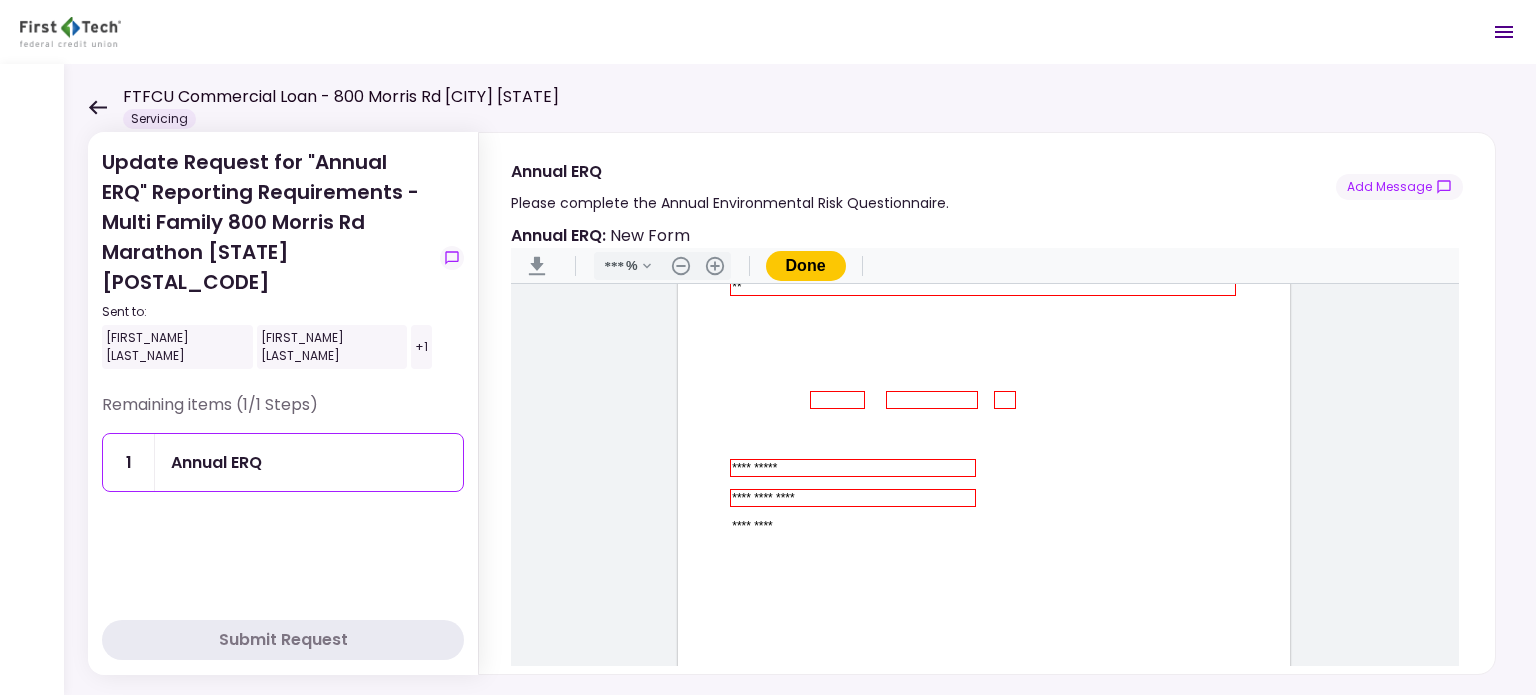 click at bounding box center [1112, 468] 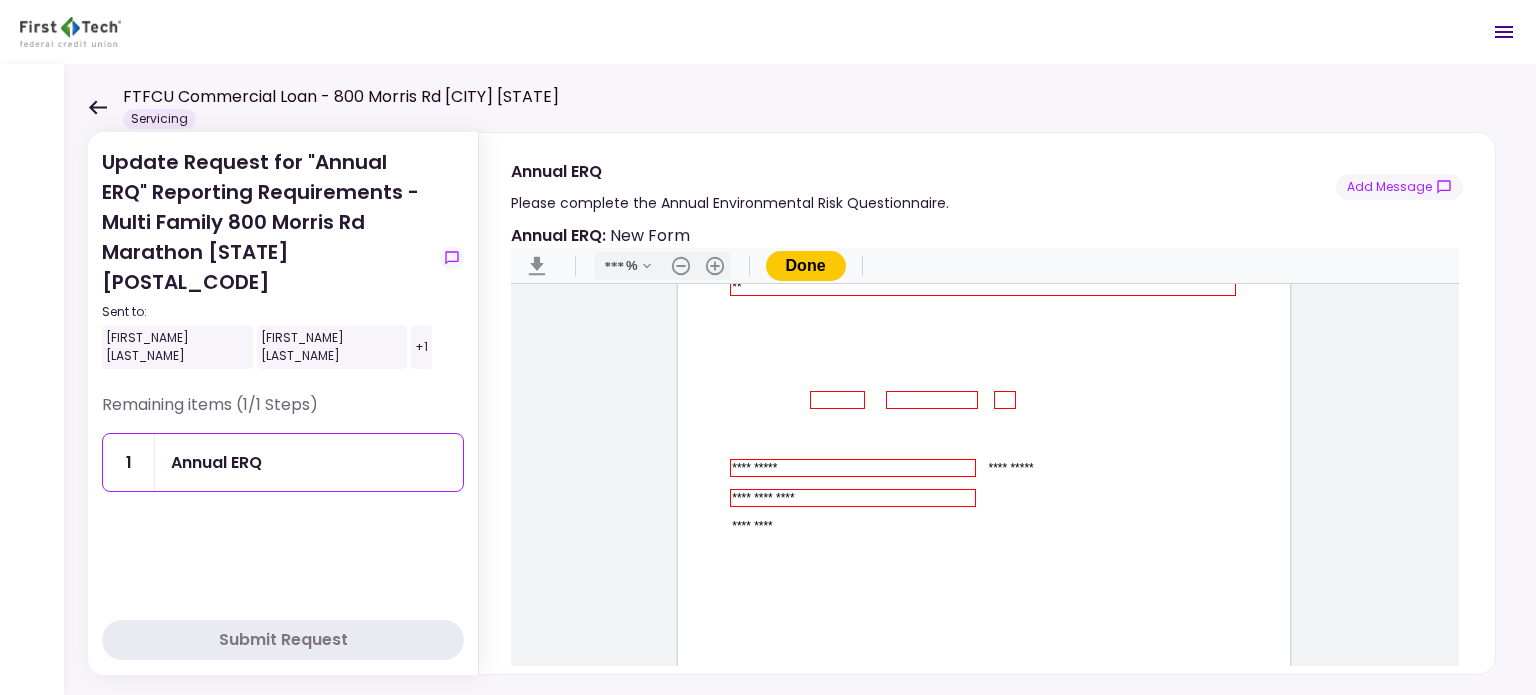 type on "**********" 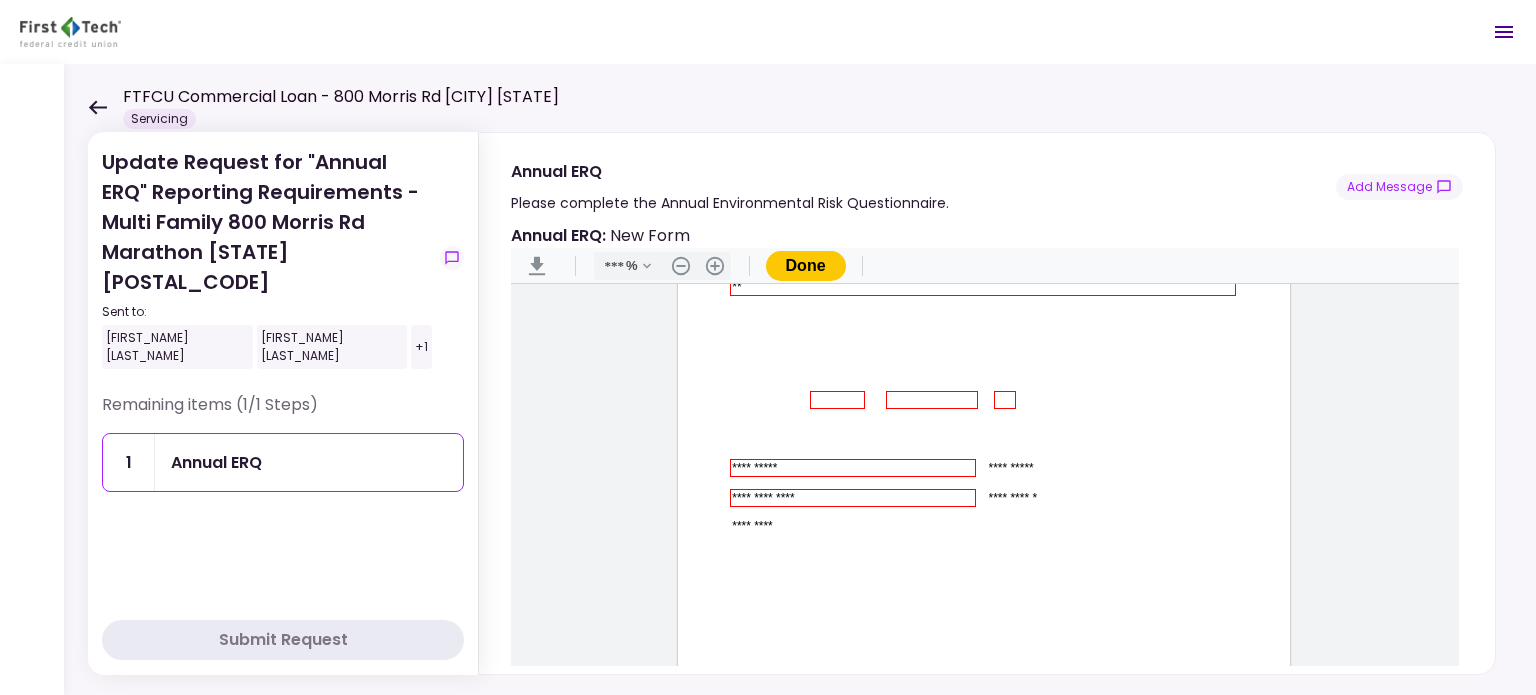 type on "**********" 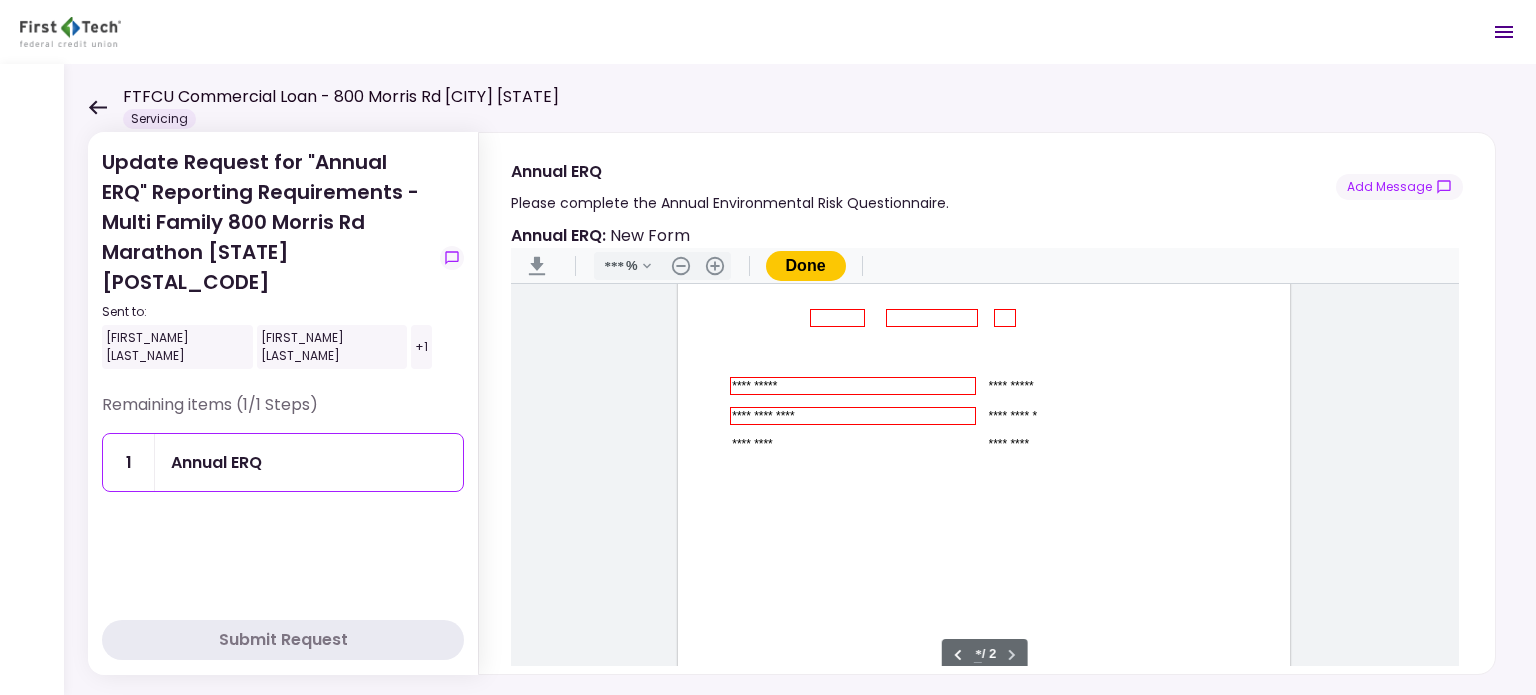 scroll, scrollTop: 1191, scrollLeft: 0, axis: vertical 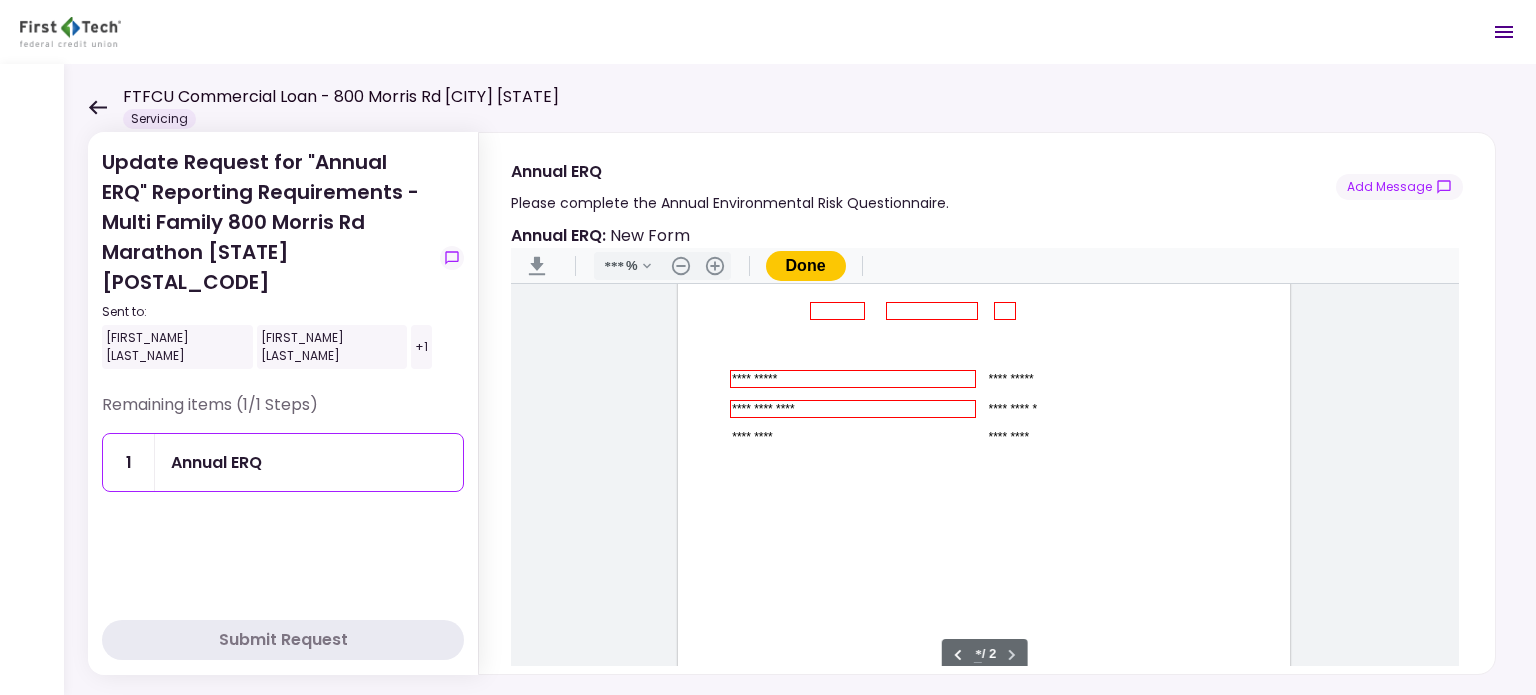 type on "*********" 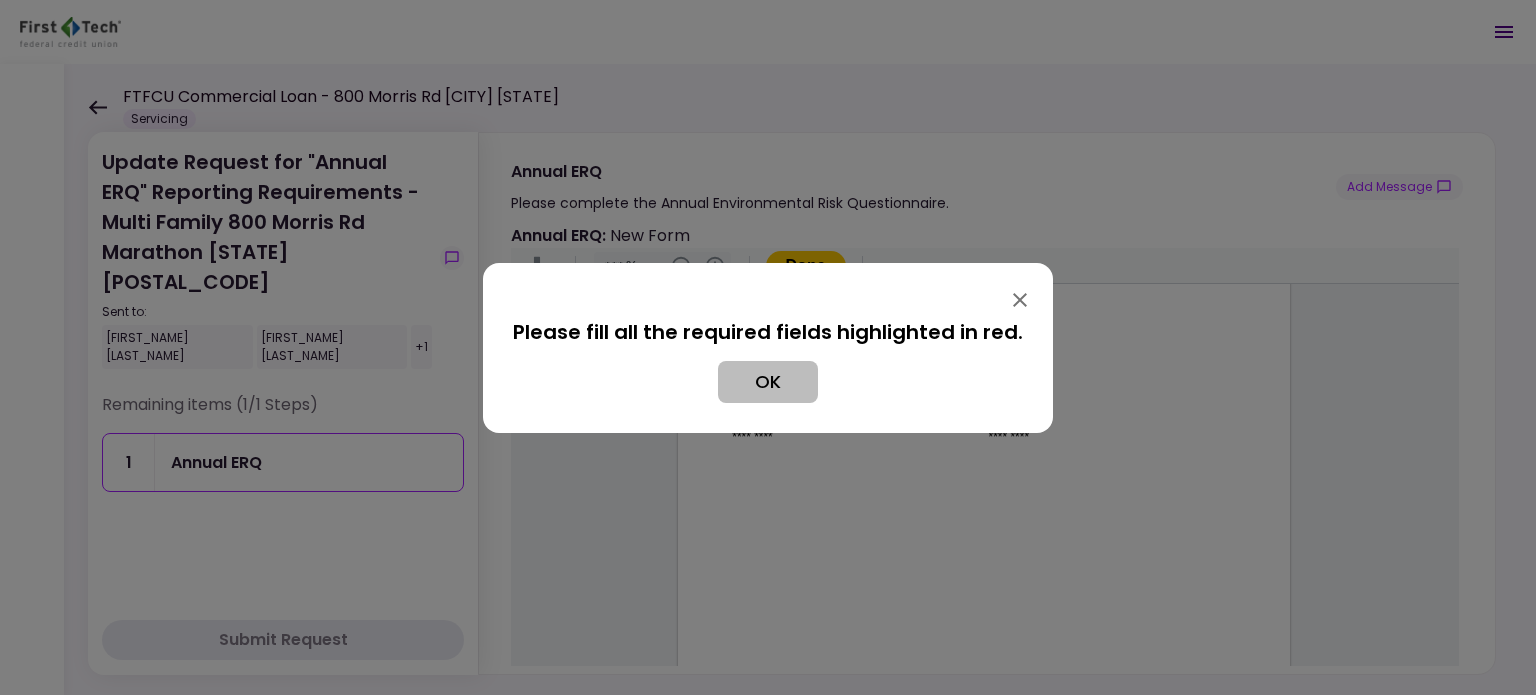 click on "OK" at bounding box center (768, 382) 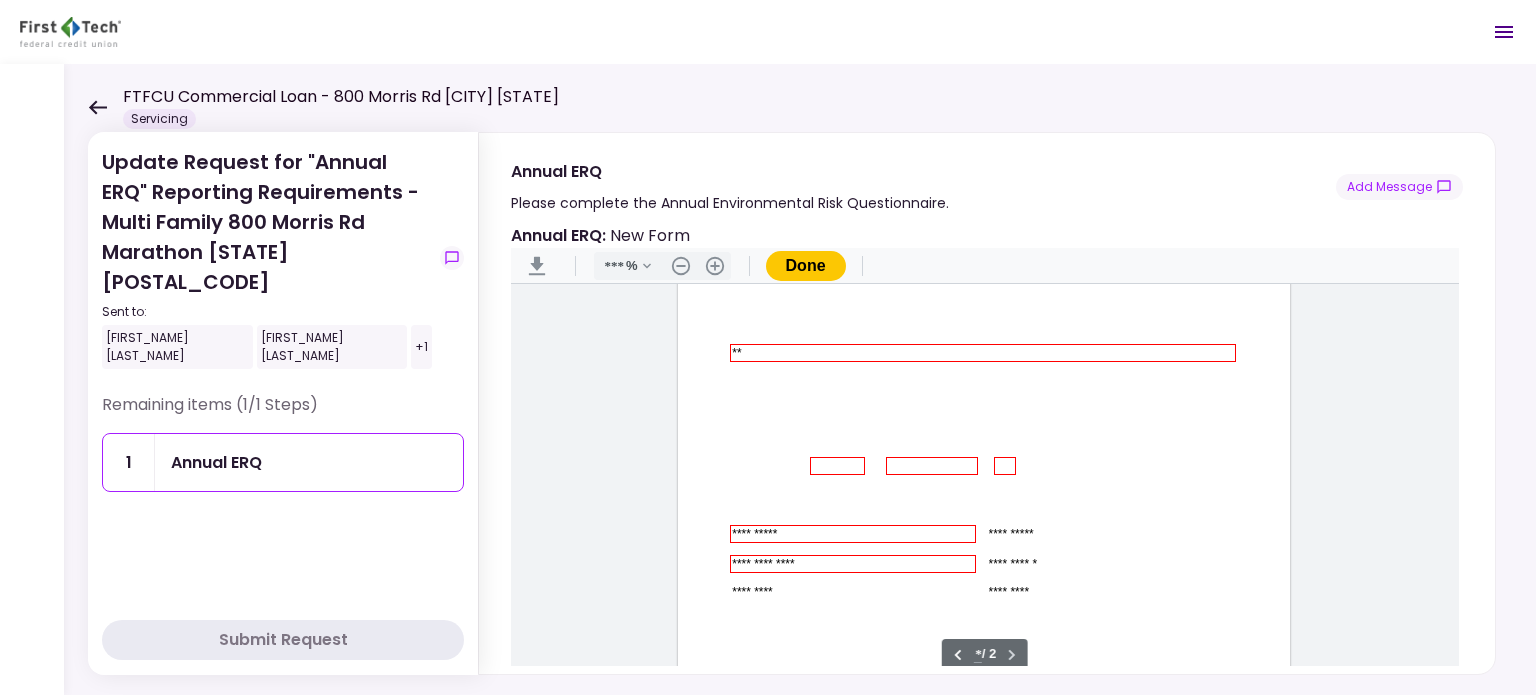 scroll, scrollTop: 991, scrollLeft: 0, axis: vertical 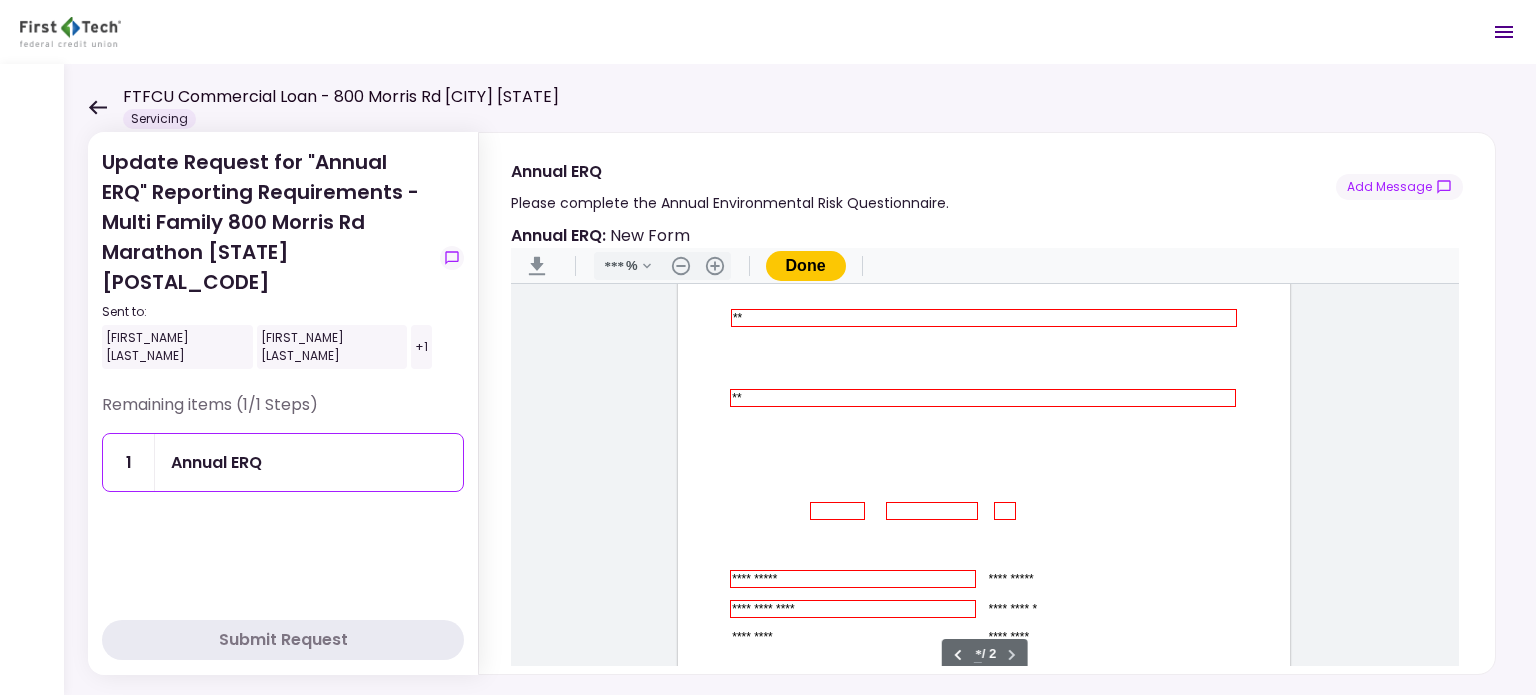 click on "**********" at bounding box center (984, 493) 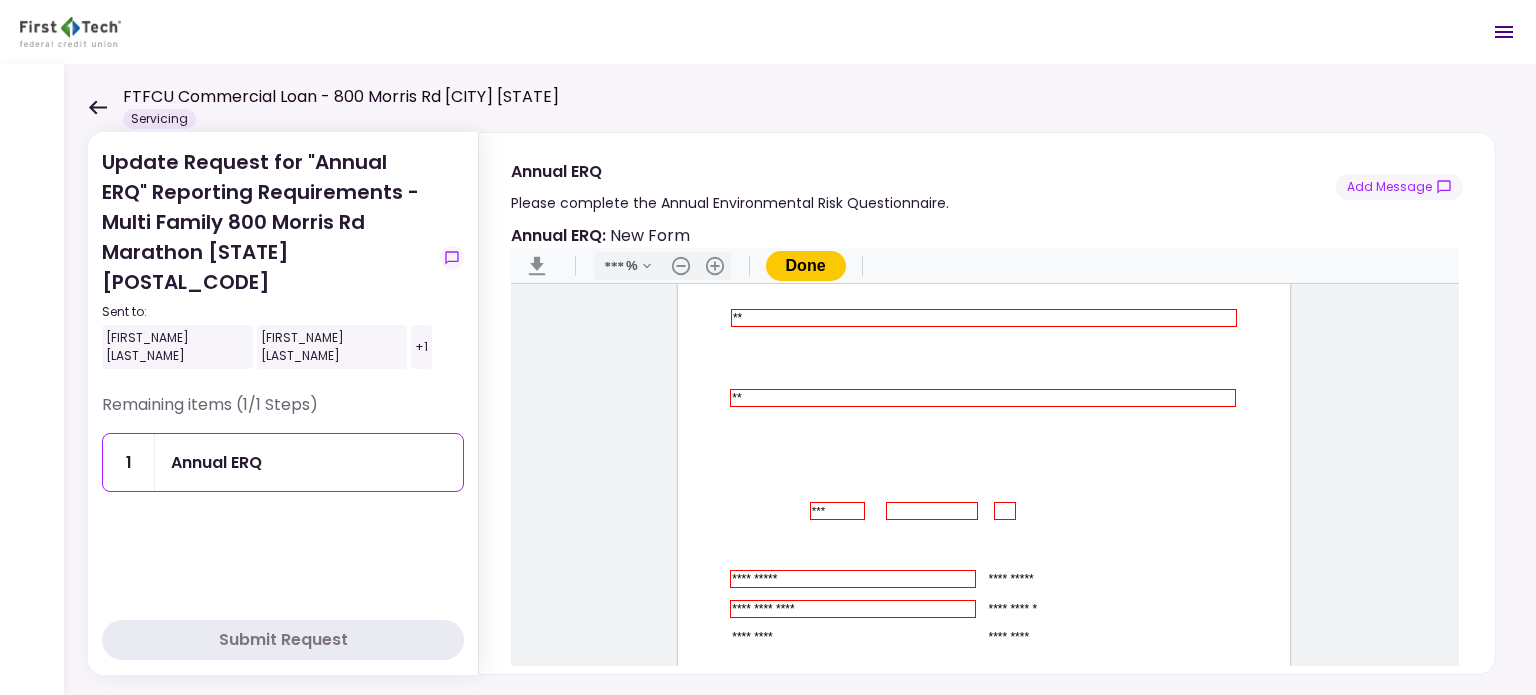 type on "***" 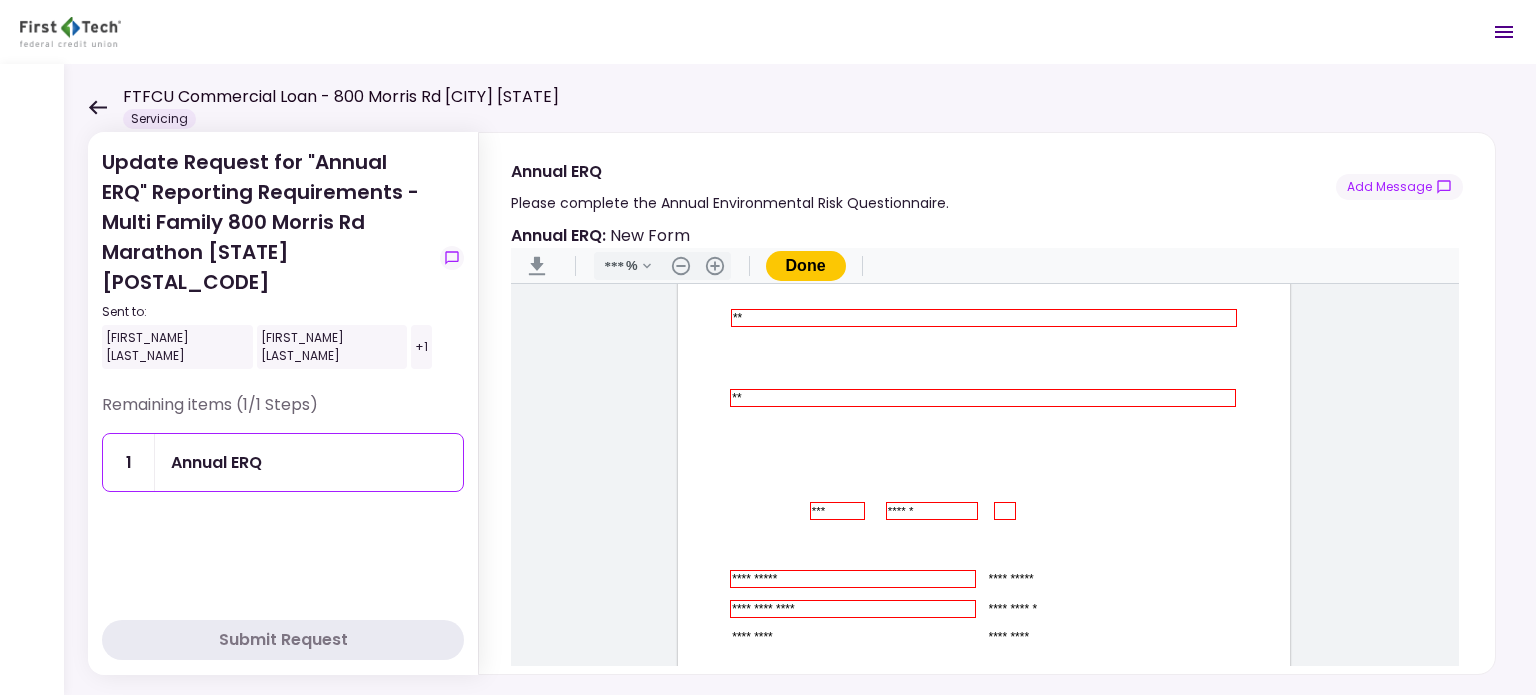 type on "******" 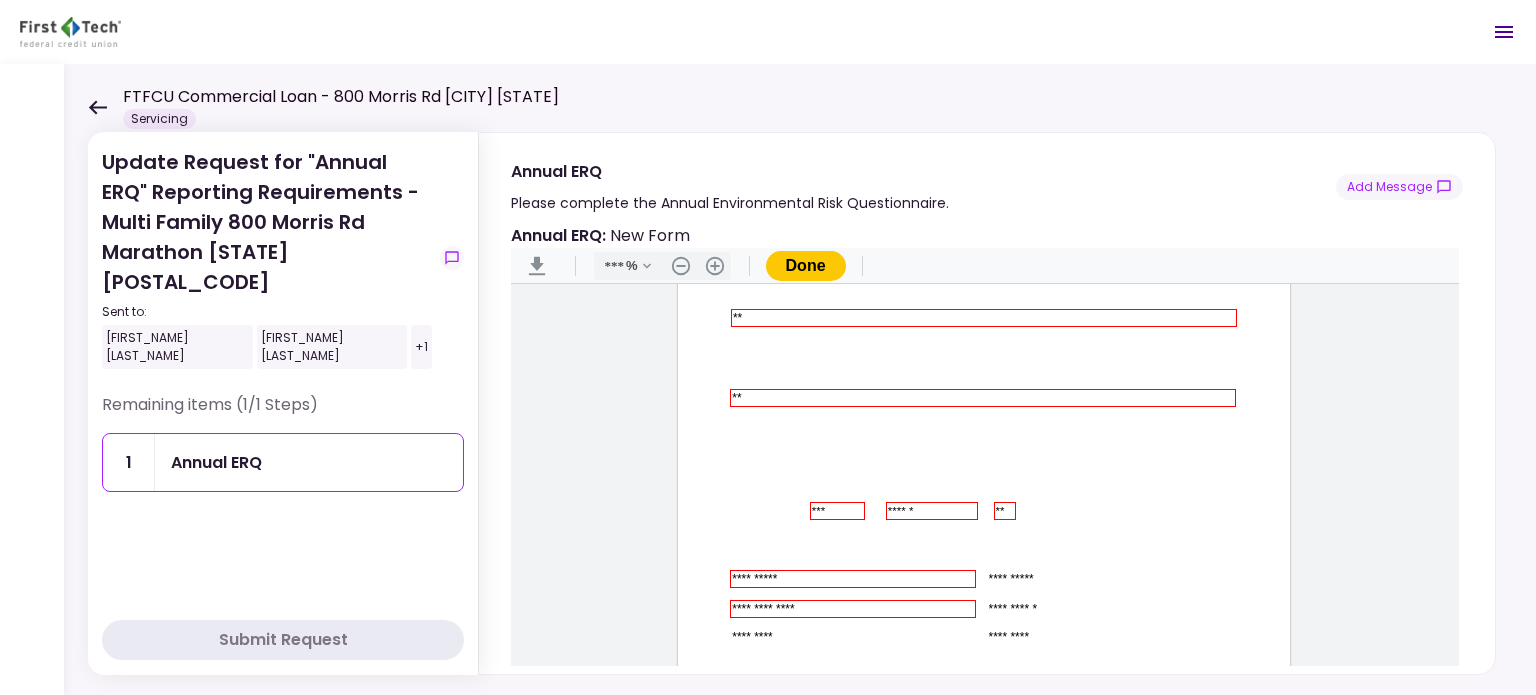 type on "**" 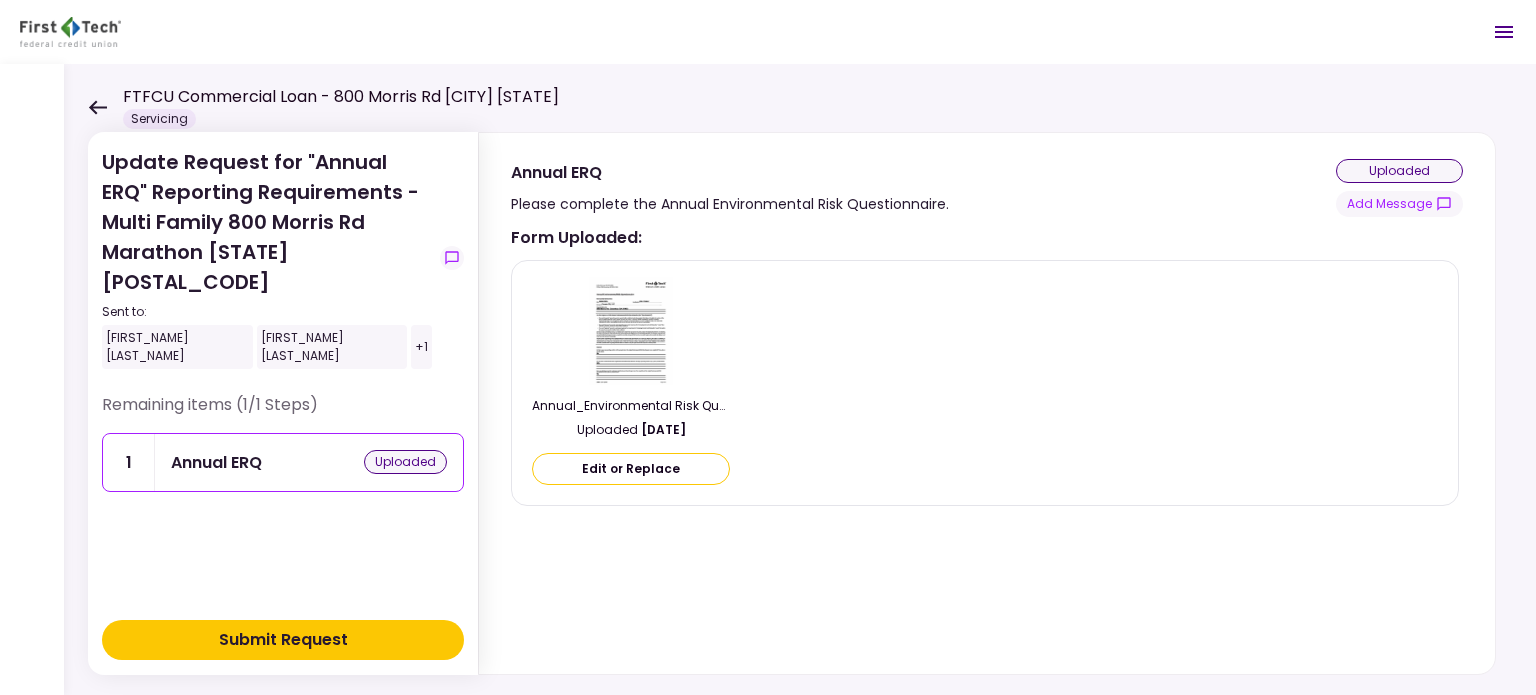 click on "Submit Request" at bounding box center [283, 640] 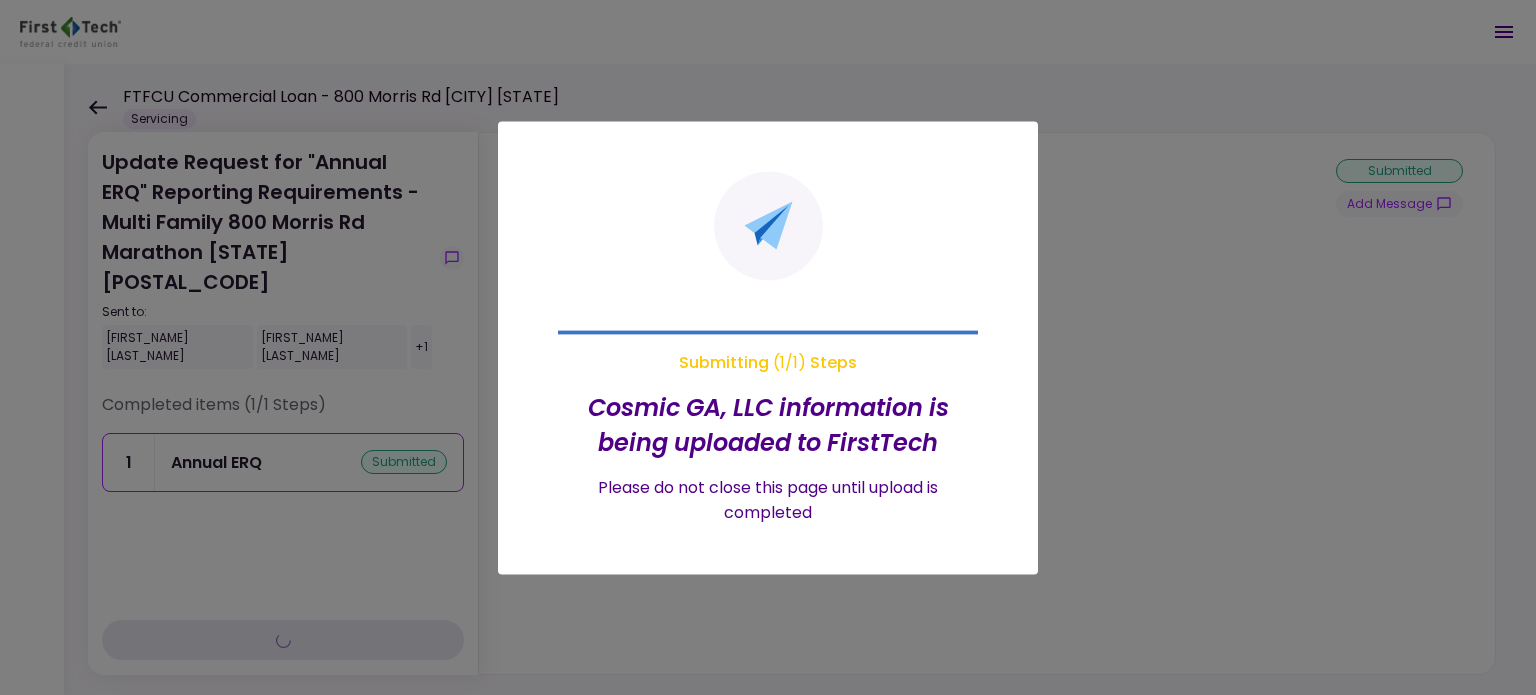 type on "***" 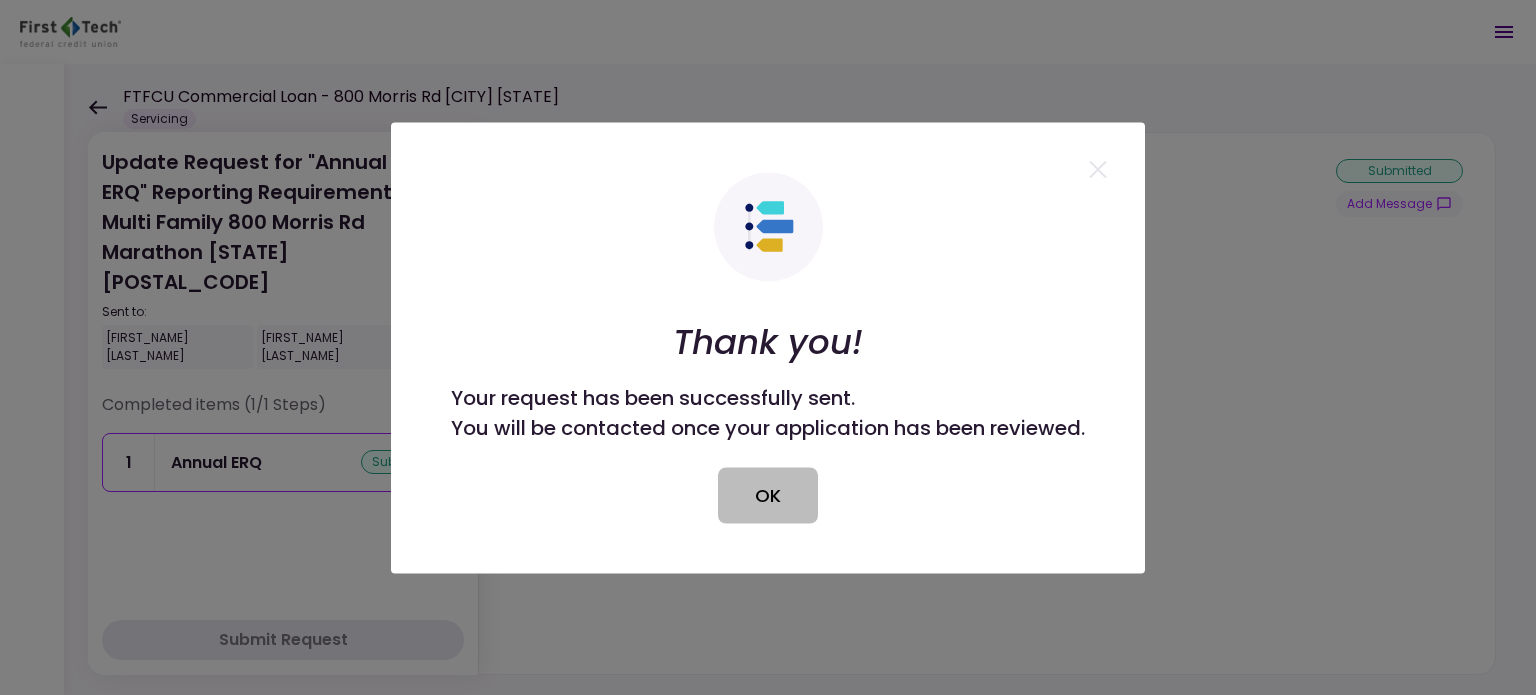 click on "OK" at bounding box center [768, 495] 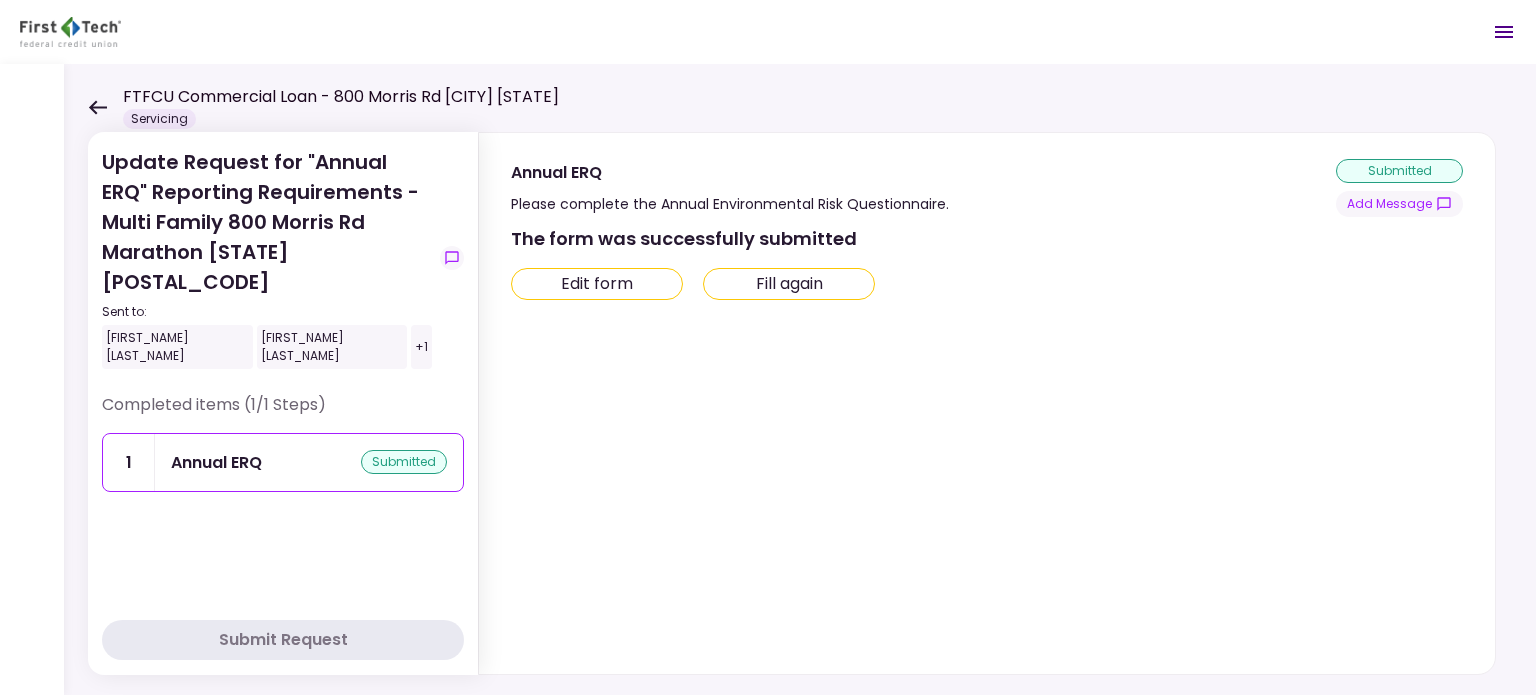 click on "FTFCU Commercial Loan - 800 Morris Rd [CITY] [STATE] Servicing" at bounding box center [323, 107] 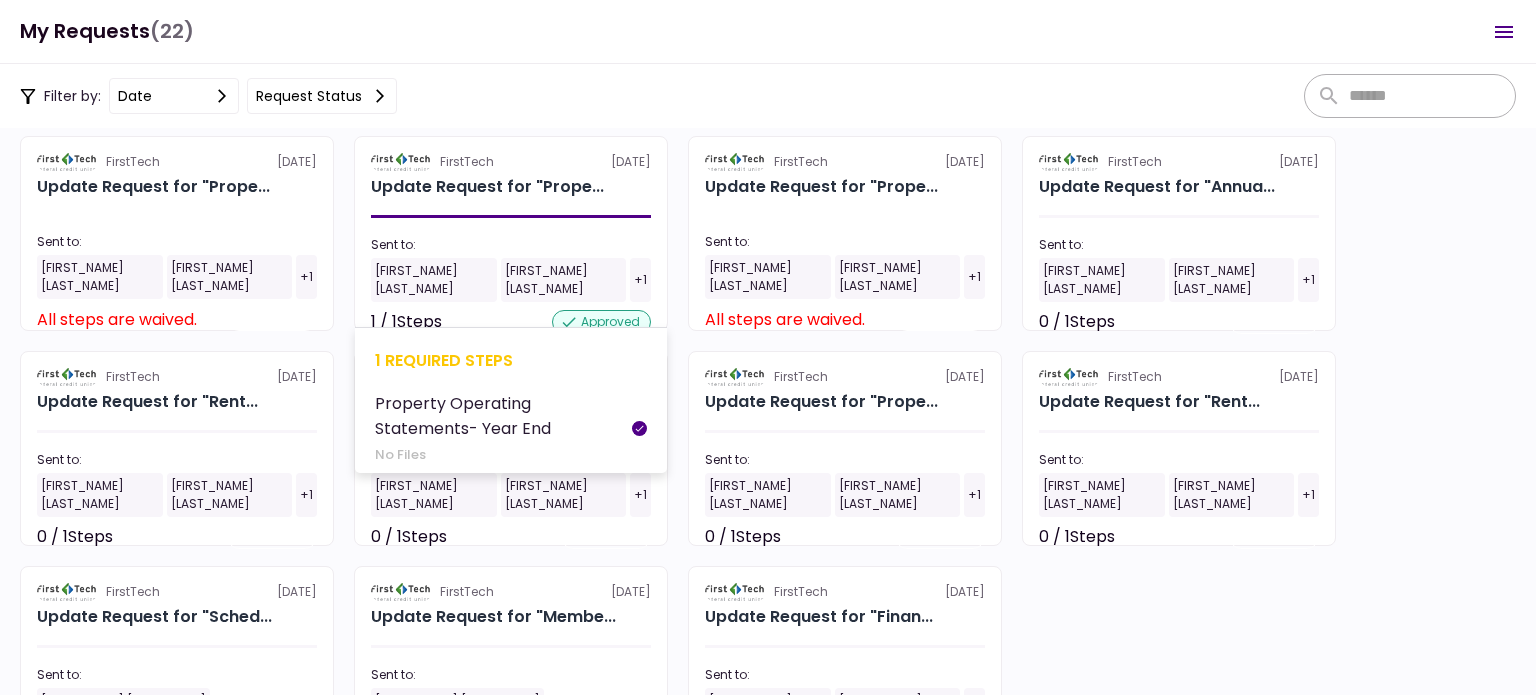scroll, scrollTop: 200, scrollLeft: 0, axis: vertical 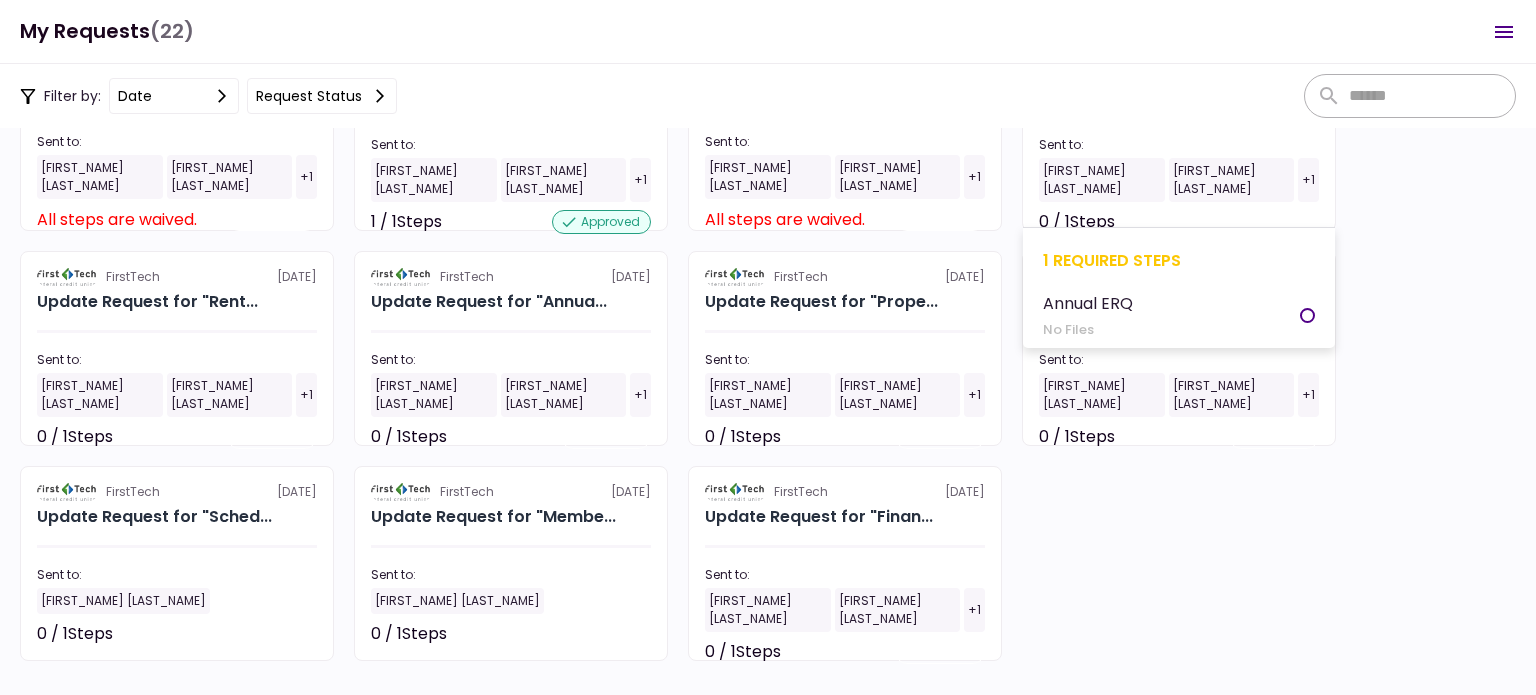 click on "[FIRST_NAME] [LAST_NAME]" at bounding box center (1102, 180) 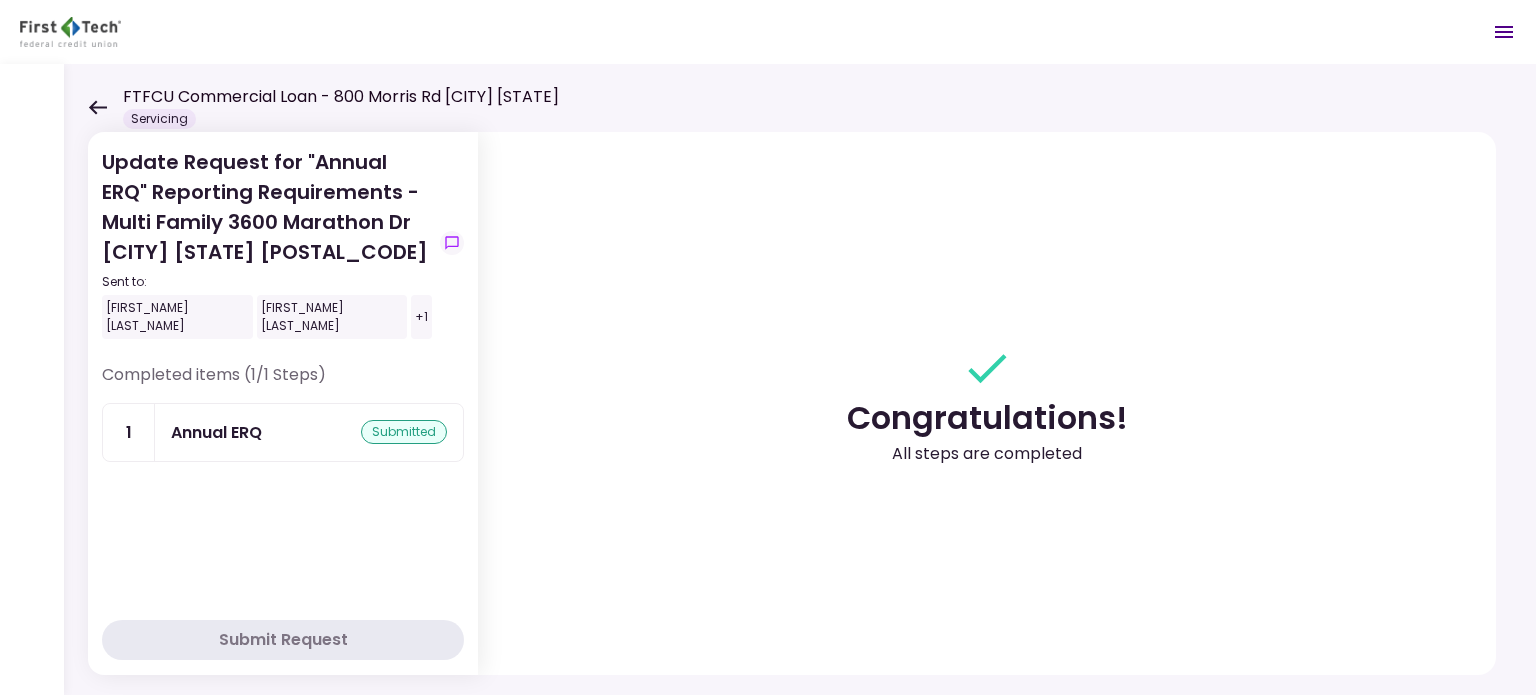 click 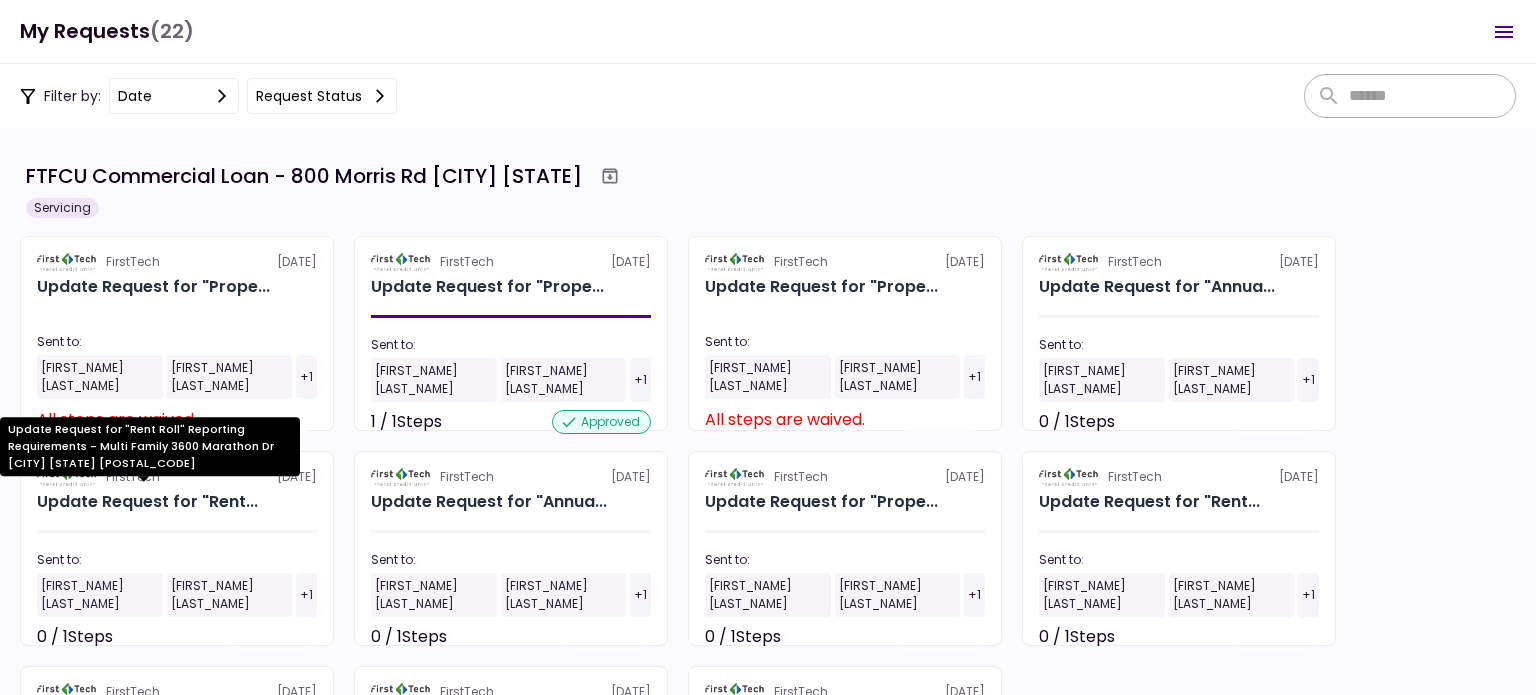 click on "Update Request for "Rent..." at bounding box center (147, 502) 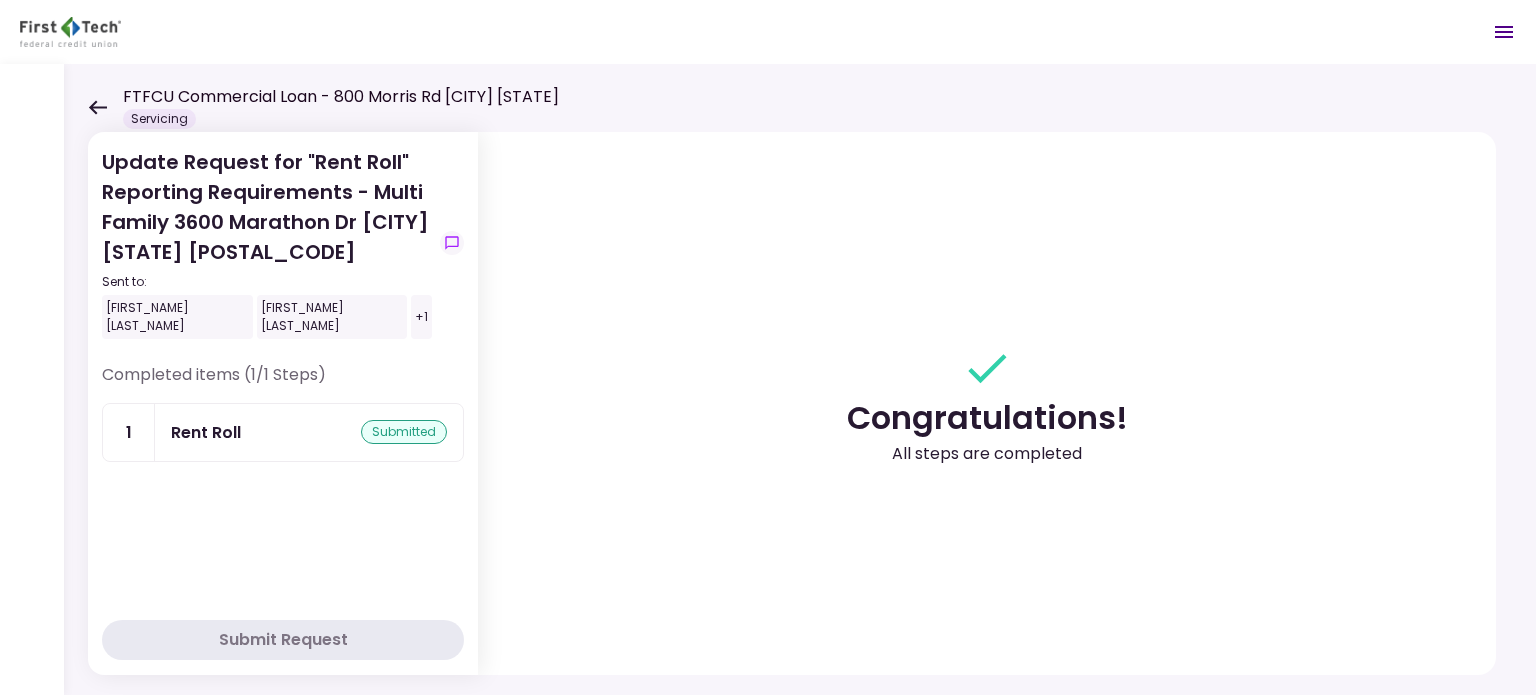 click 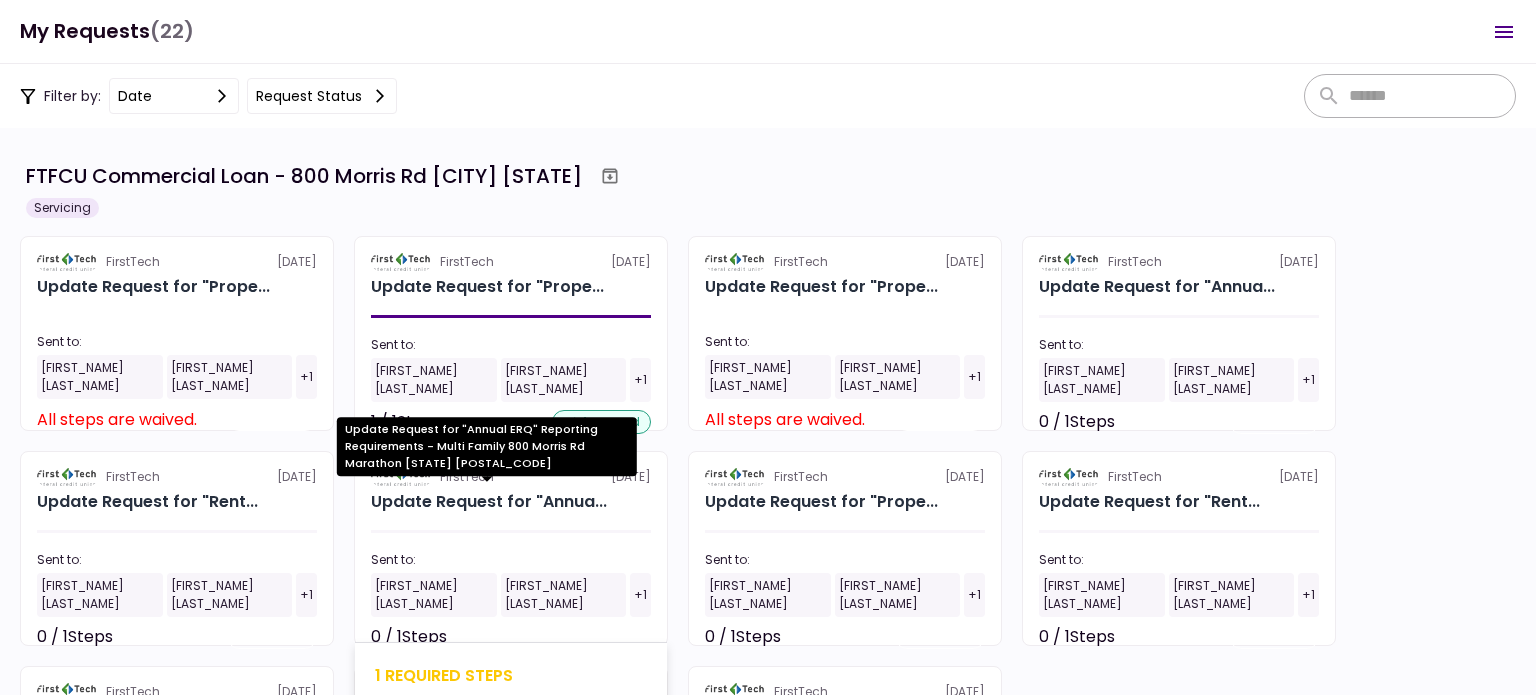 click on "Update Request for "Annua..." at bounding box center (489, 502) 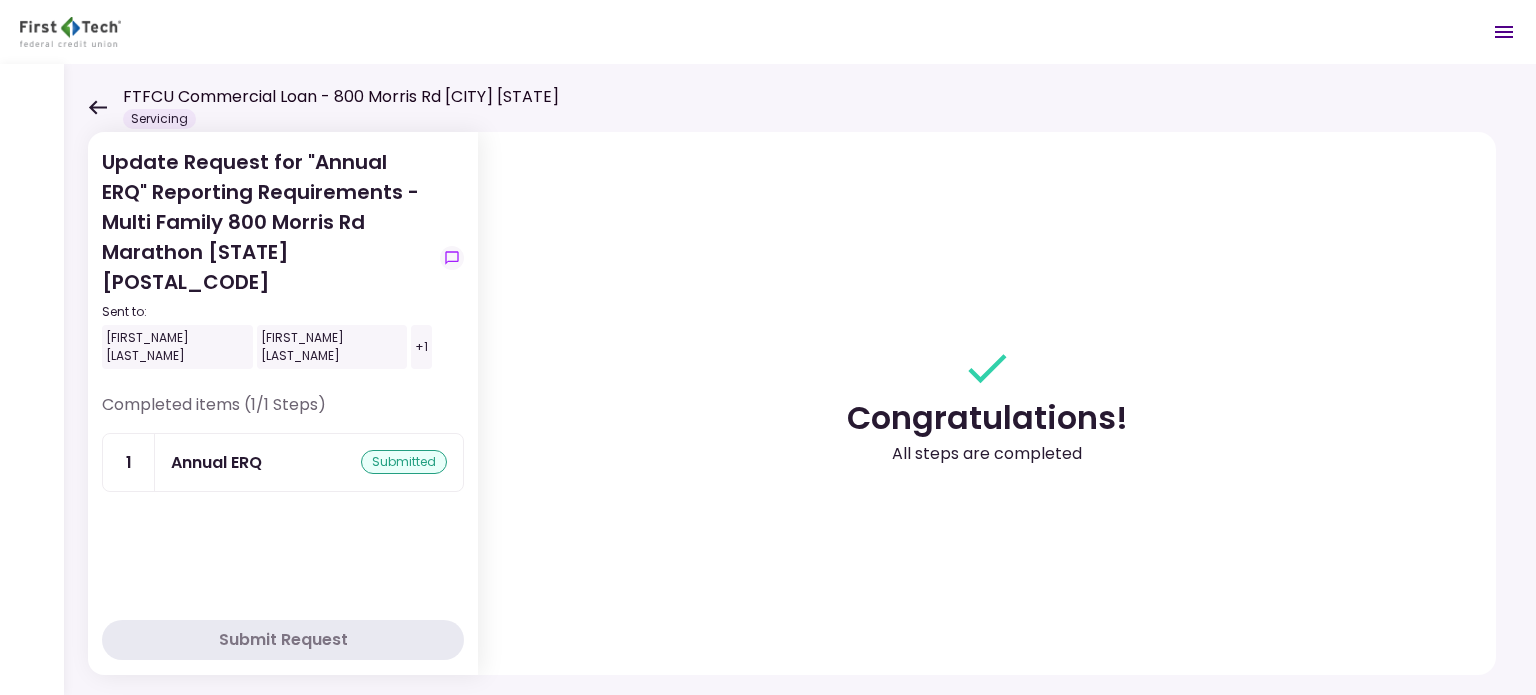 click 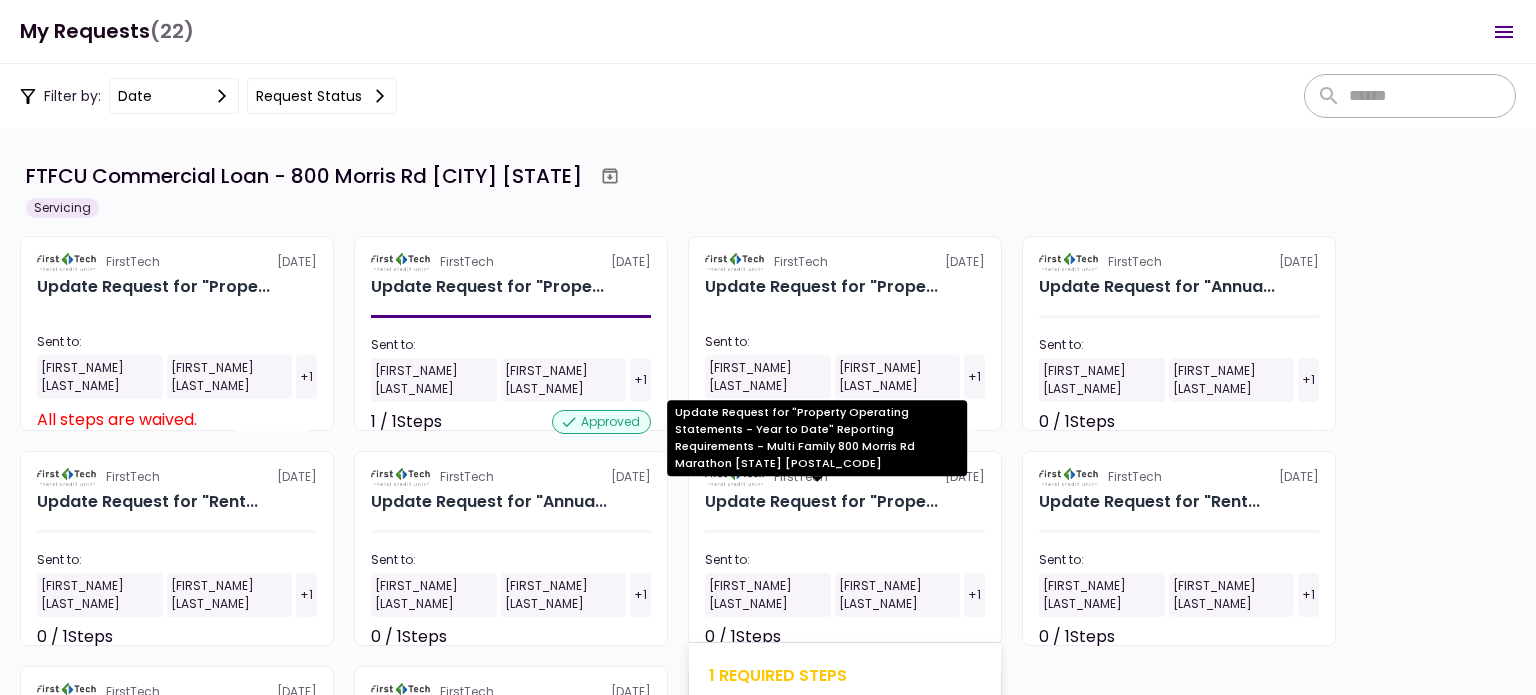 click on "Update Request for "Prope..." at bounding box center [821, 502] 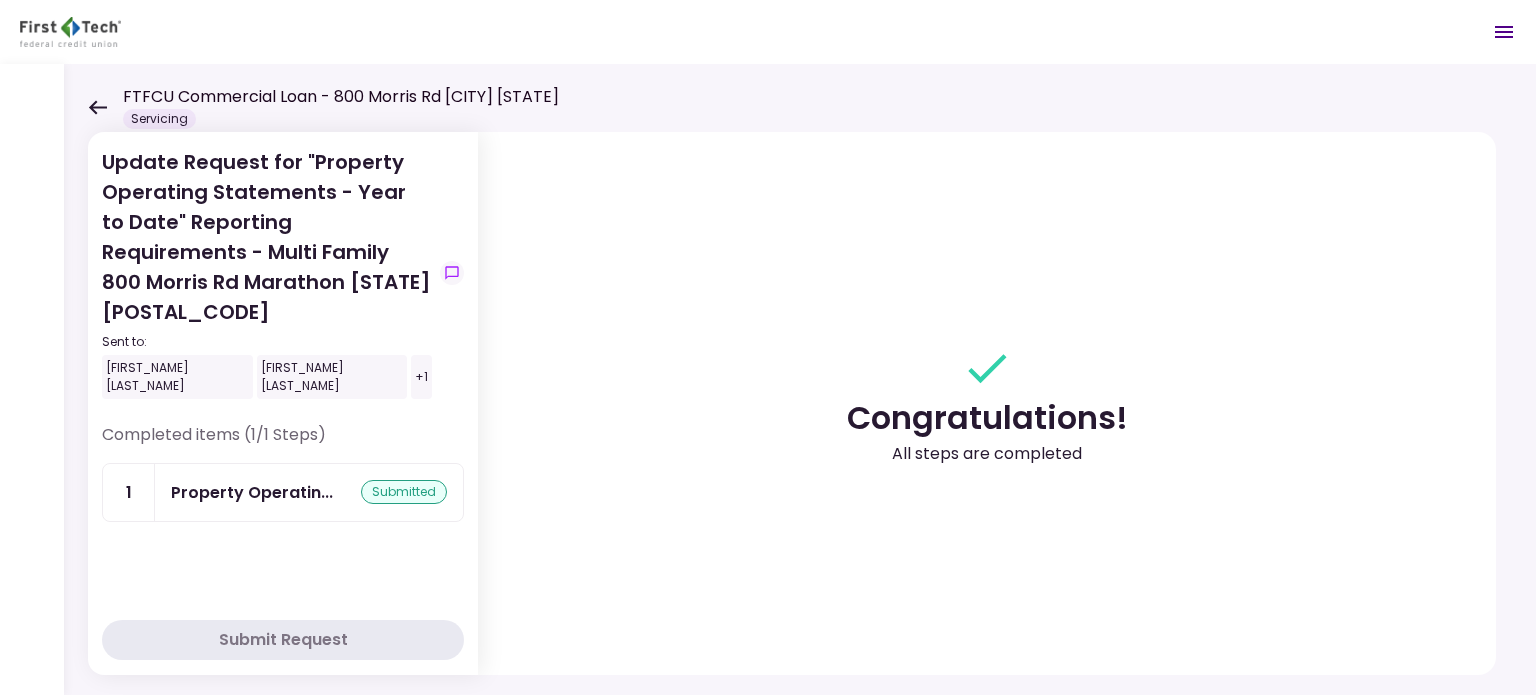 click 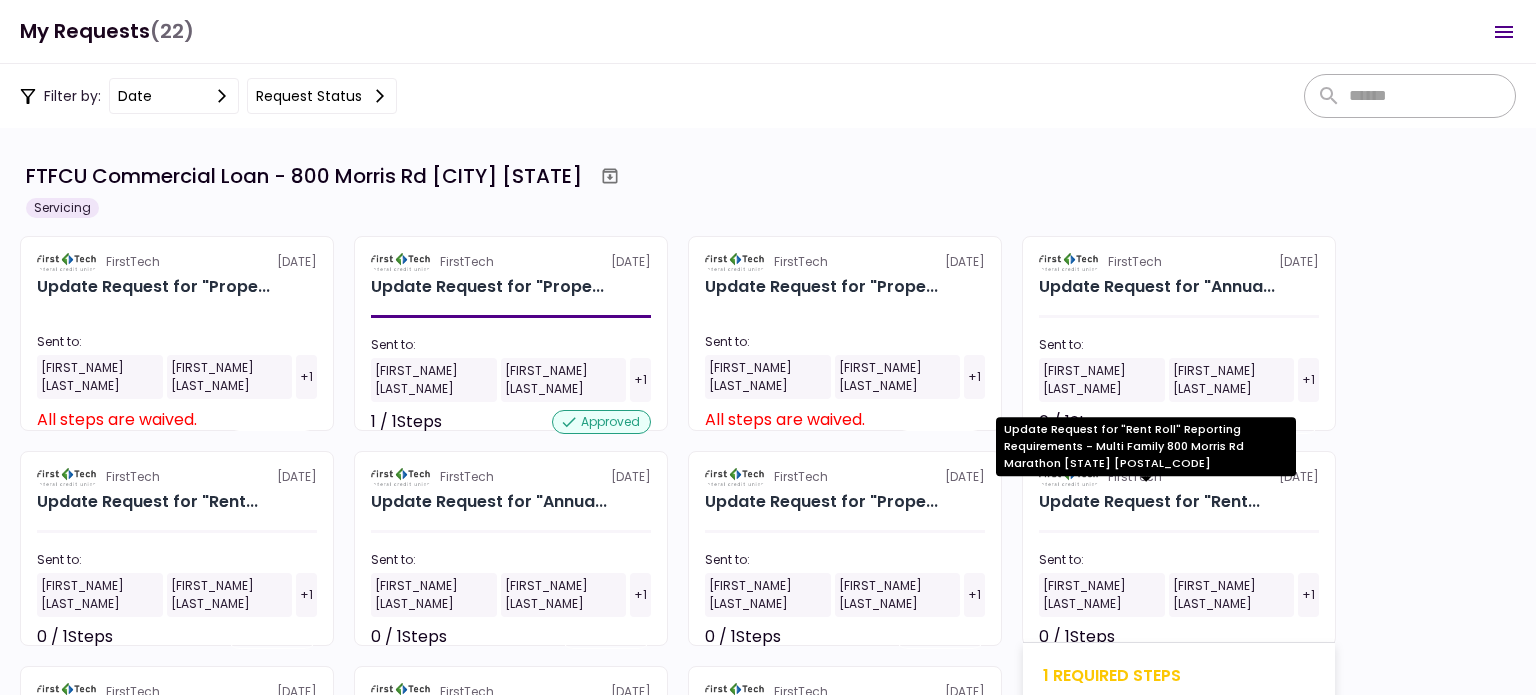 click on "Update Request for "Rent..." at bounding box center [1149, 502] 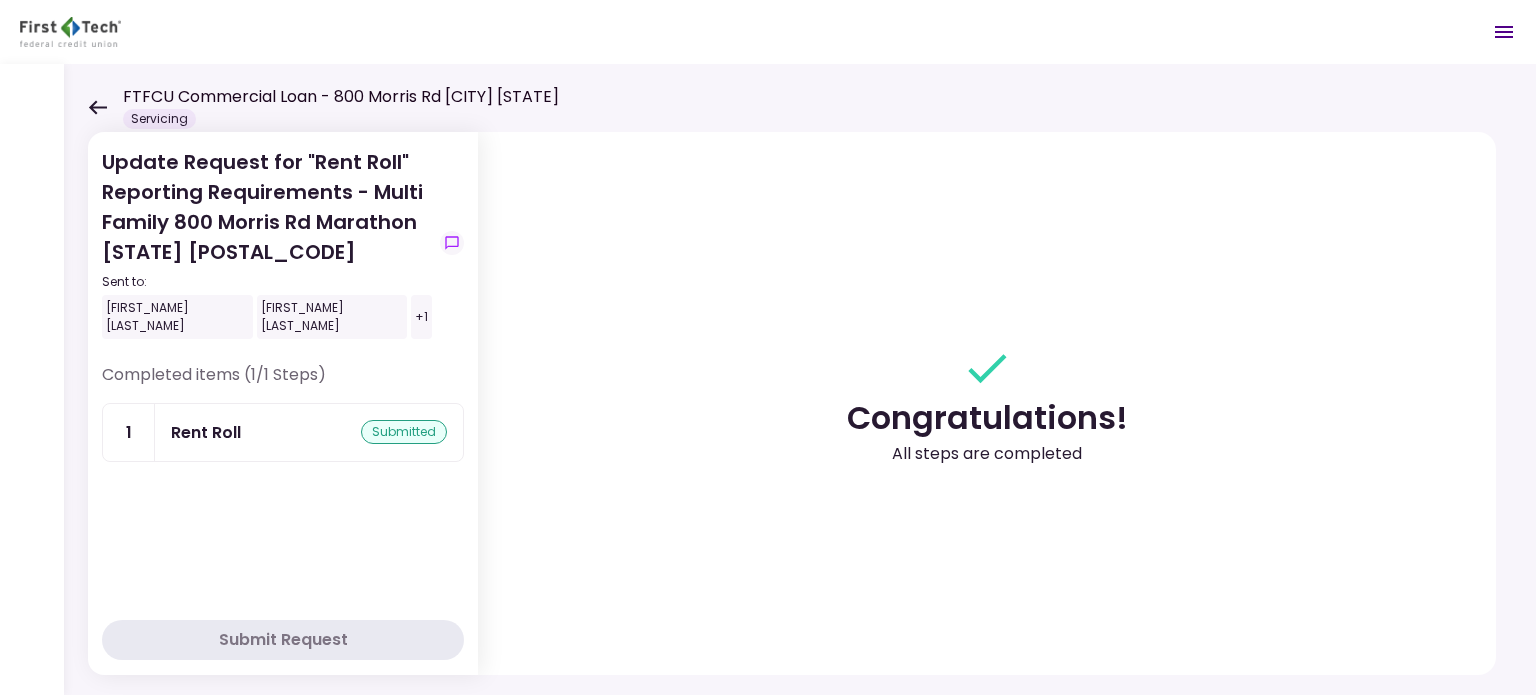 click on "FTFCU Commercial Loan - 800 Morris Rd [CITY] [STATE] Servicing" at bounding box center [323, 107] 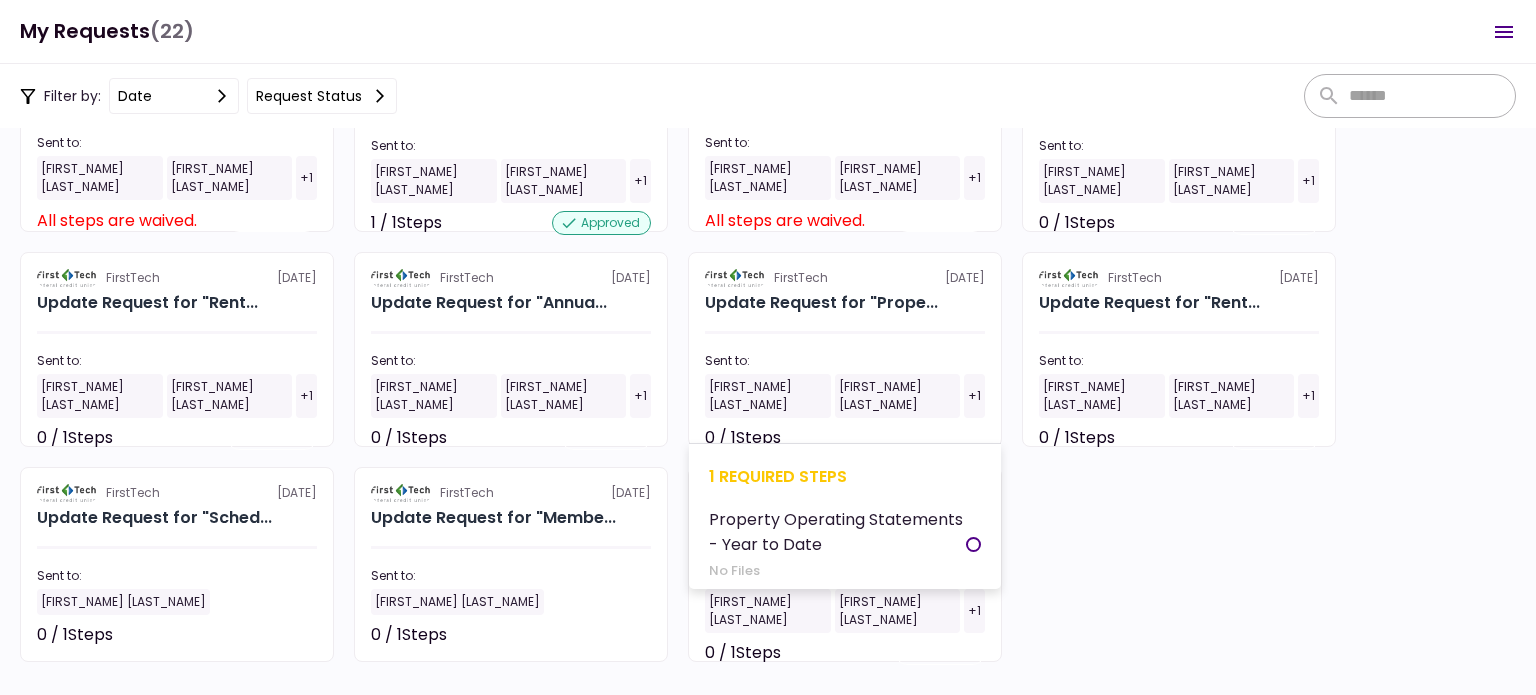 scroll, scrollTop: 200, scrollLeft: 0, axis: vertical 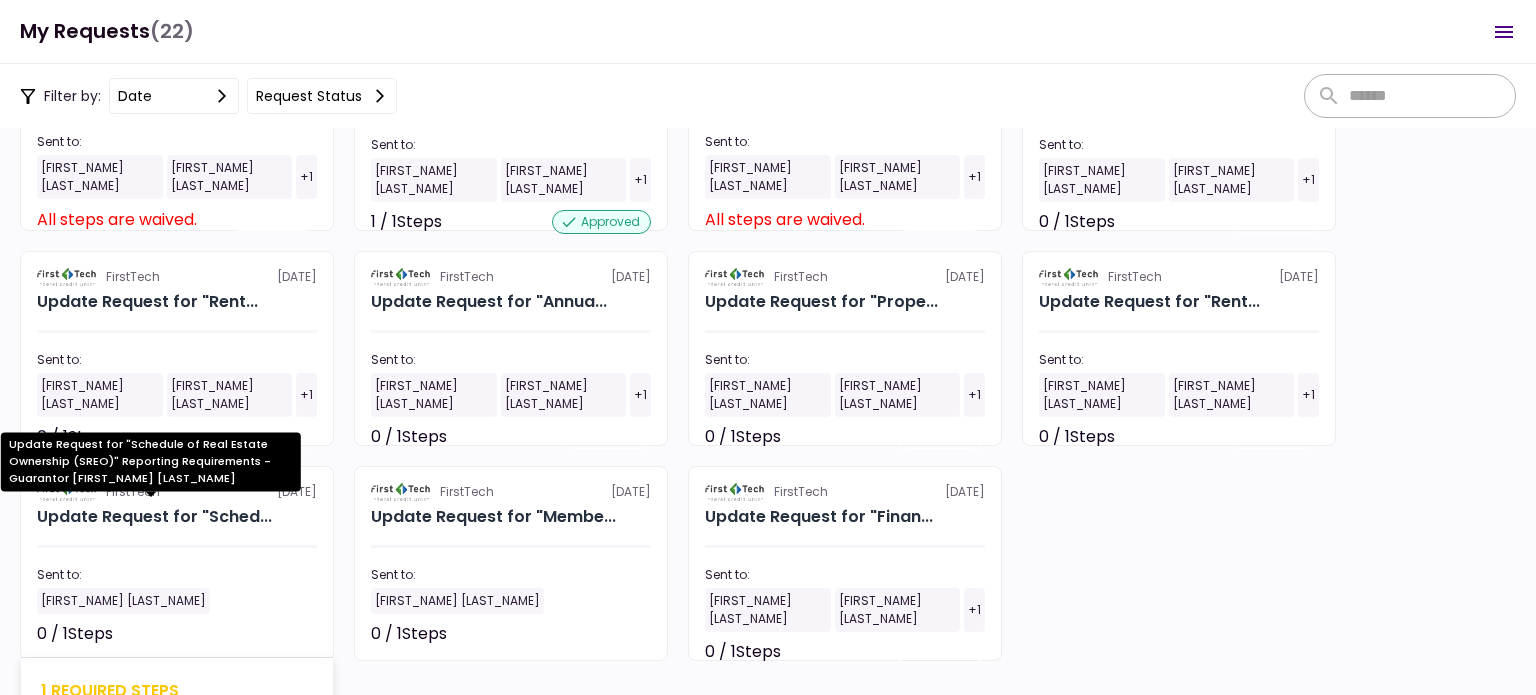click on "Update Request for "Sched..." at bounding box center [154, 517] 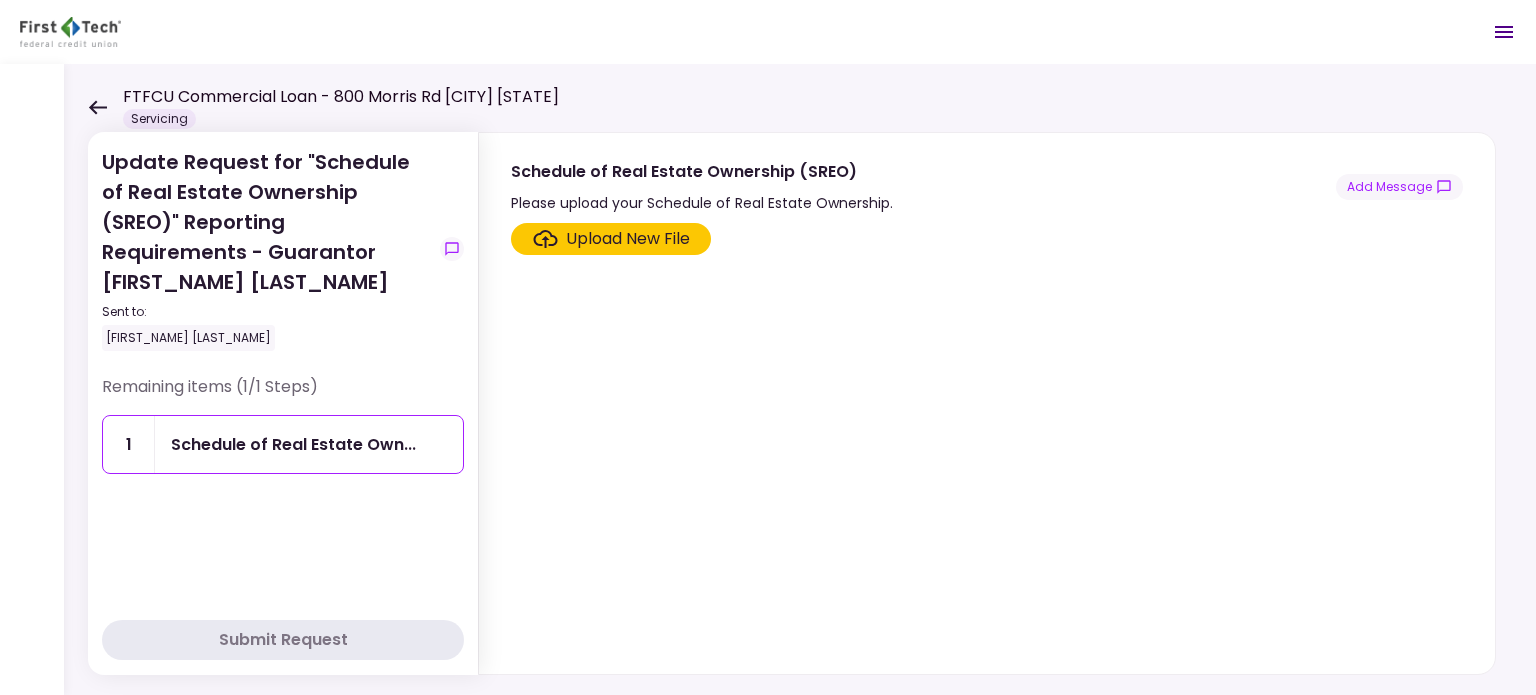 click 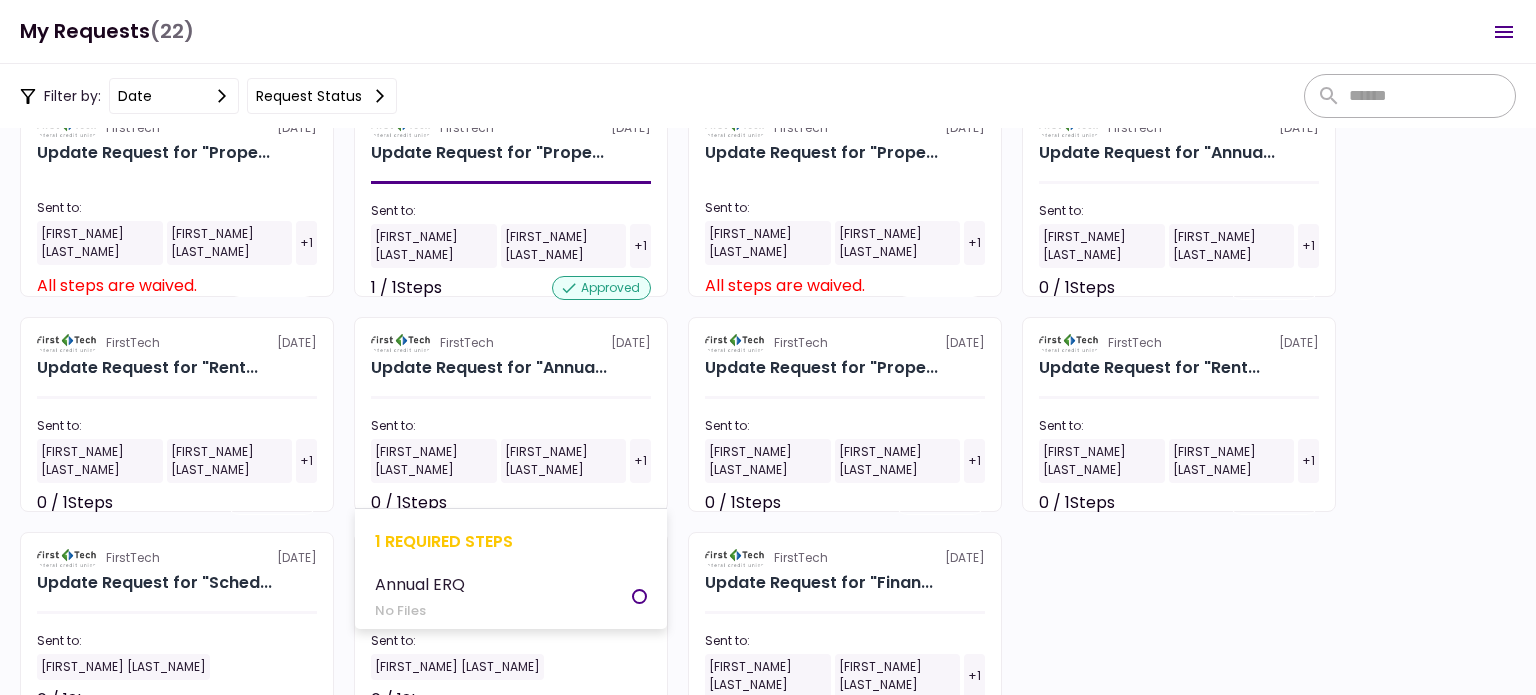 scroll, scrollTop: 200, scrollLeft: 0, axis: vertical 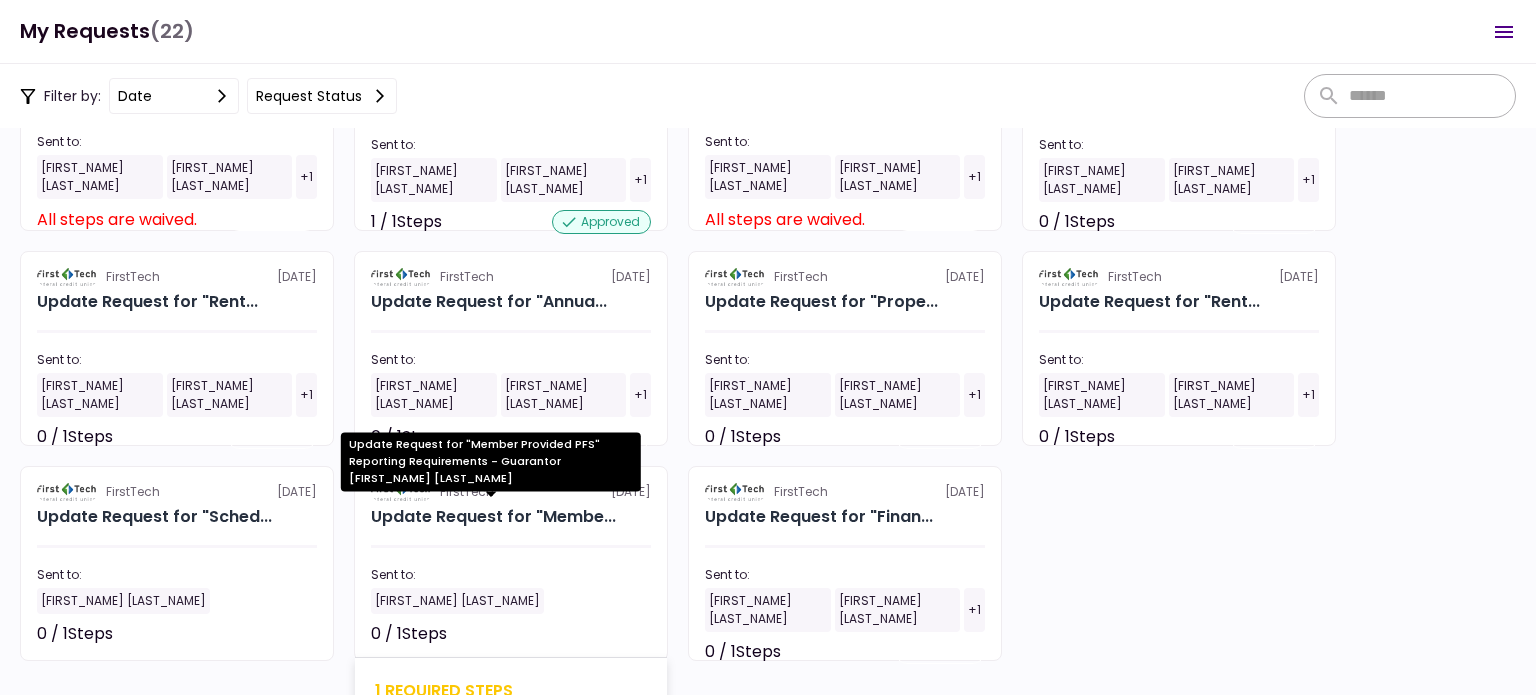 click on "Update Request for "Membe..." at bounding box center (493, 517) 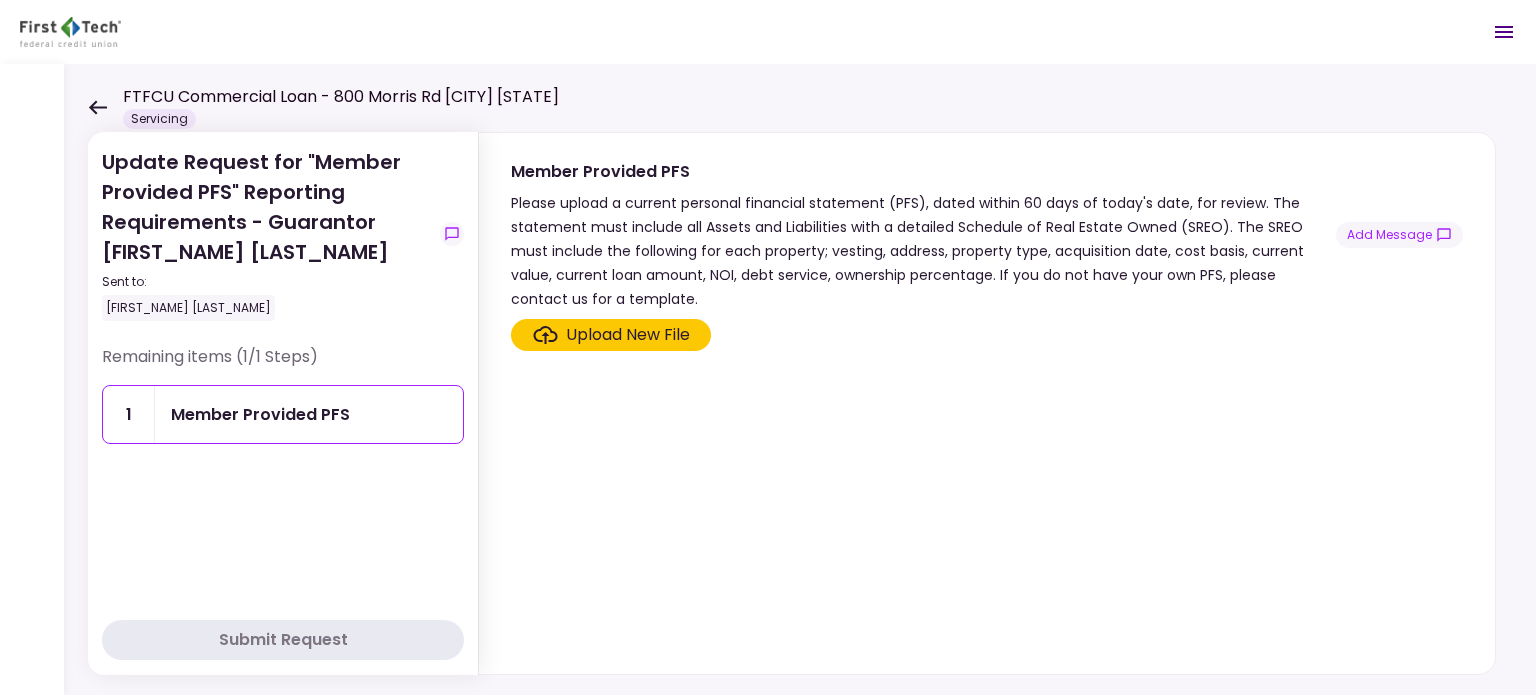 click on "Upload New File" at bounding box center [628, 335] 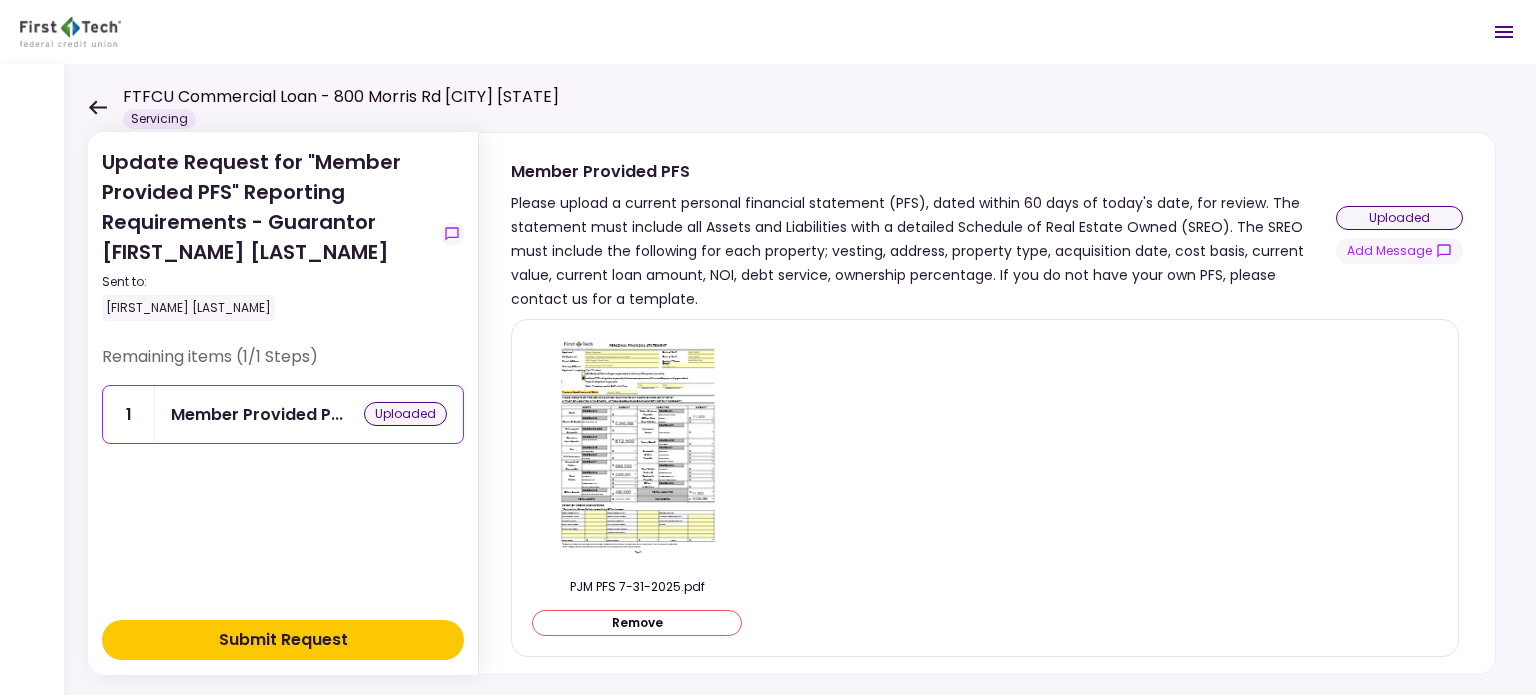 click on "Submit Request" at bounding box center (283, 640) 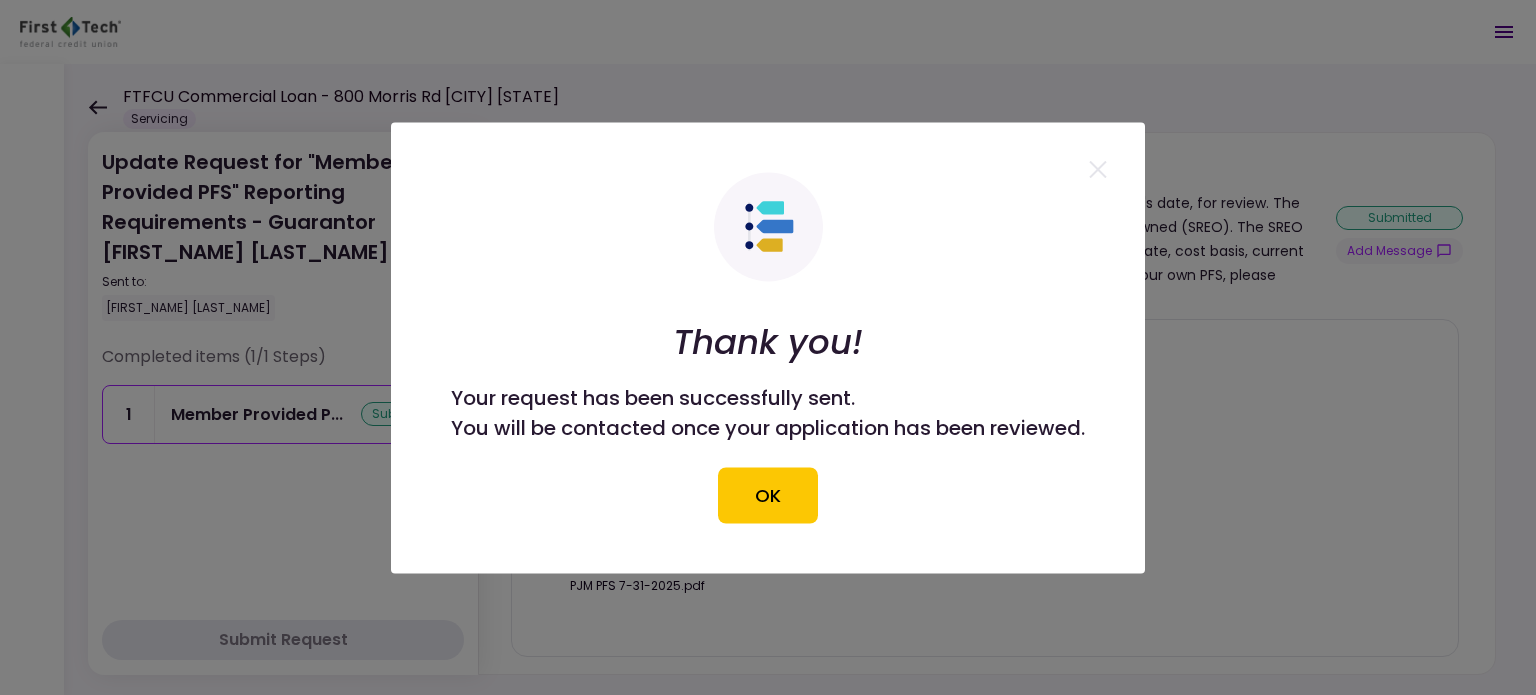 click at bounding box center [768, 347] 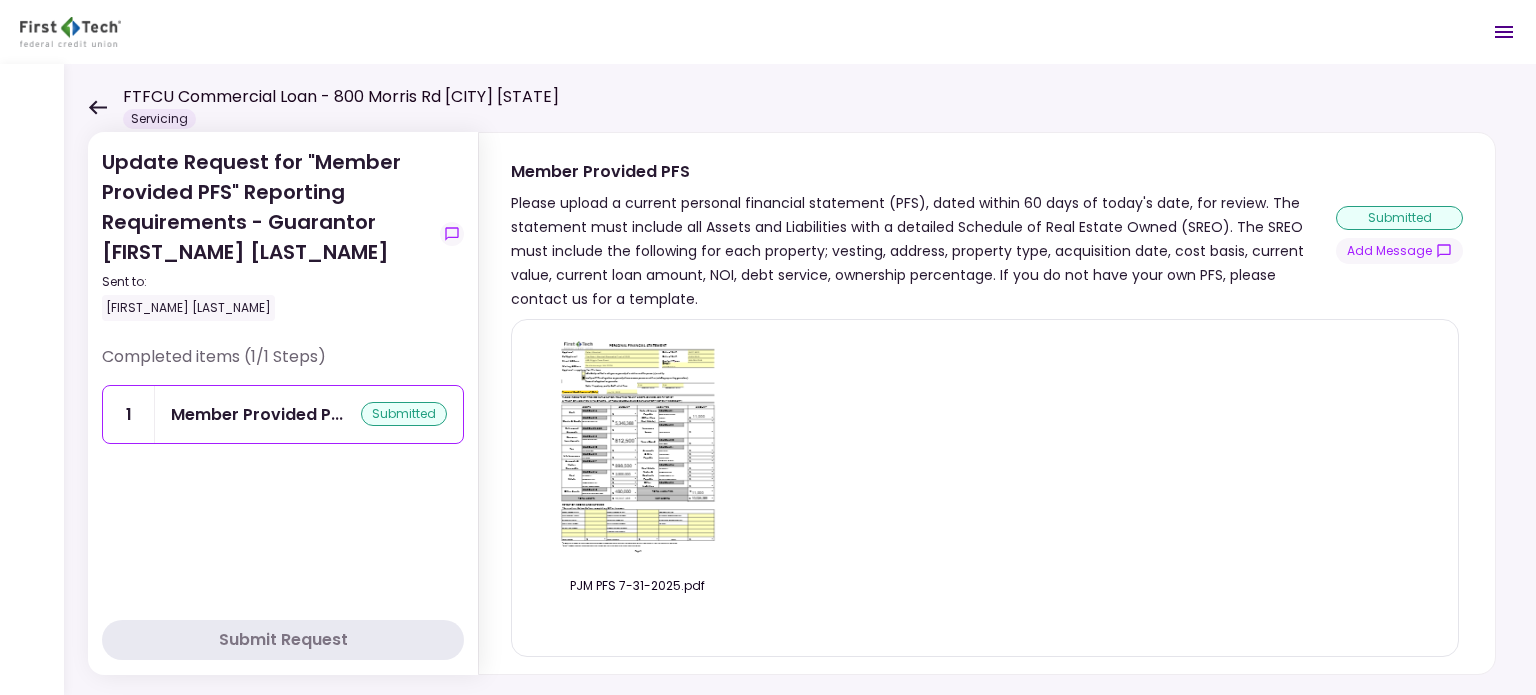 click 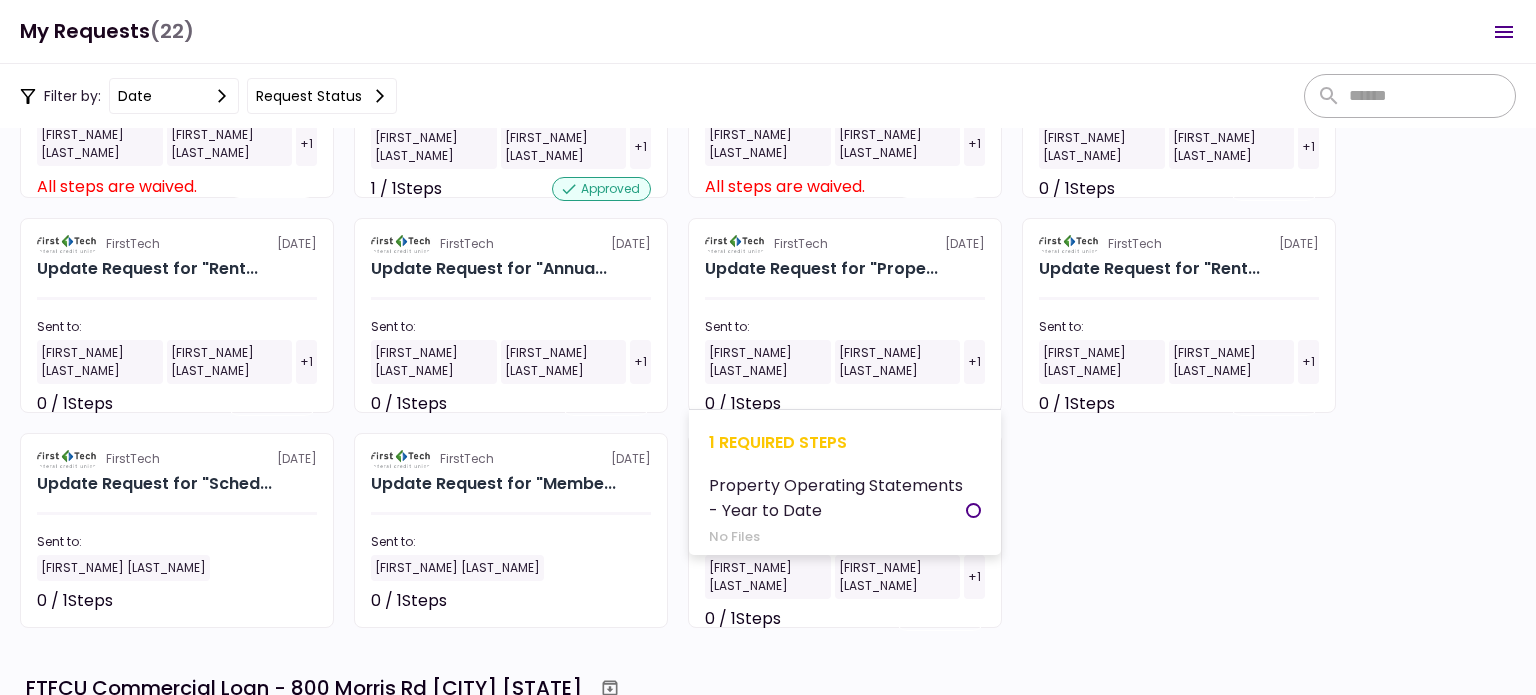 scroll, scrollTop: 300, scrollLeft: 0, axis: vertical 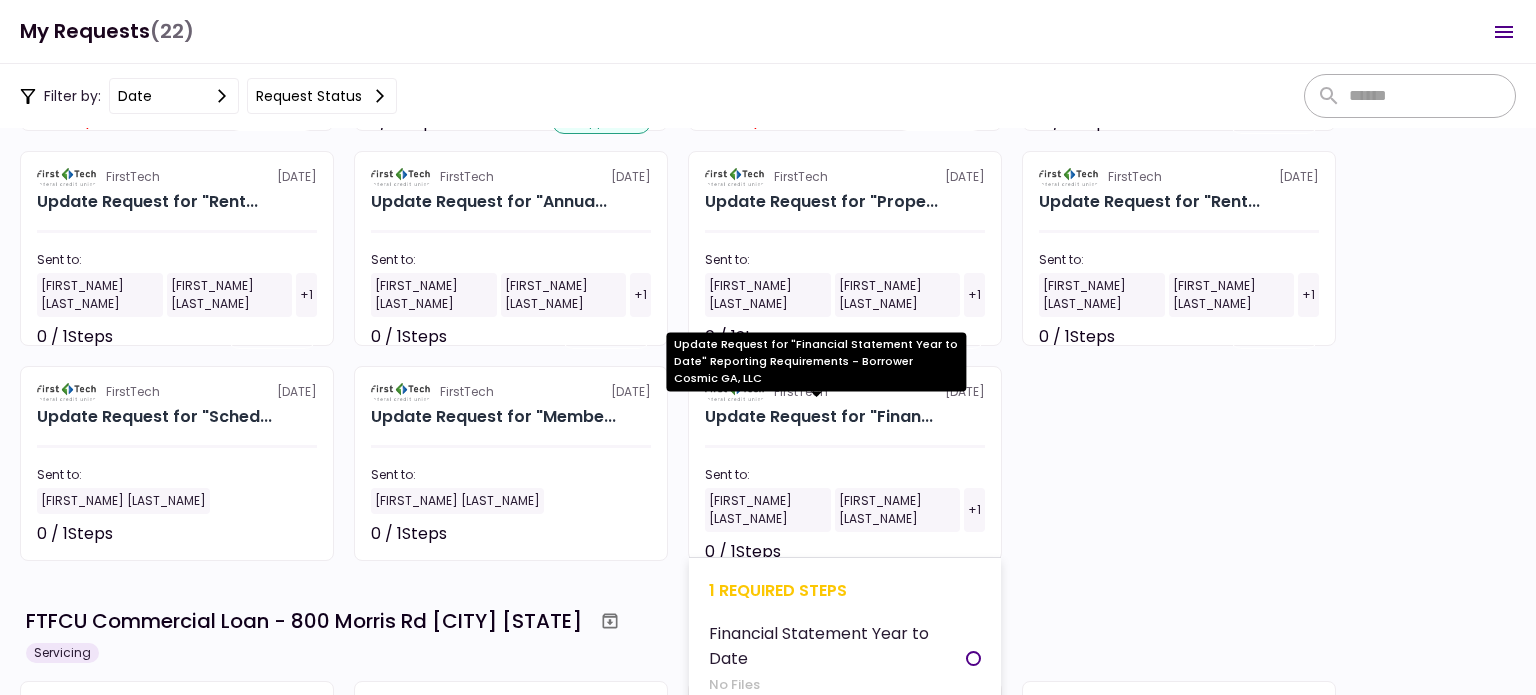 click on "Update Request for "Finan..." at bounding box center (819, 417) 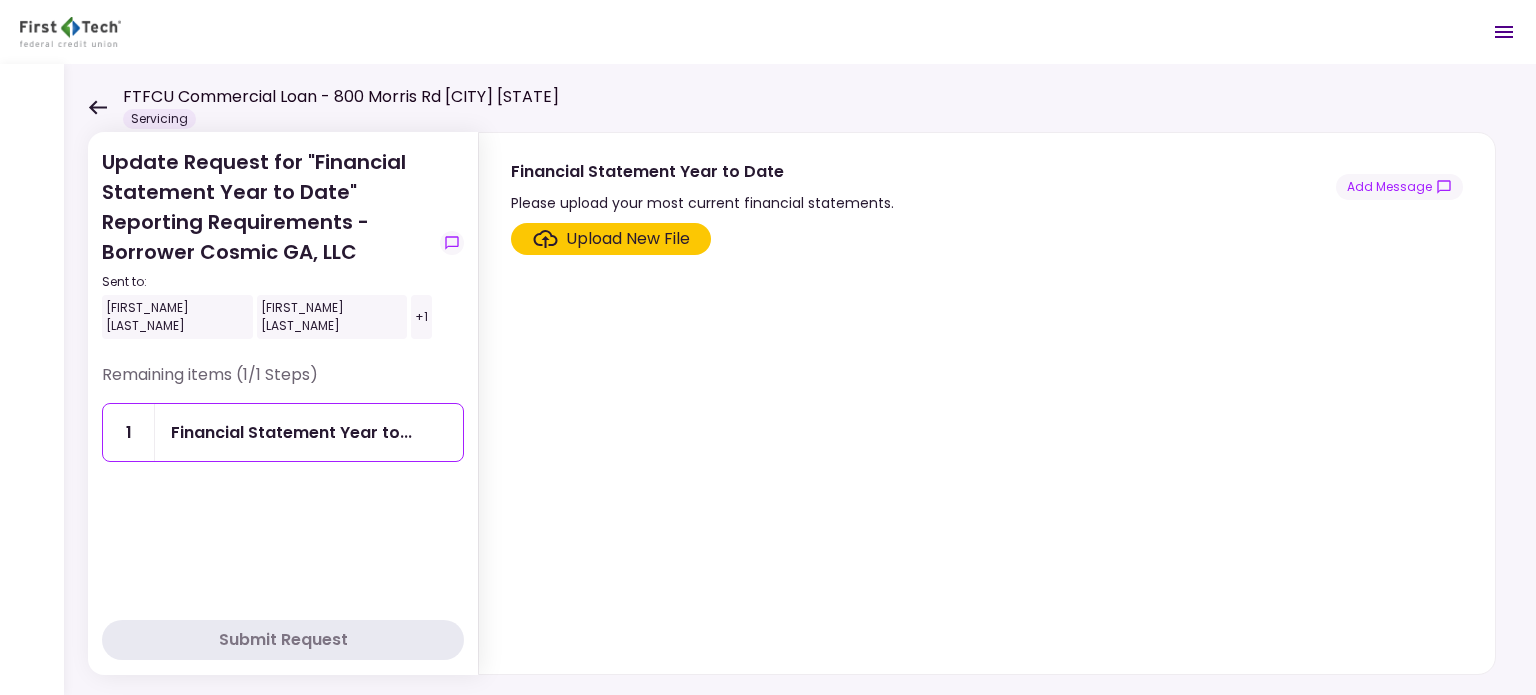 click on "Upload New File" at bounding box center (628, 239) 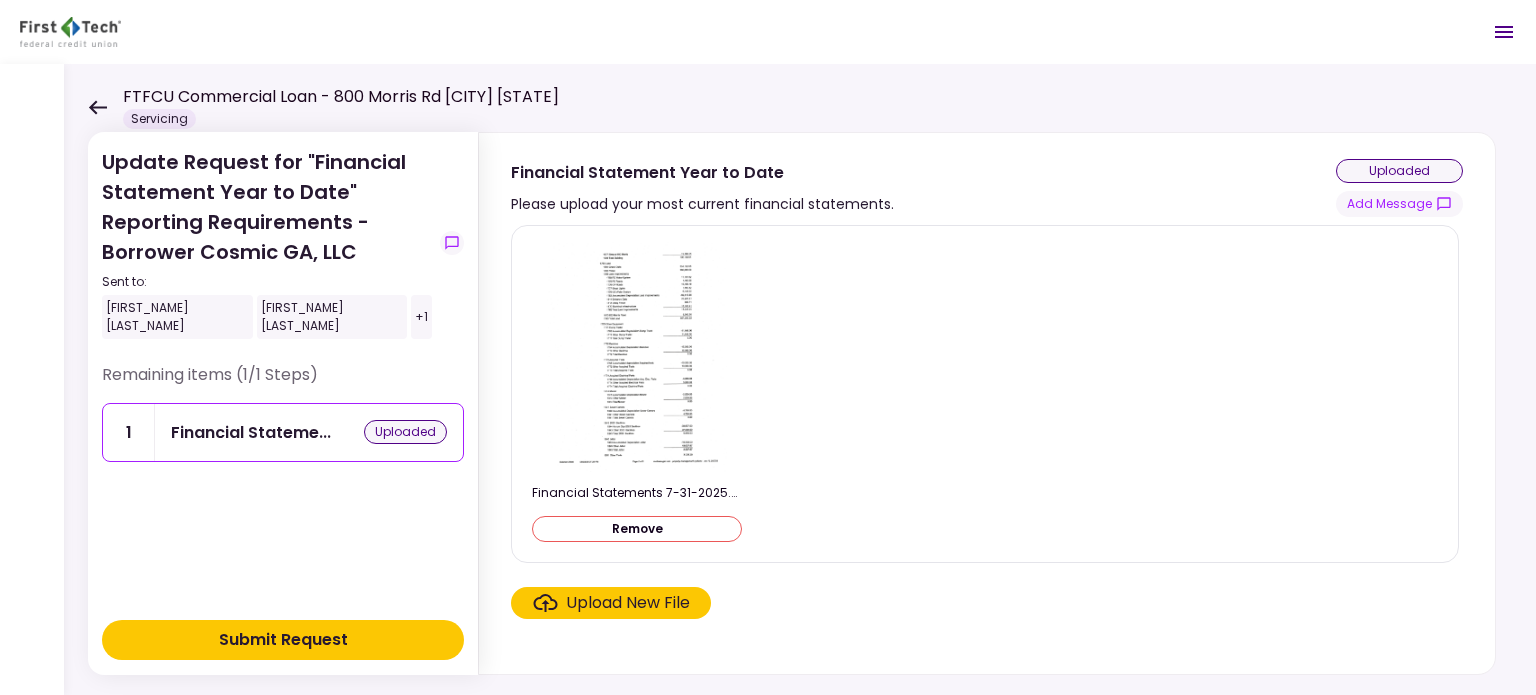 click on "Submit Request" at bounding box center [283, 640] 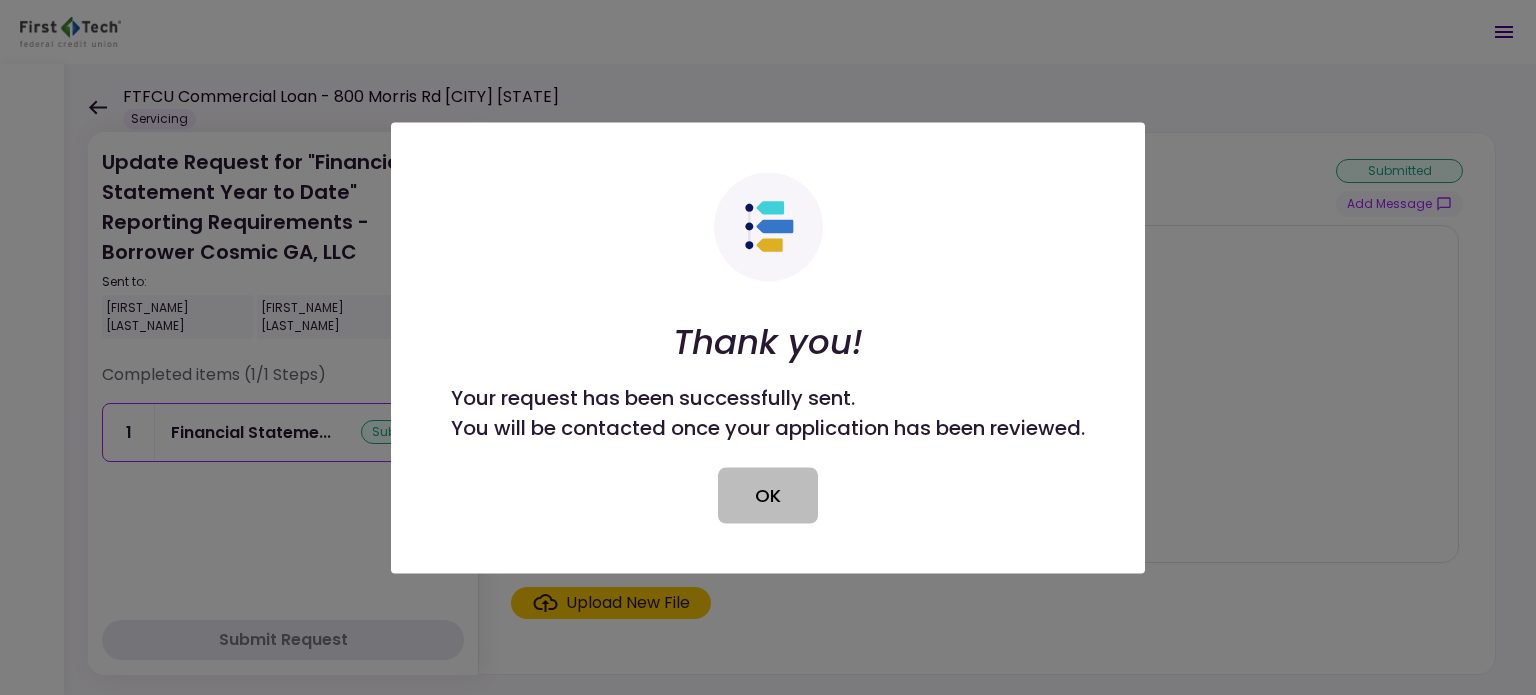 click on "OK" at bounding box center (768, 495) 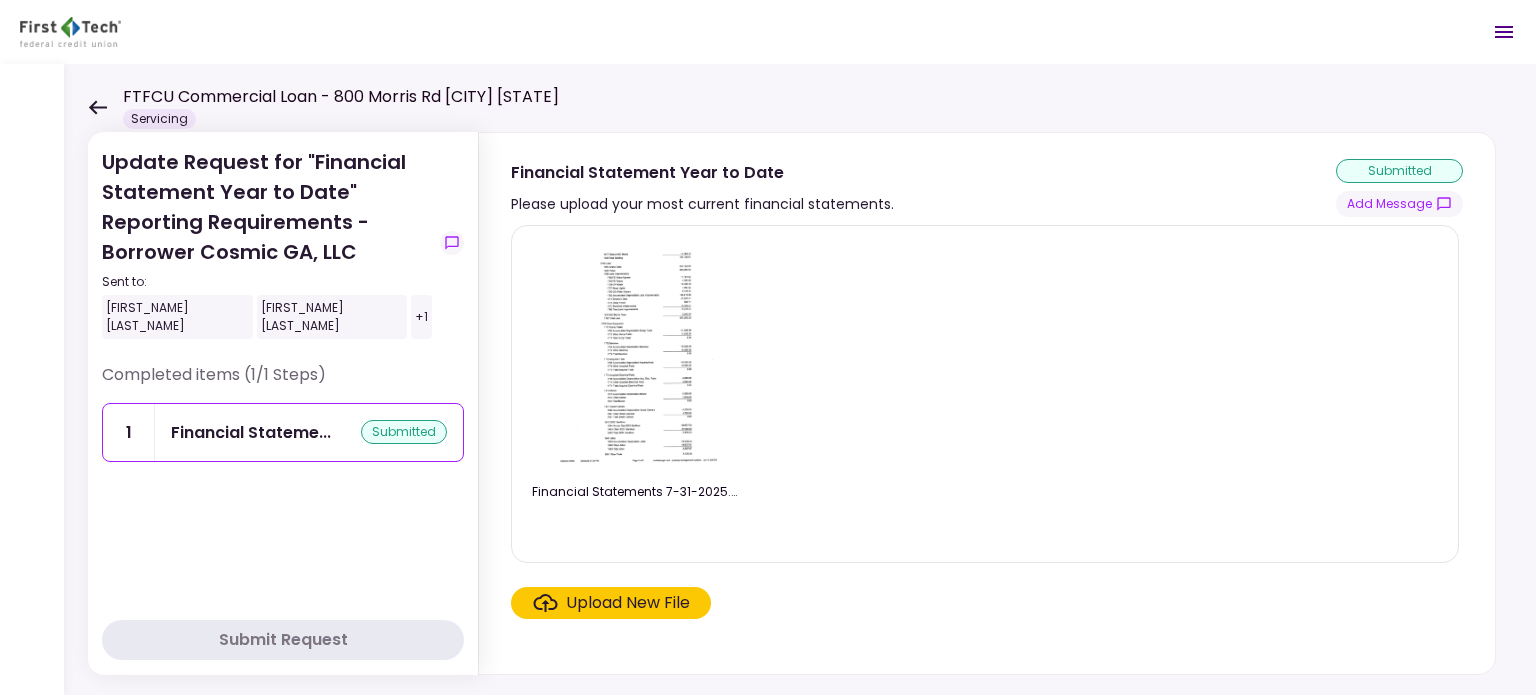 click 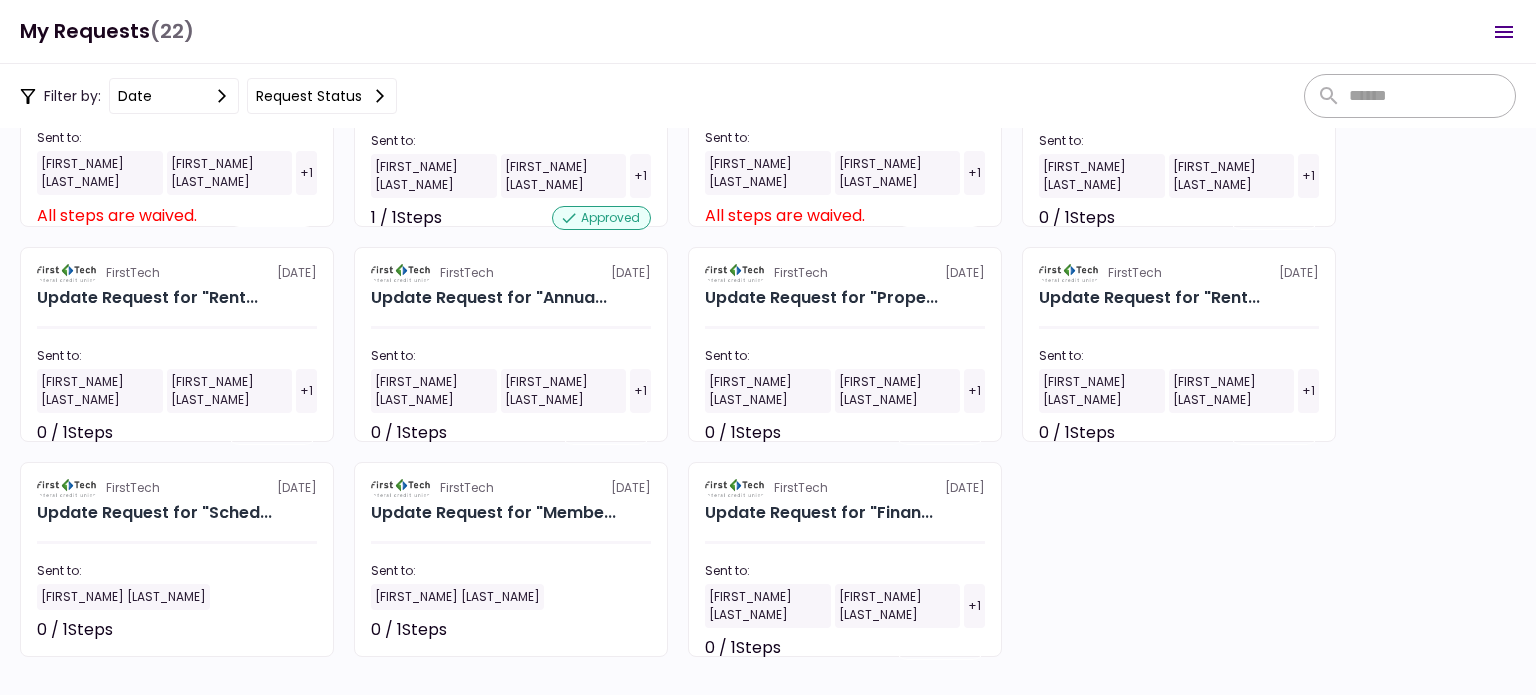 scroll, scrollTop: 200, scrollLeft: 0, axis: vertical 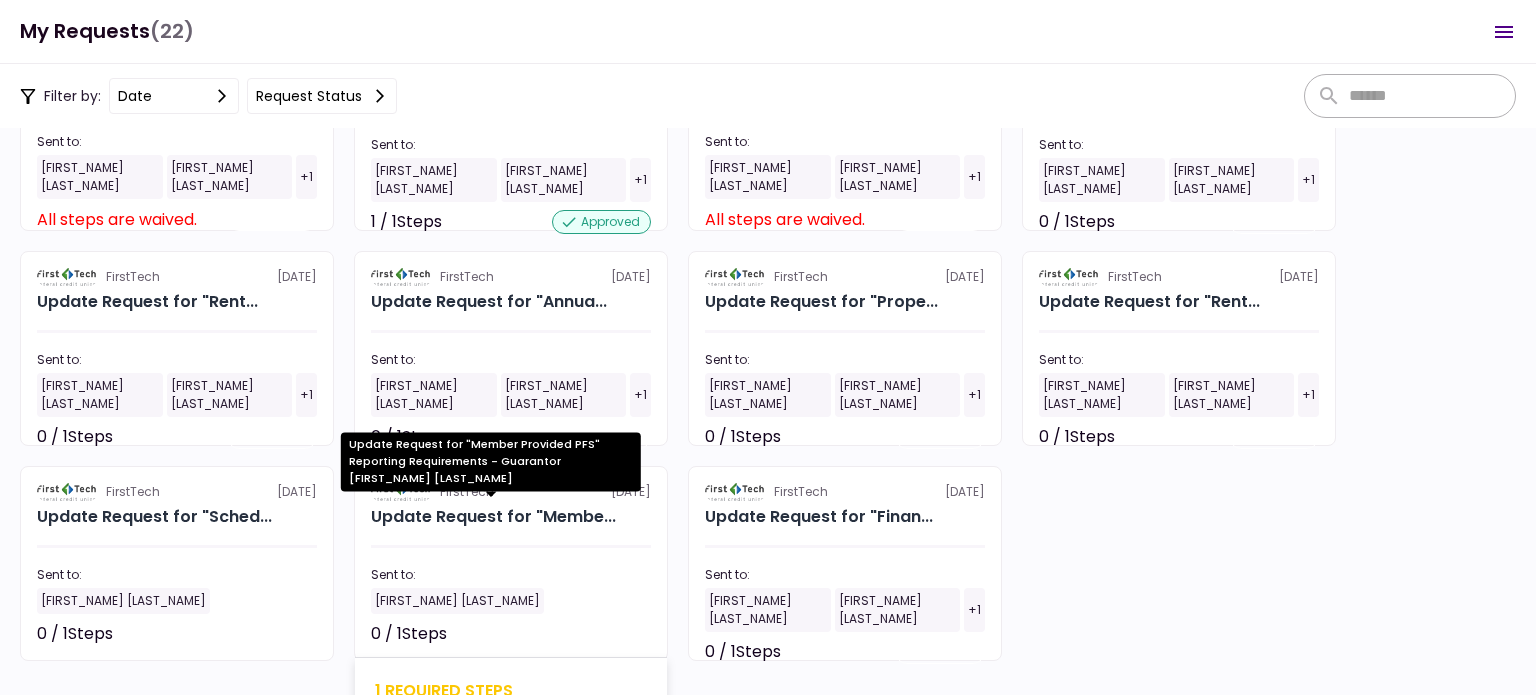 click on "Update Request for "Membe..." at bounding box center [493, 517] 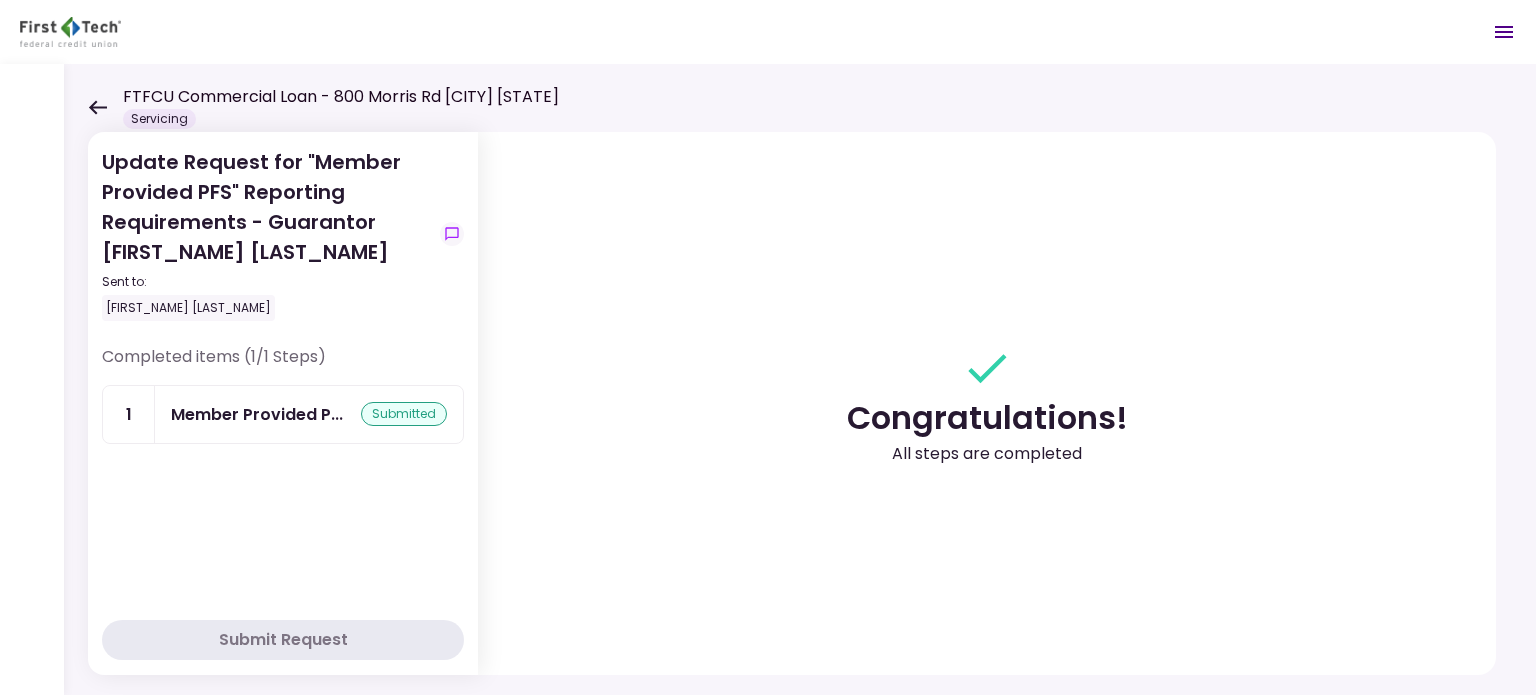click 